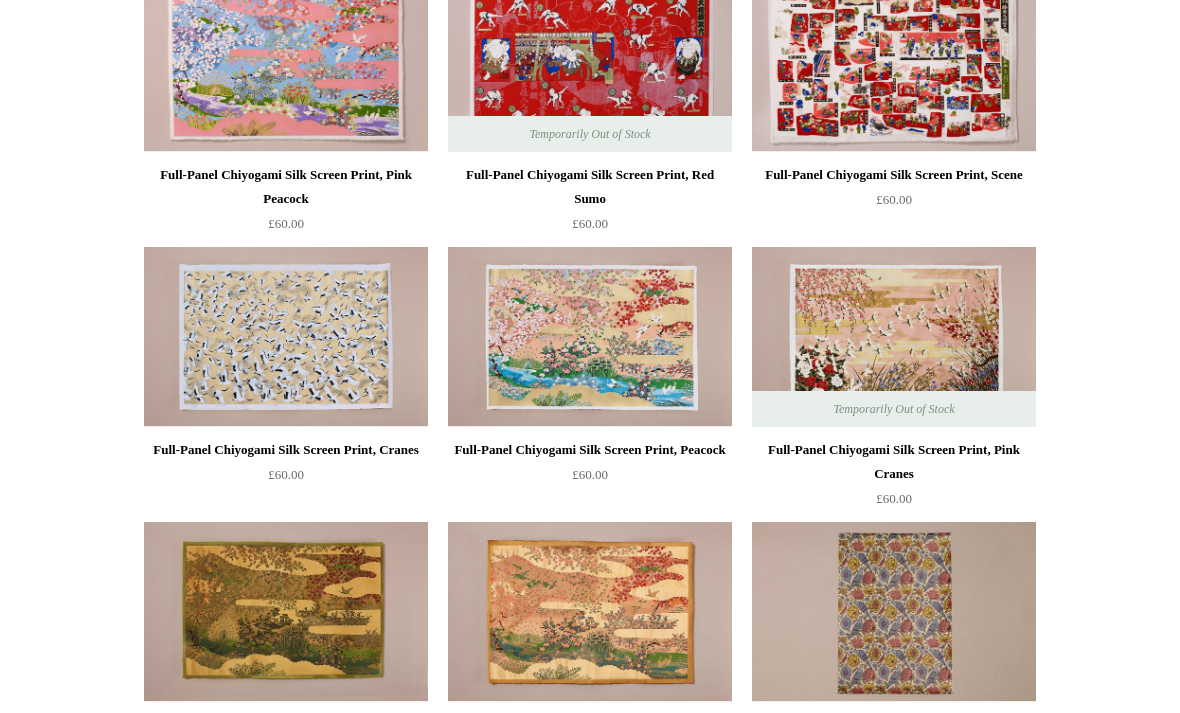 scroll, scrollTop: 0, scrollLeft: 0, axis: both 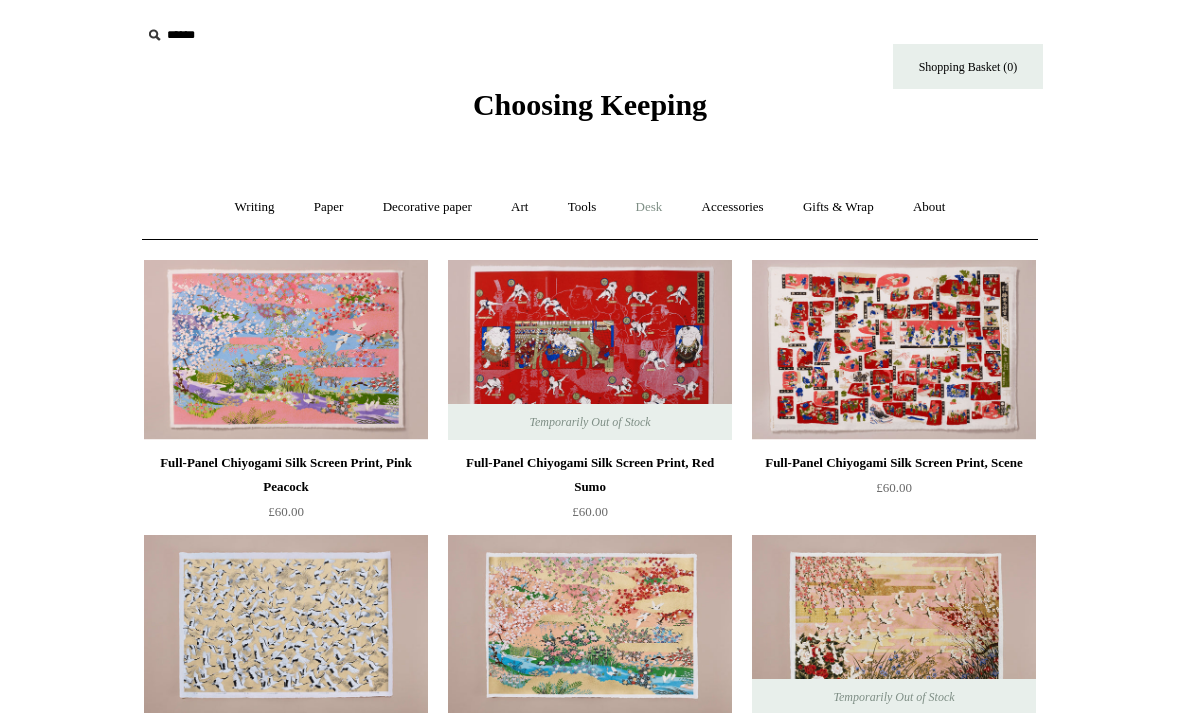 click on "Desk +" at bounding box center (649, 207) 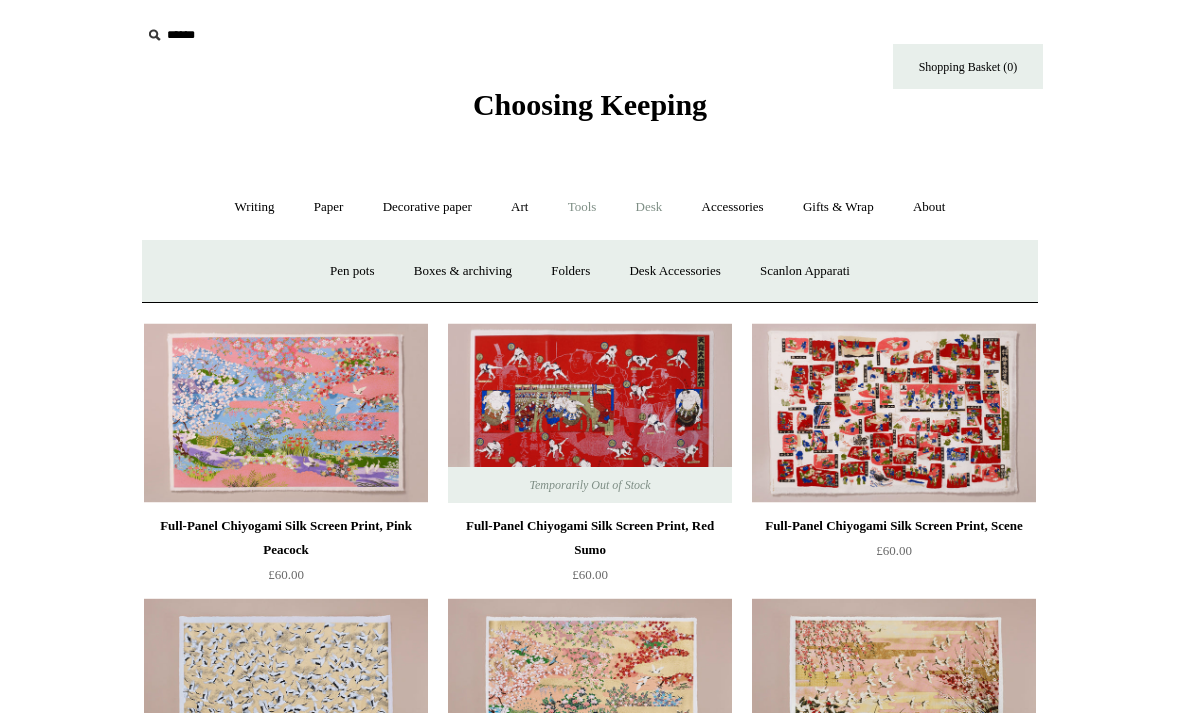 click on "Tools +" at bounding box center [582, 207] 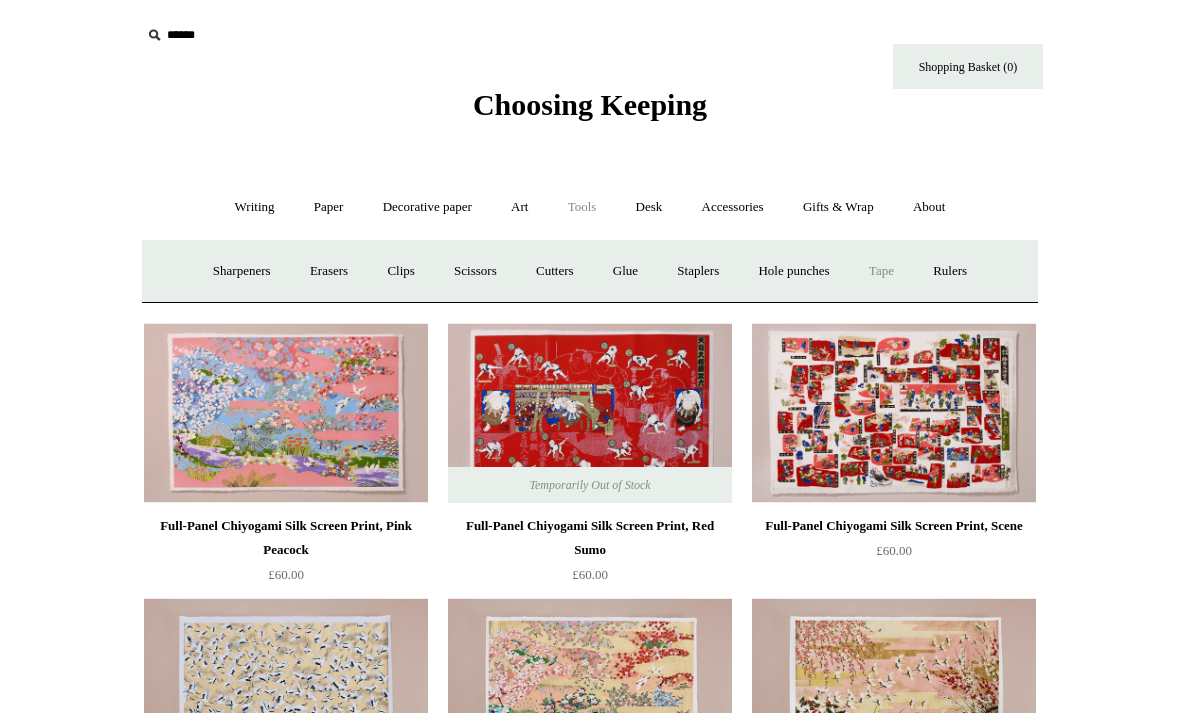 click on "Tape +" at bounding box center (881, 271) 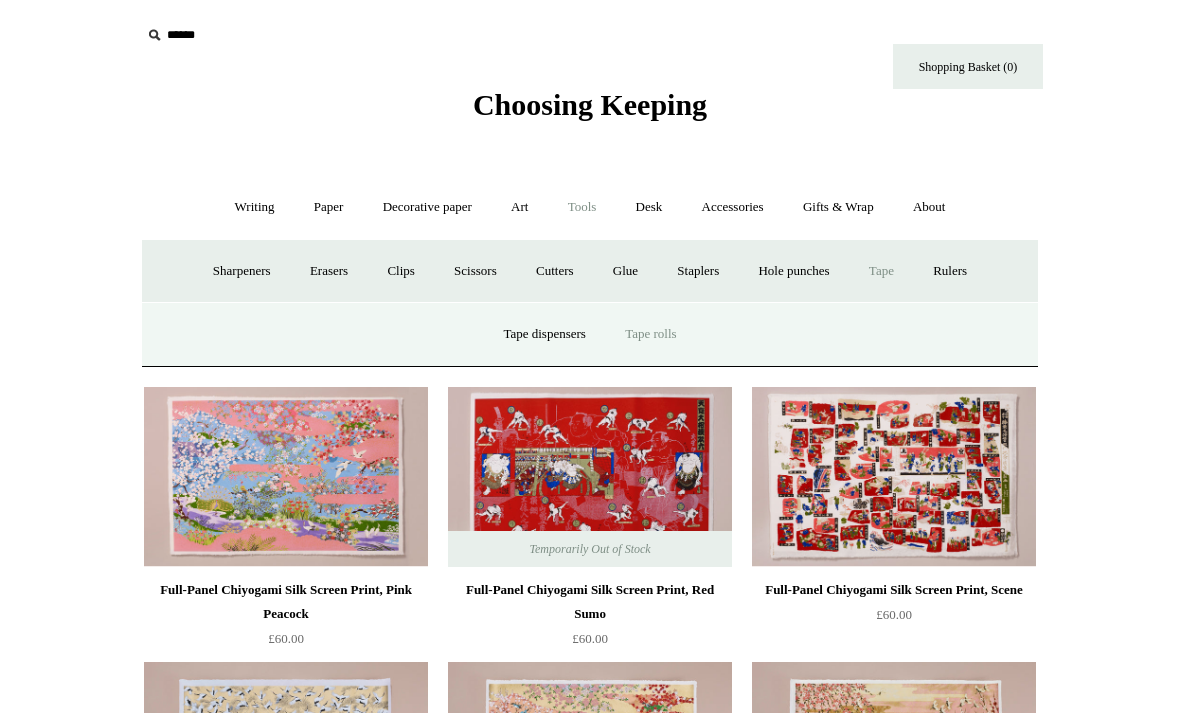 click on "Tape rolls" at bounding box center (650, 334) 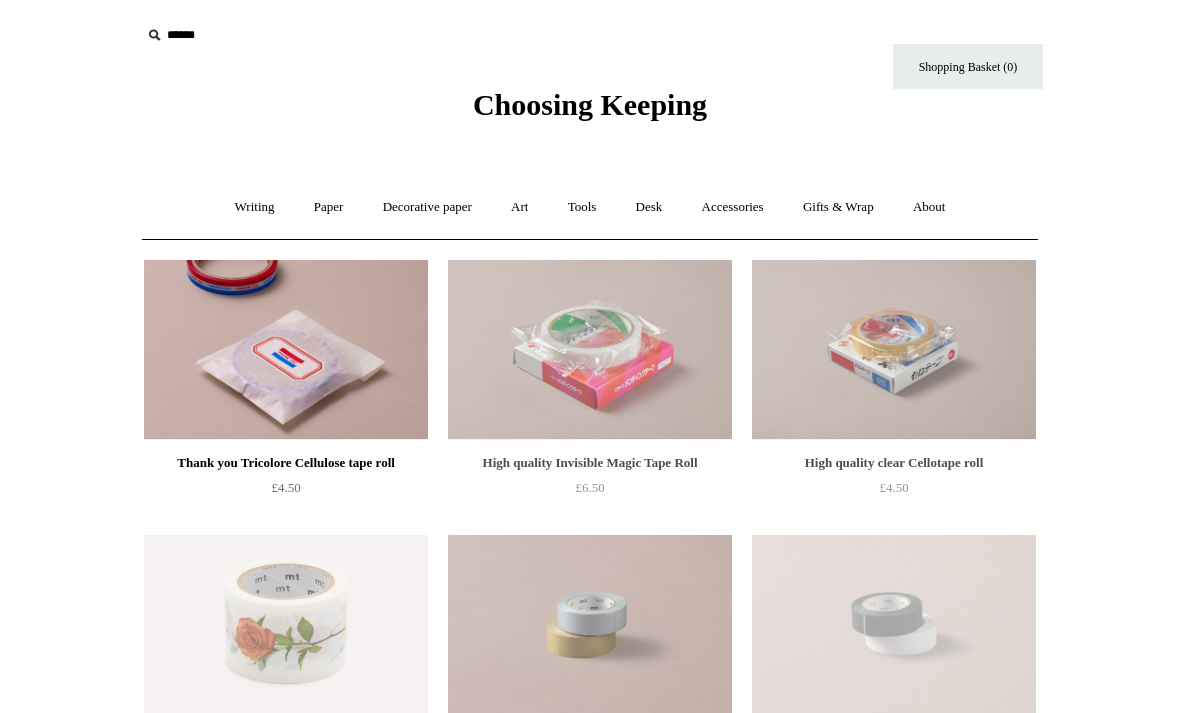 scroll, scrollTop: 0, scrollLeft: 0, axis: both 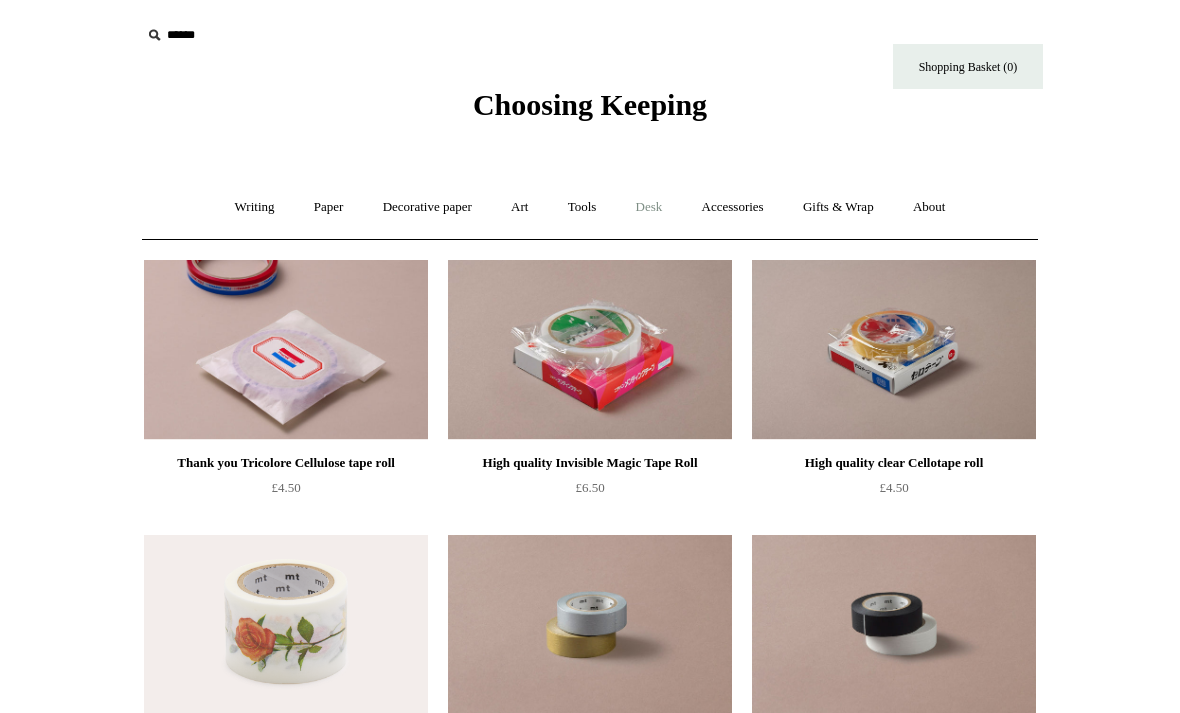 click on "Desk +" at bounding box center (649, 207) 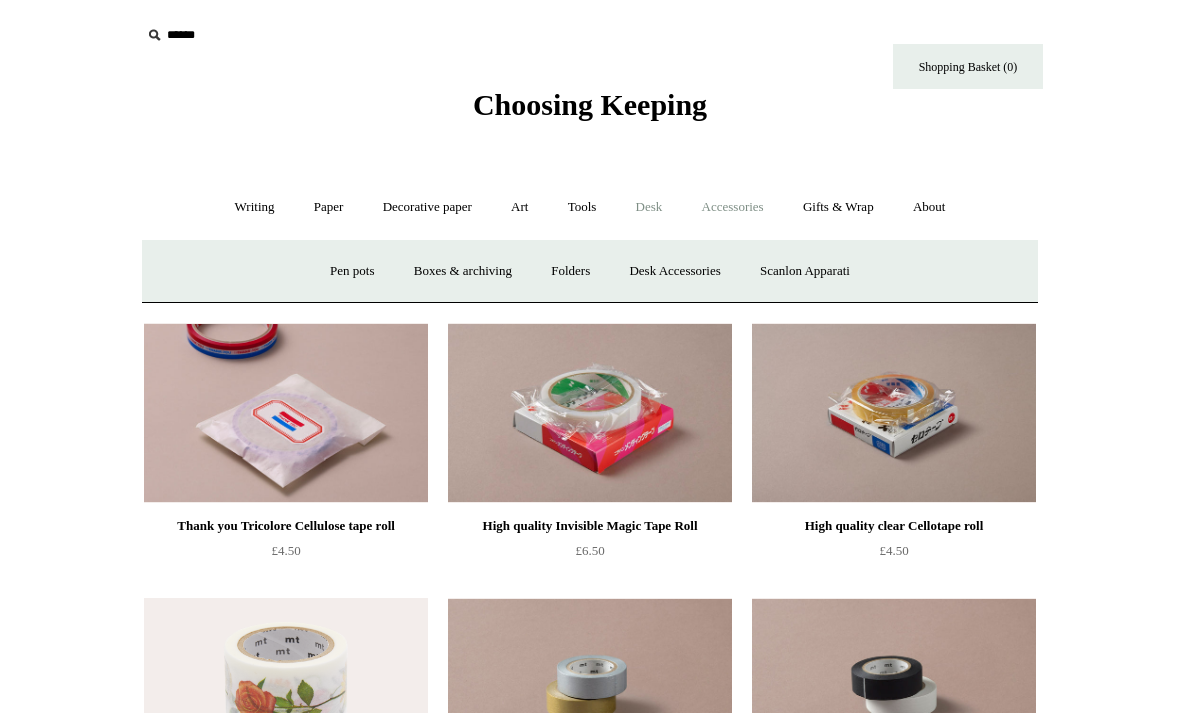 click on "Accessories +" at bounding box center (733, 207) 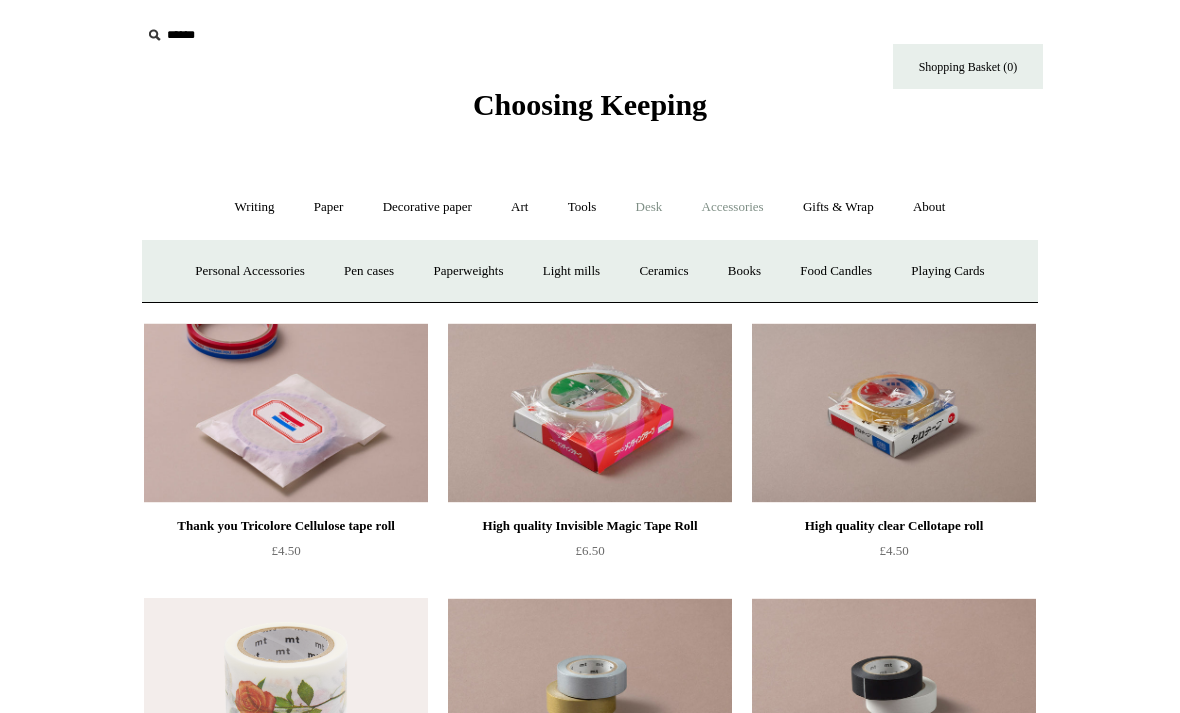 click on "Desk +" at bounding box center [649, 207] 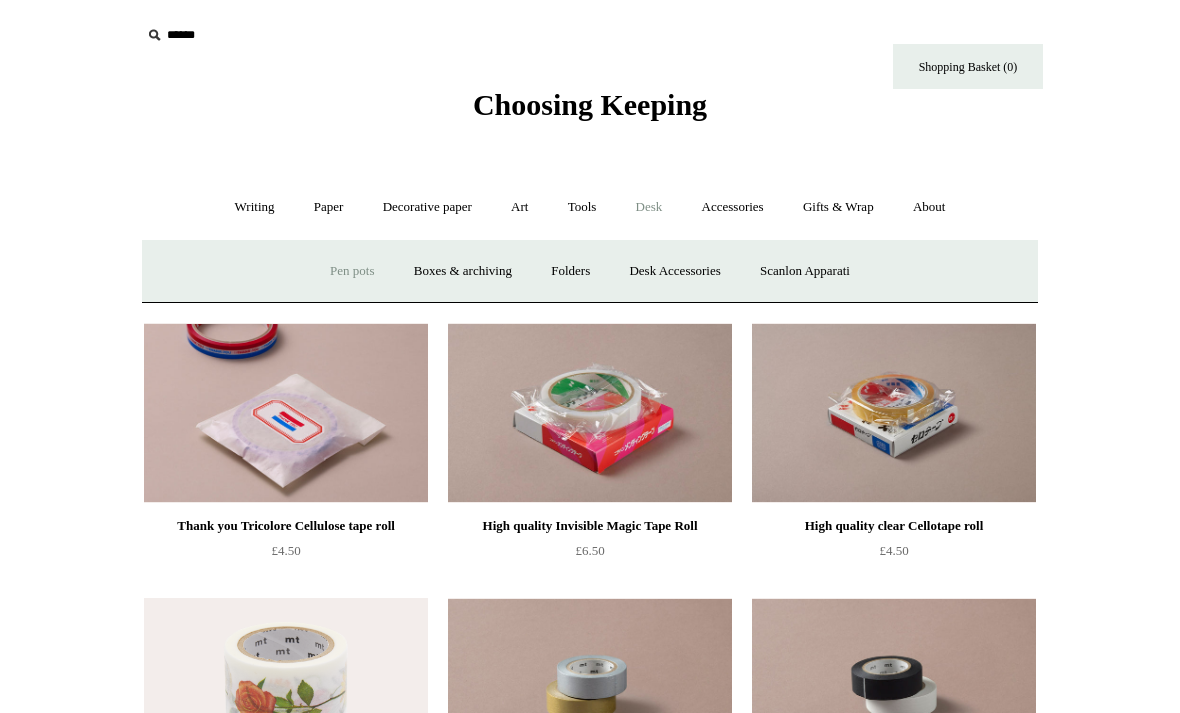 click on "Pen pots" at bounding box center (352, 271) 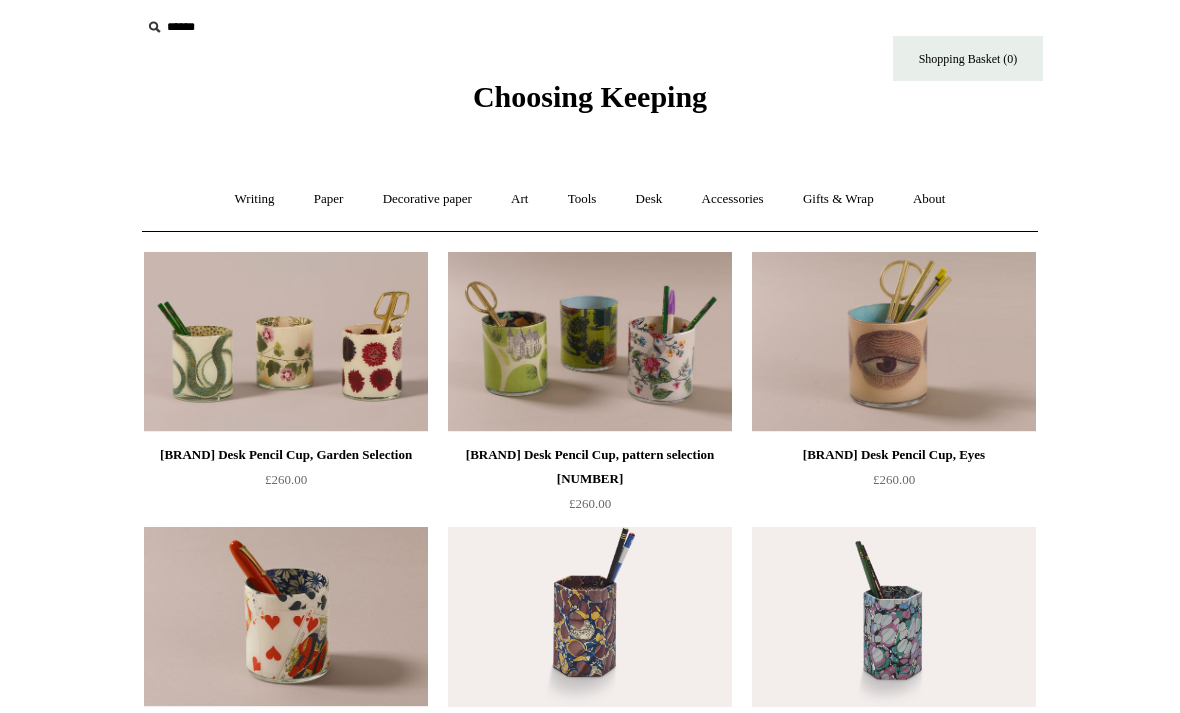 scroll, scrollTop: 0, scrollLeft: 0, axis: both 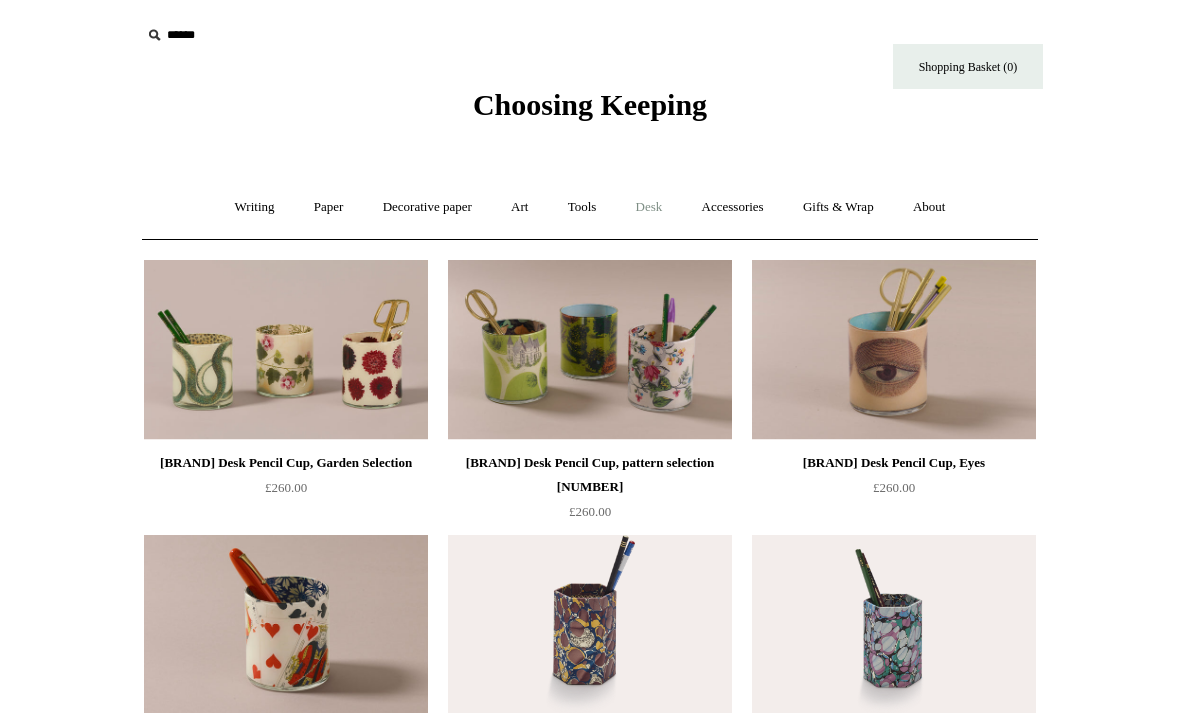 click on "Desk +" at bounding box center (649, 207) 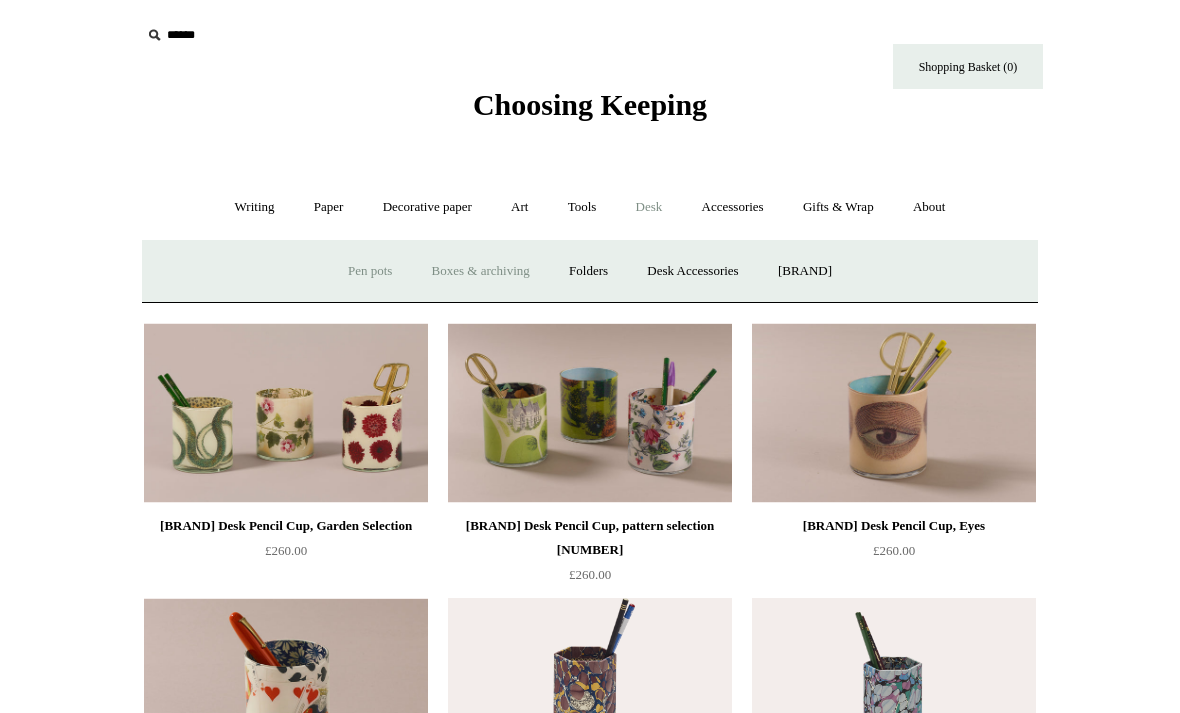 click on "Boxes & archiving" at bounding box center [481, 271] 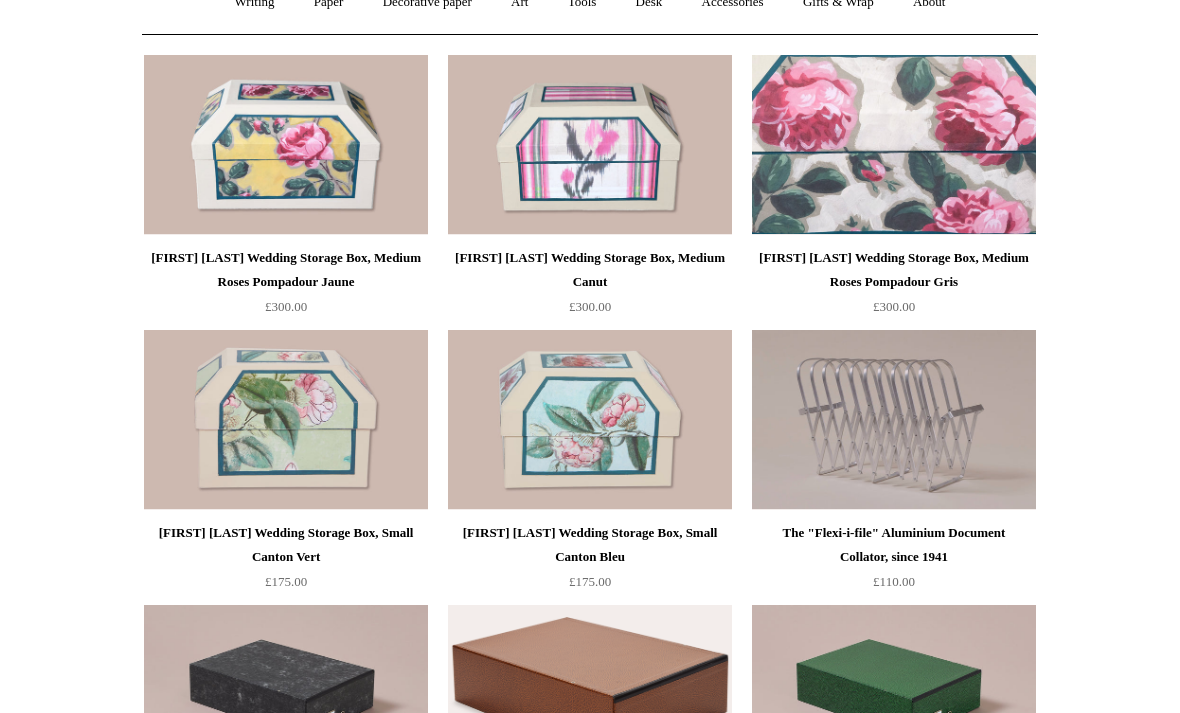 scroll, scrollTop: 188, scrollLeft: 0, axis: vertical 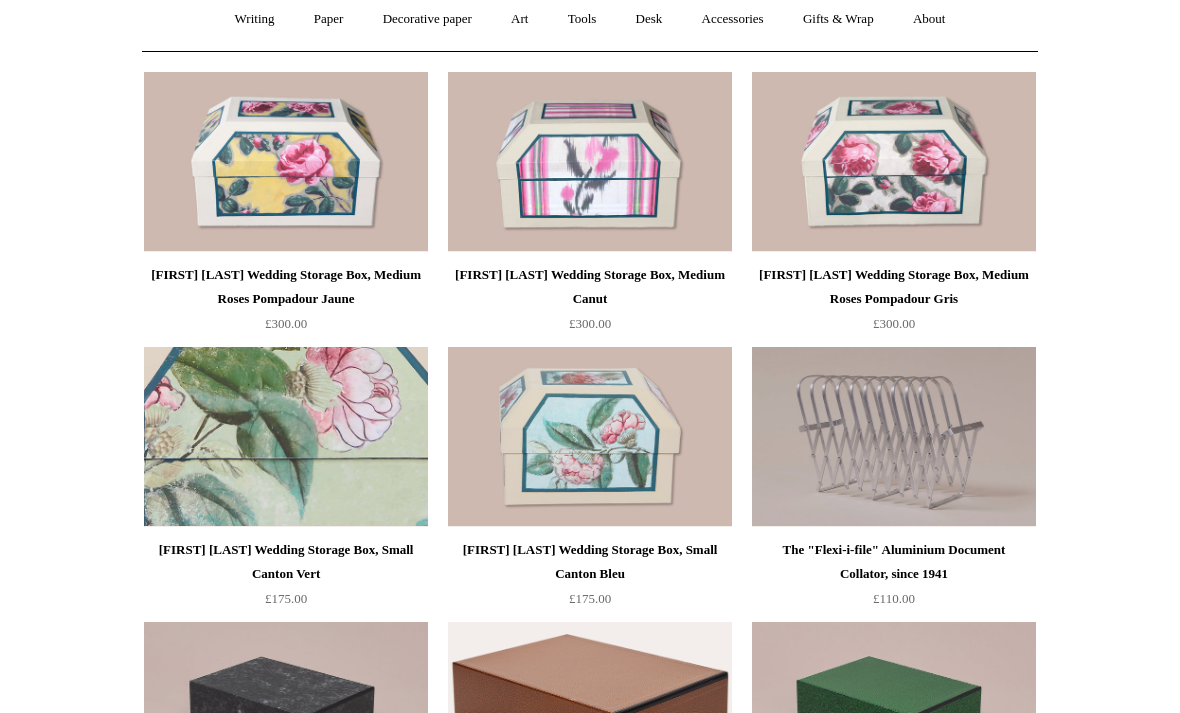 click at bounding box center (286, 437) 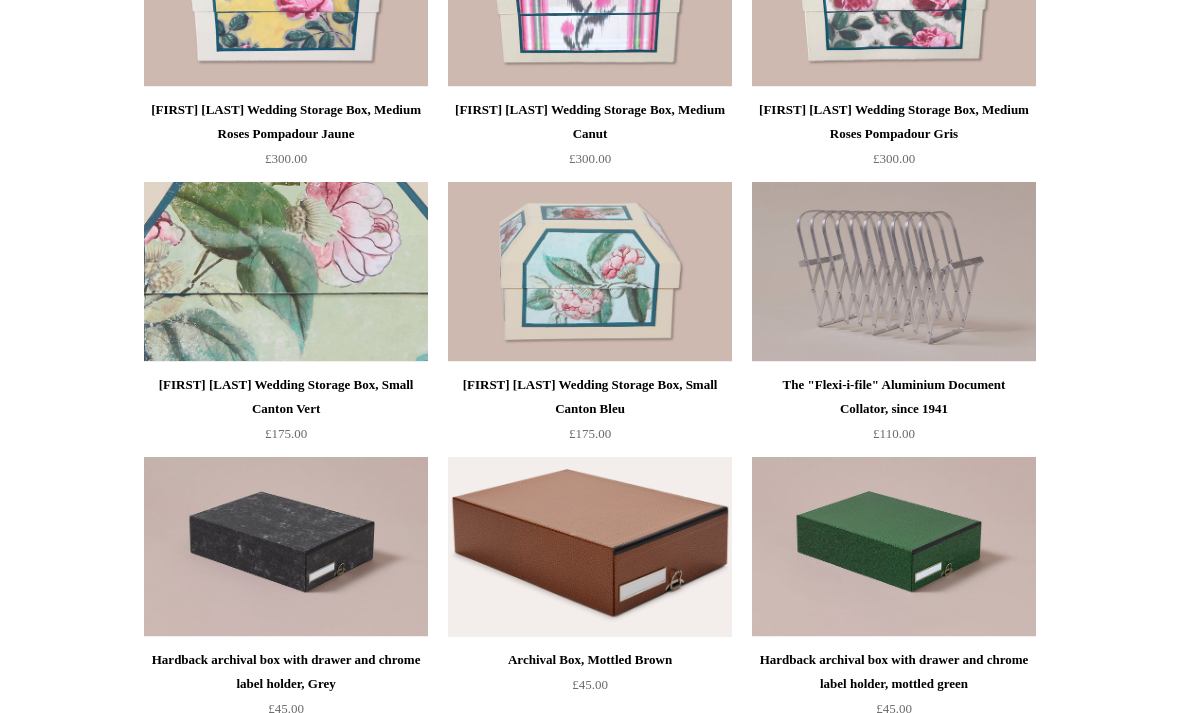 scroll, scrollTop: 453, scrollLeft: 0, axis: vertical 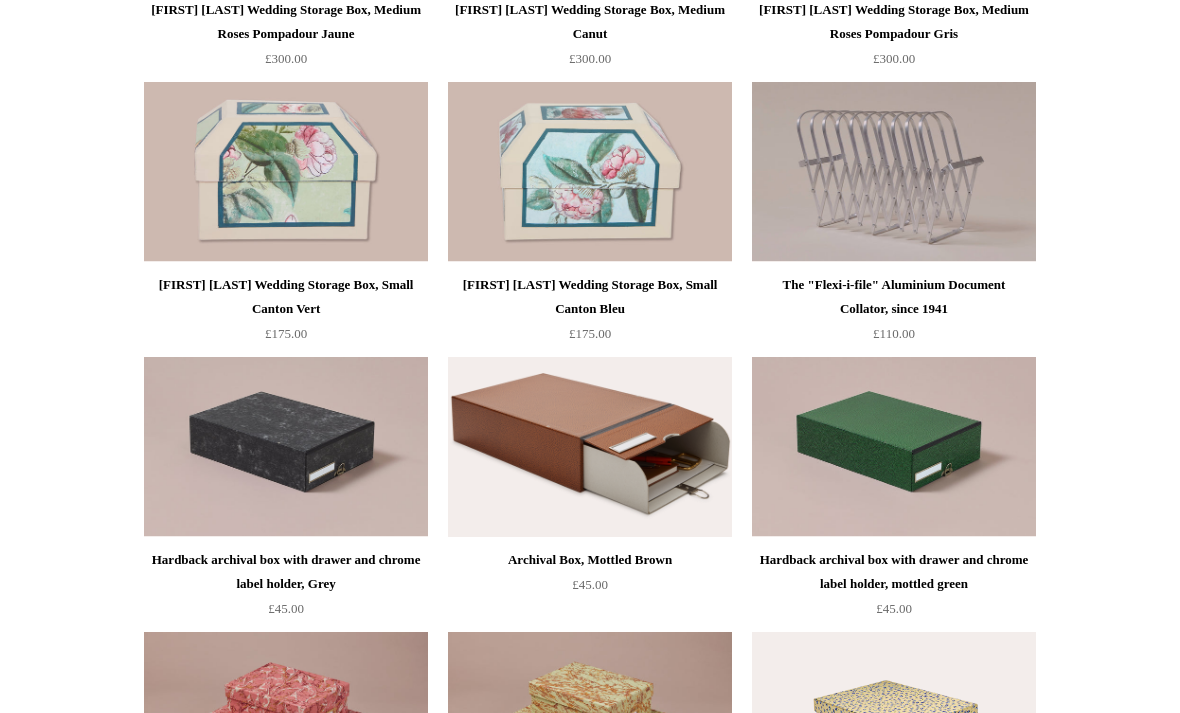 click at bounding box center (590, 447) 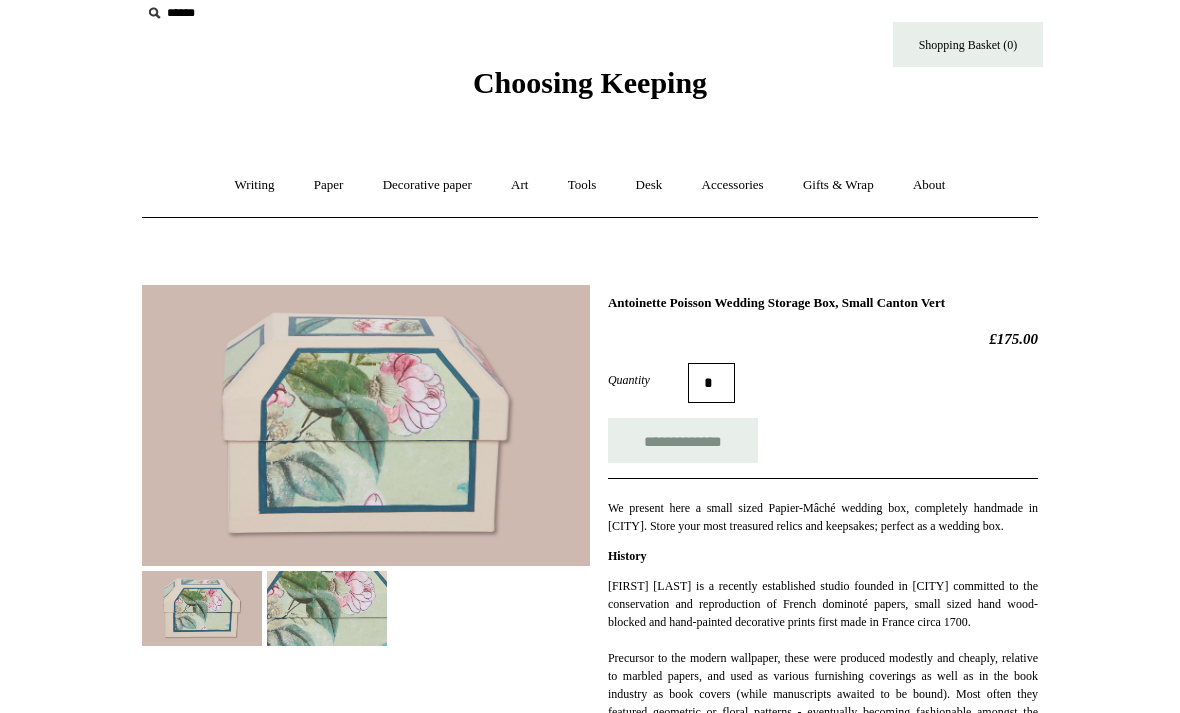 scroll, scrollTop: 24, scrollLeft: 0, axis: vertical 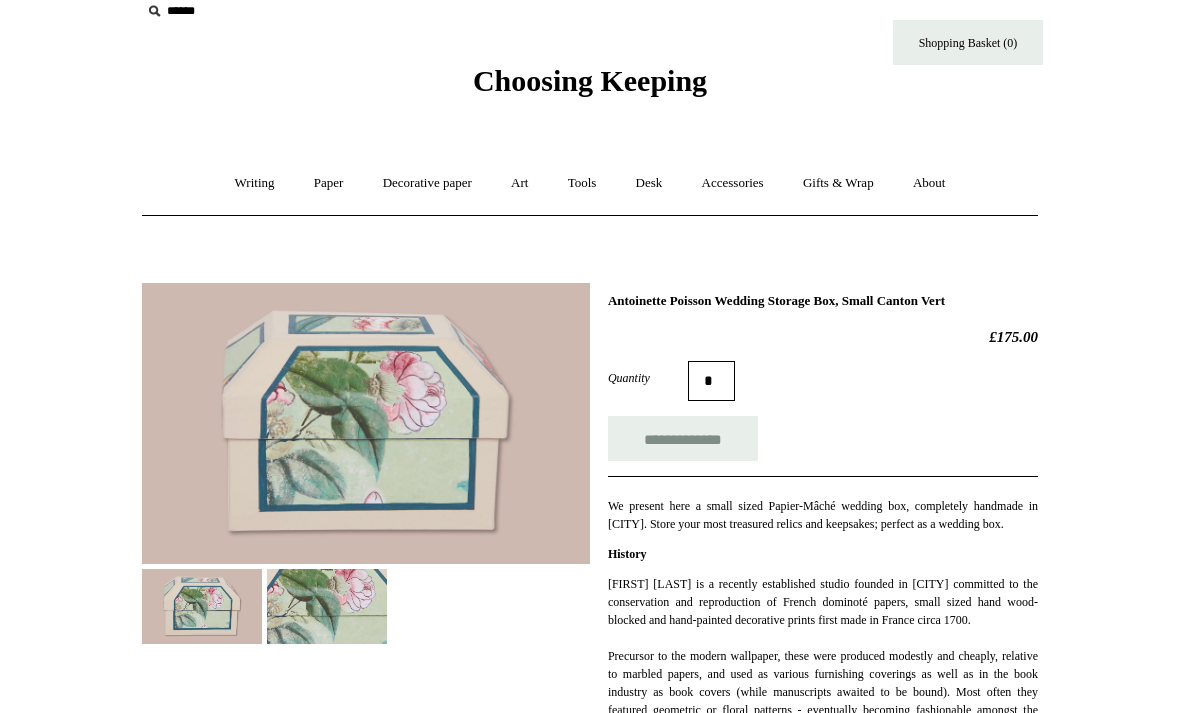click at bounding box center (327, 606) 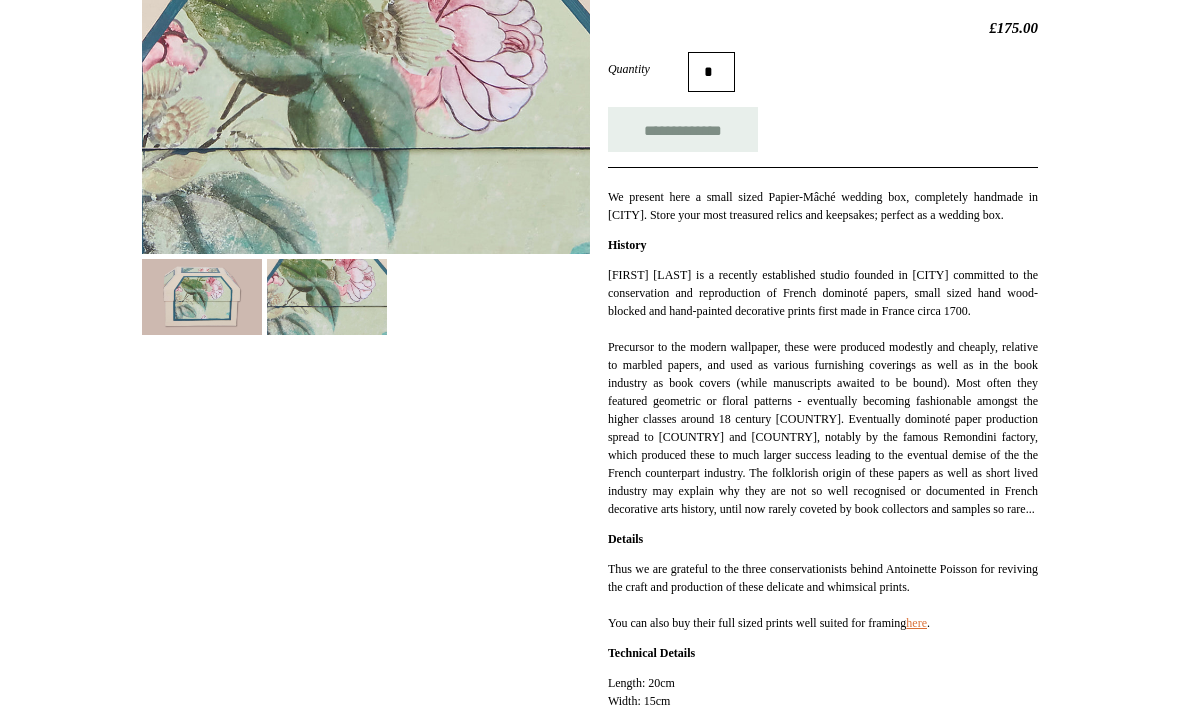 scroll, scrollTop: 335, scrollLeft: 0, axis: vertical 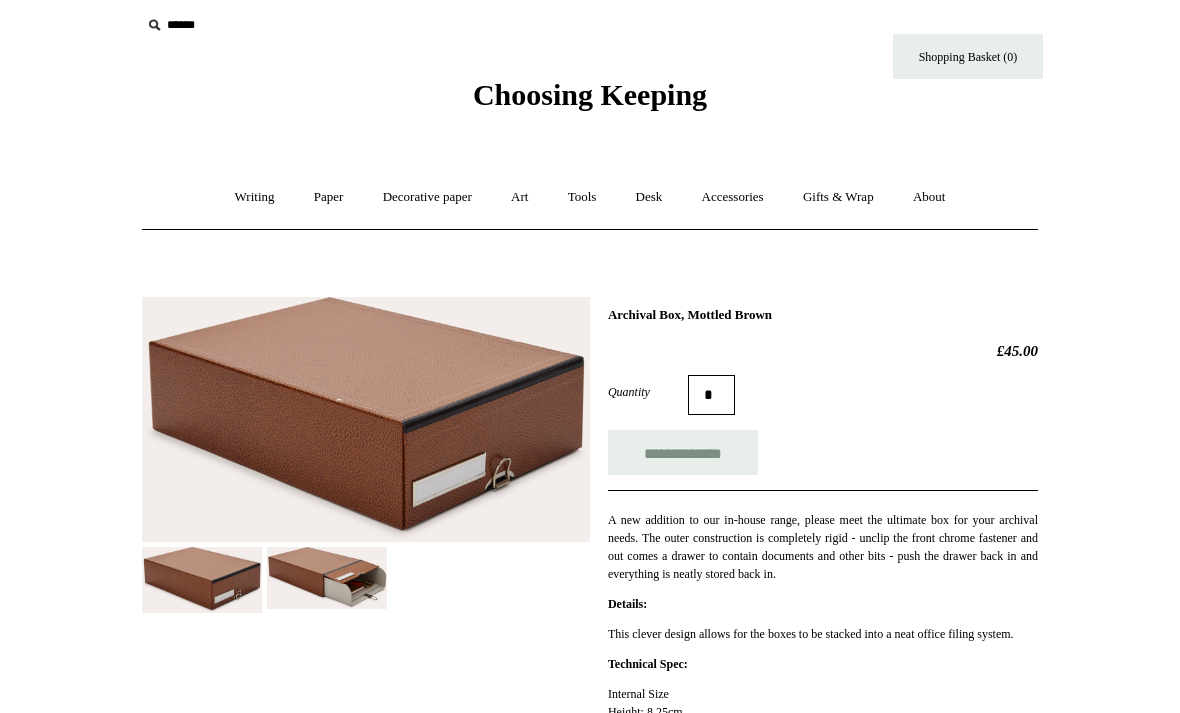click at bounding box center [327, 578] 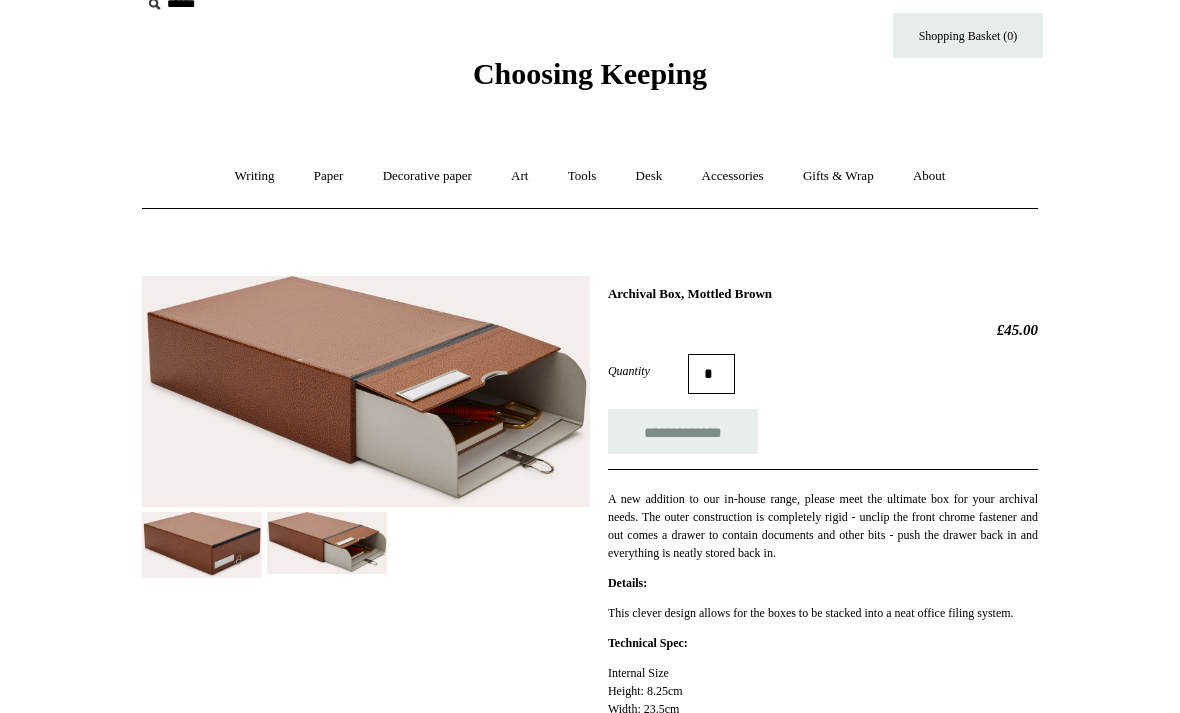 scroll, scrollTop: 37, scrollLeft: 0, axis: vertical 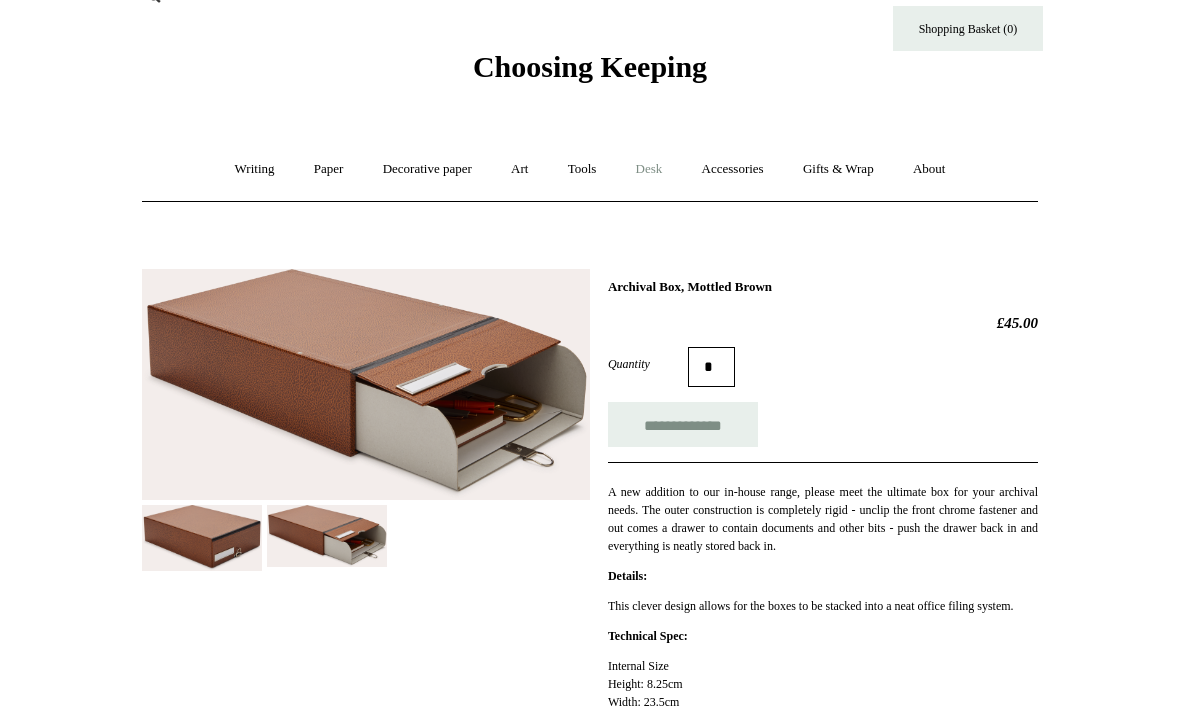 click on "Desk +" at bounding box center (649, 170) 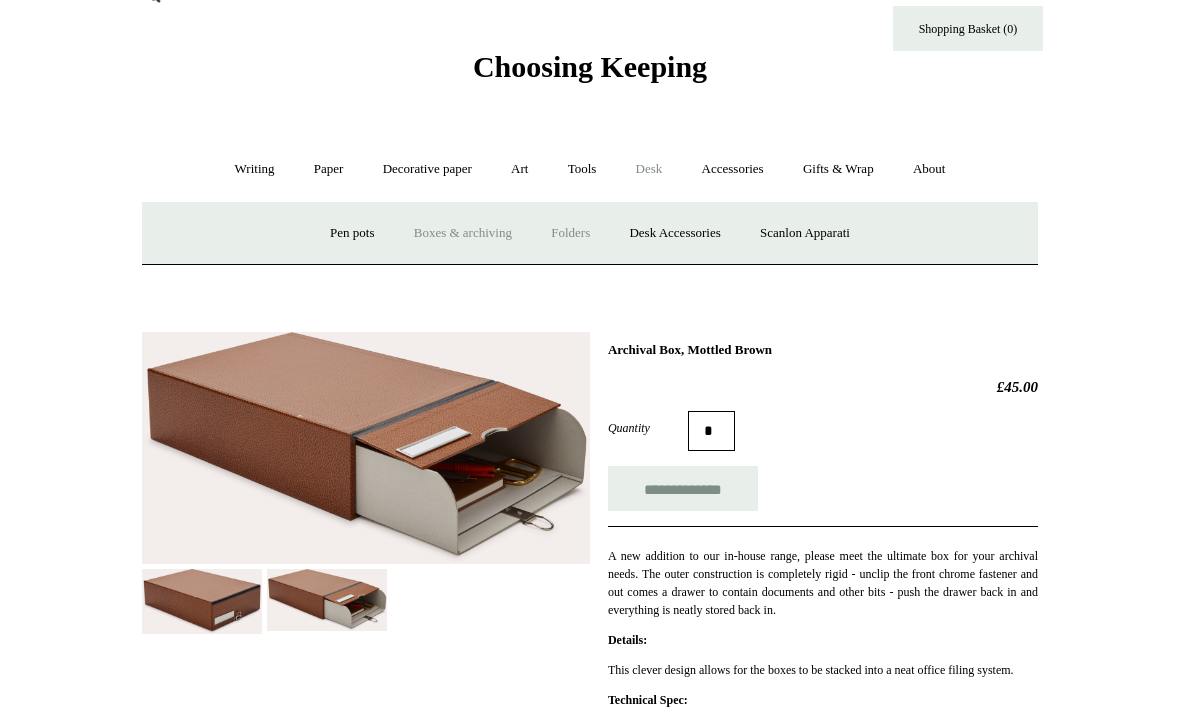 click on "Folders" at bounding box center [570, 233] 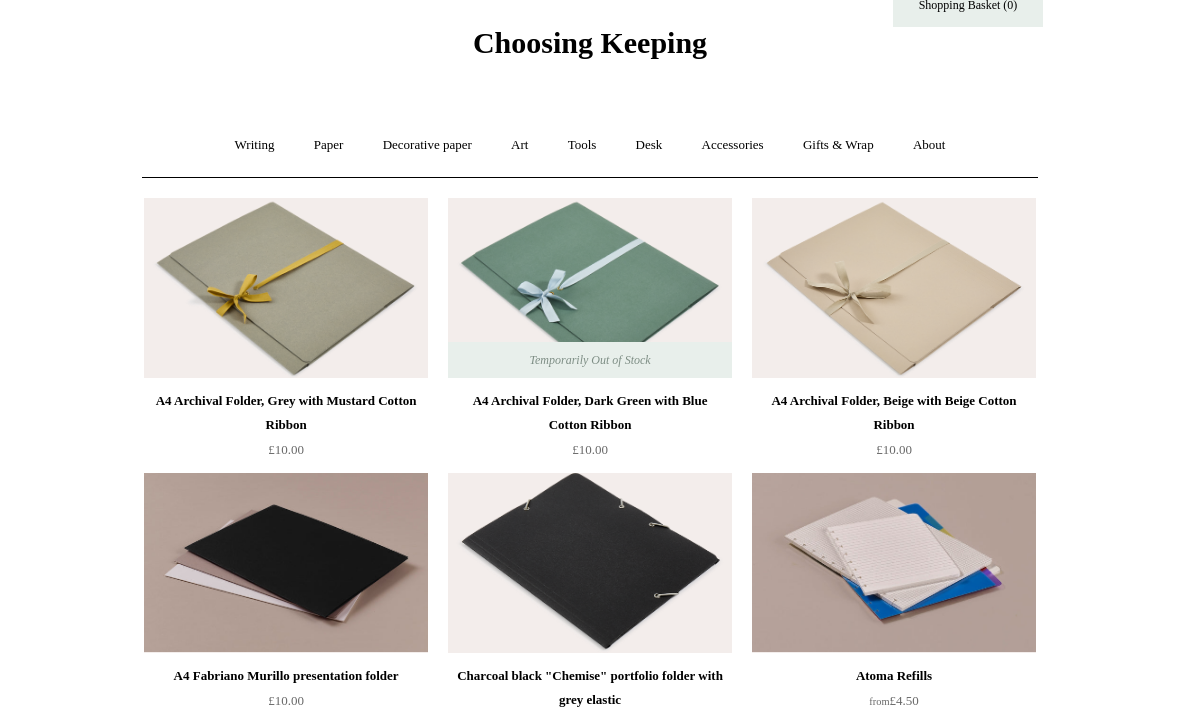 scroll, scrollTop: 0, scrollLeft: 0, axis: both 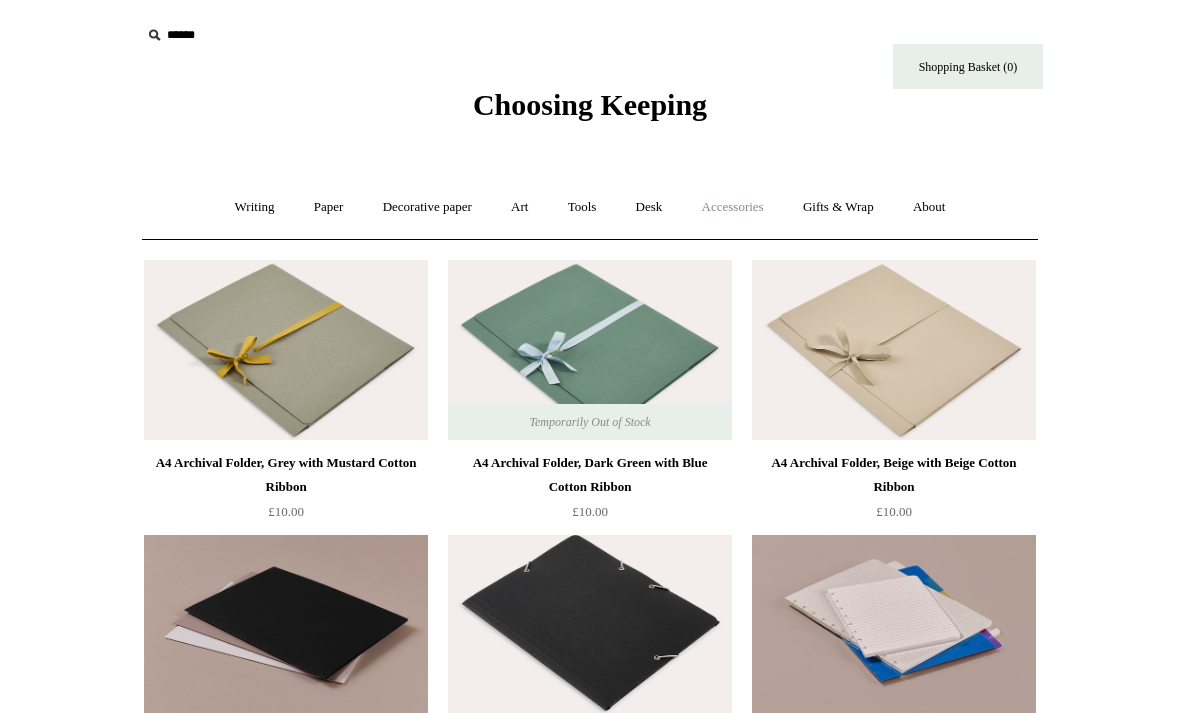 click on "Accessories +" at bounding box center (733, 207) 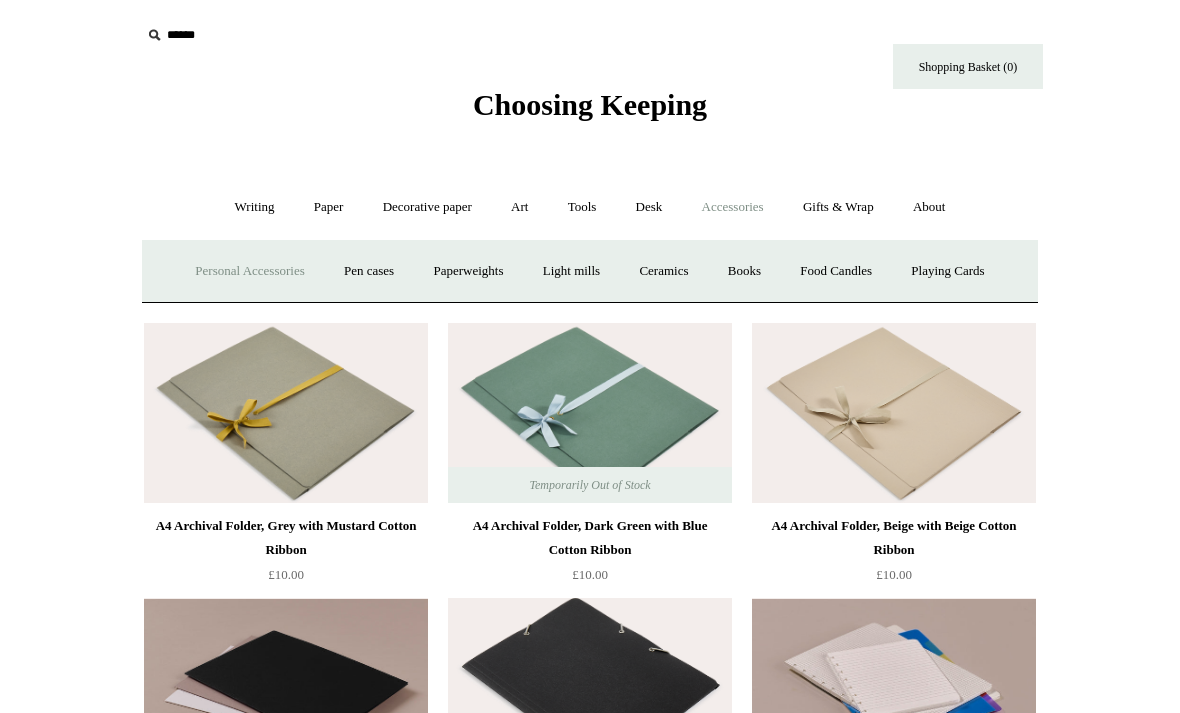 click on "Personal Accessories +" at bounding box center (249, 271) 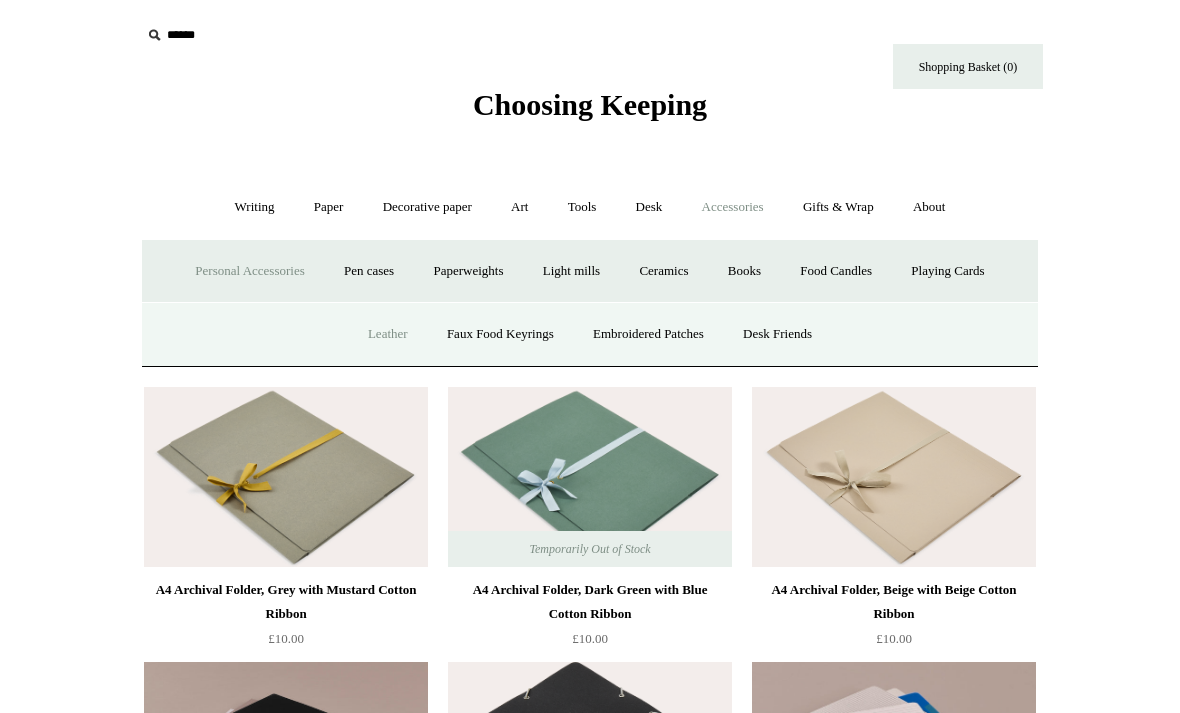 click on "Leather" at bounding box center (388, 334) 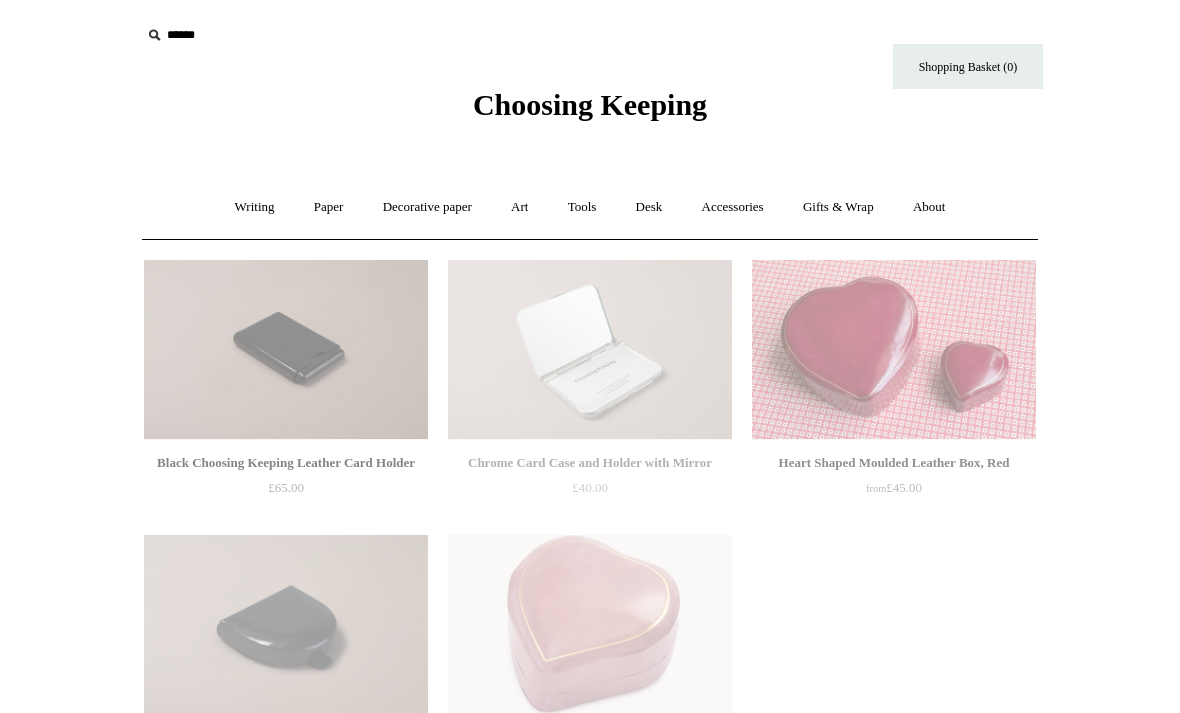 scroll, scrollTop: 0, scrollLeft: 0, axis: both 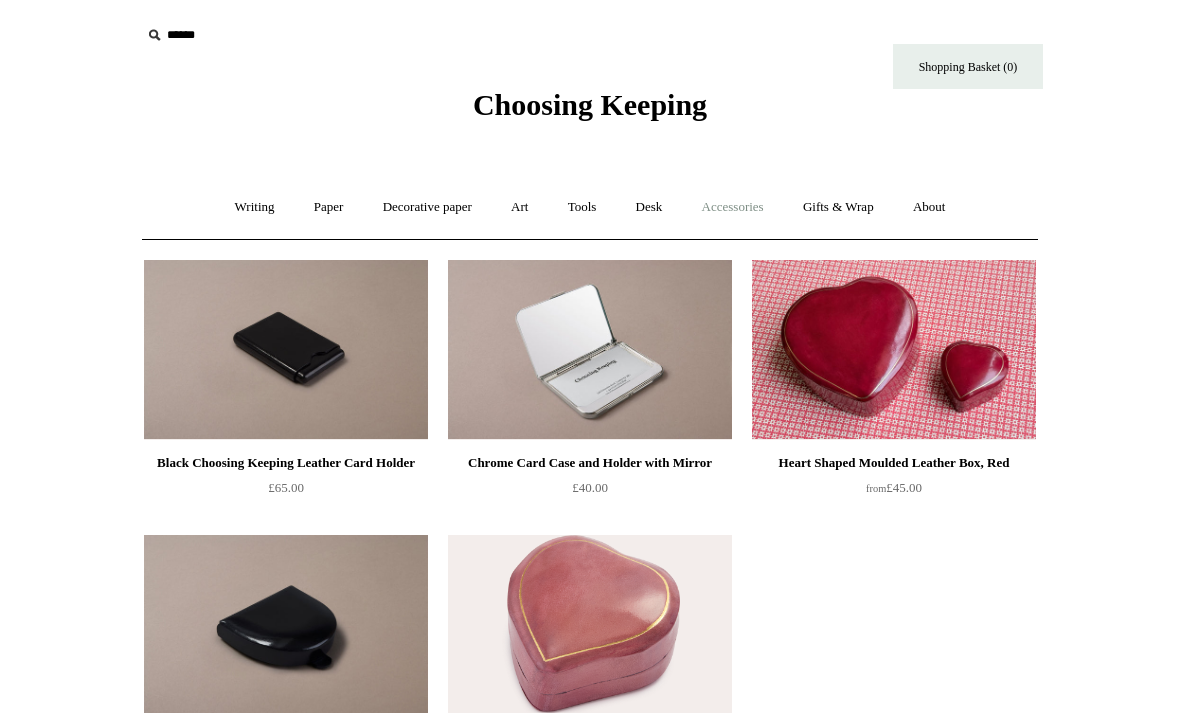 click on "Accessories +" at bounding box center (733, 207) 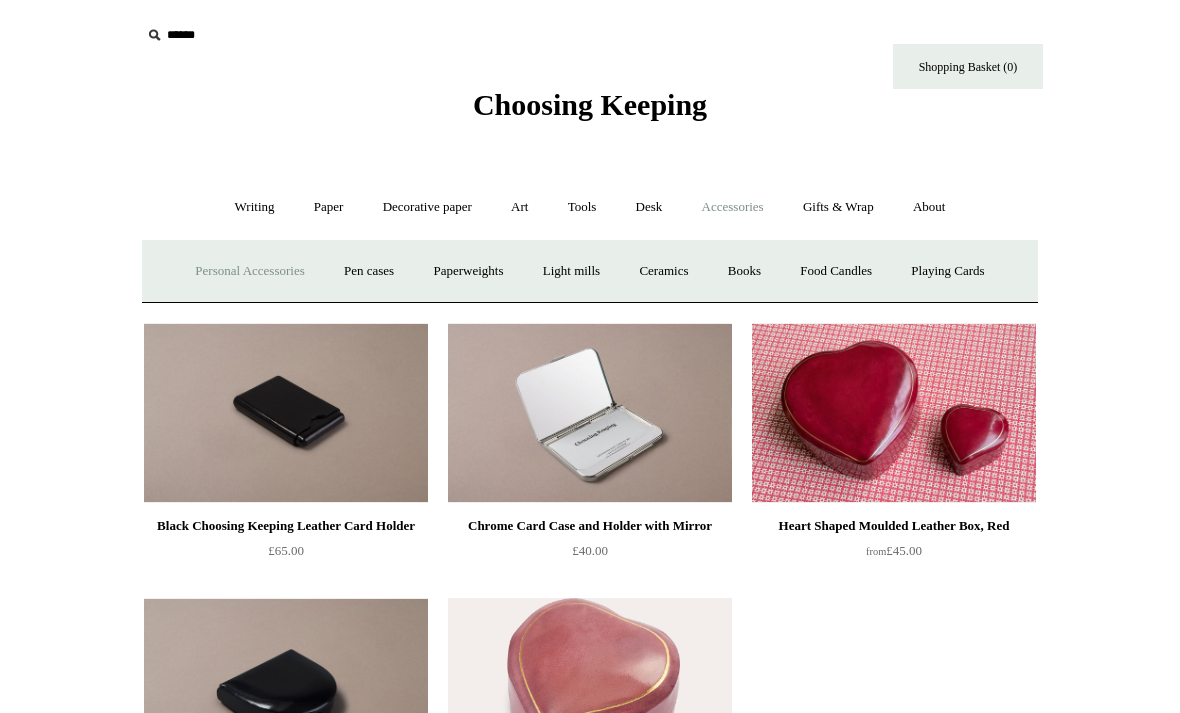 click on "Personal Accessories +" at bounding box center [249, 271] 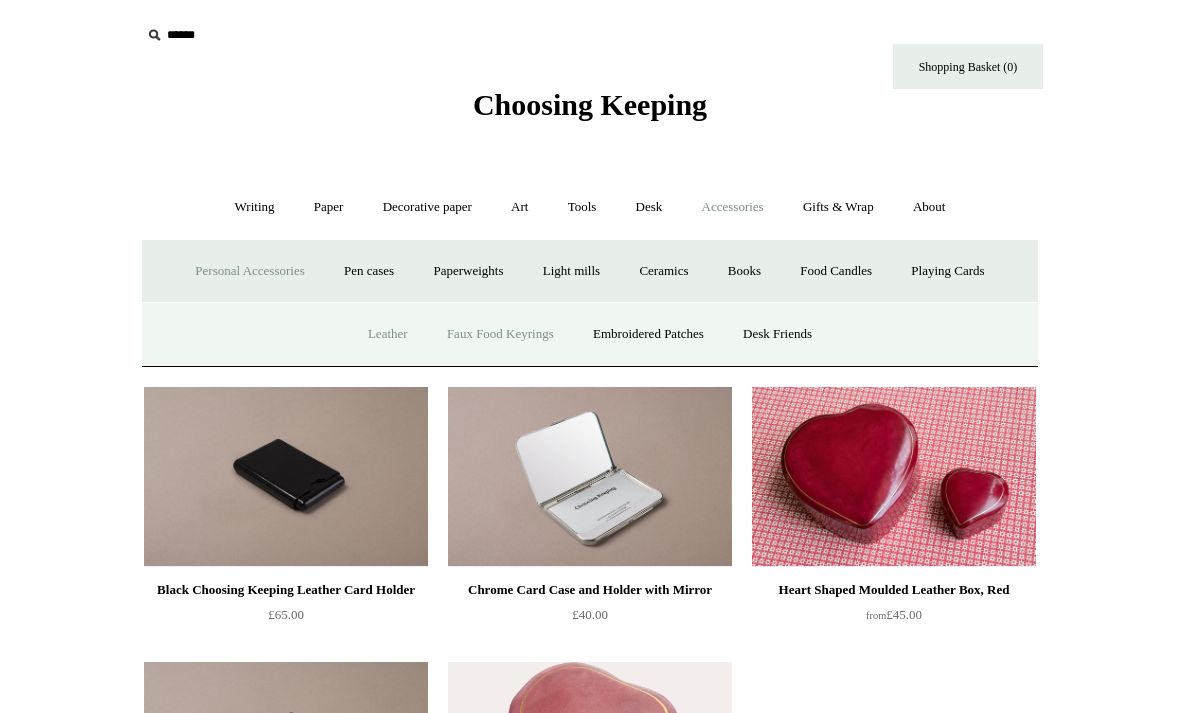 click on "Faux Food Keyrings" at bounding box center [500, 334] 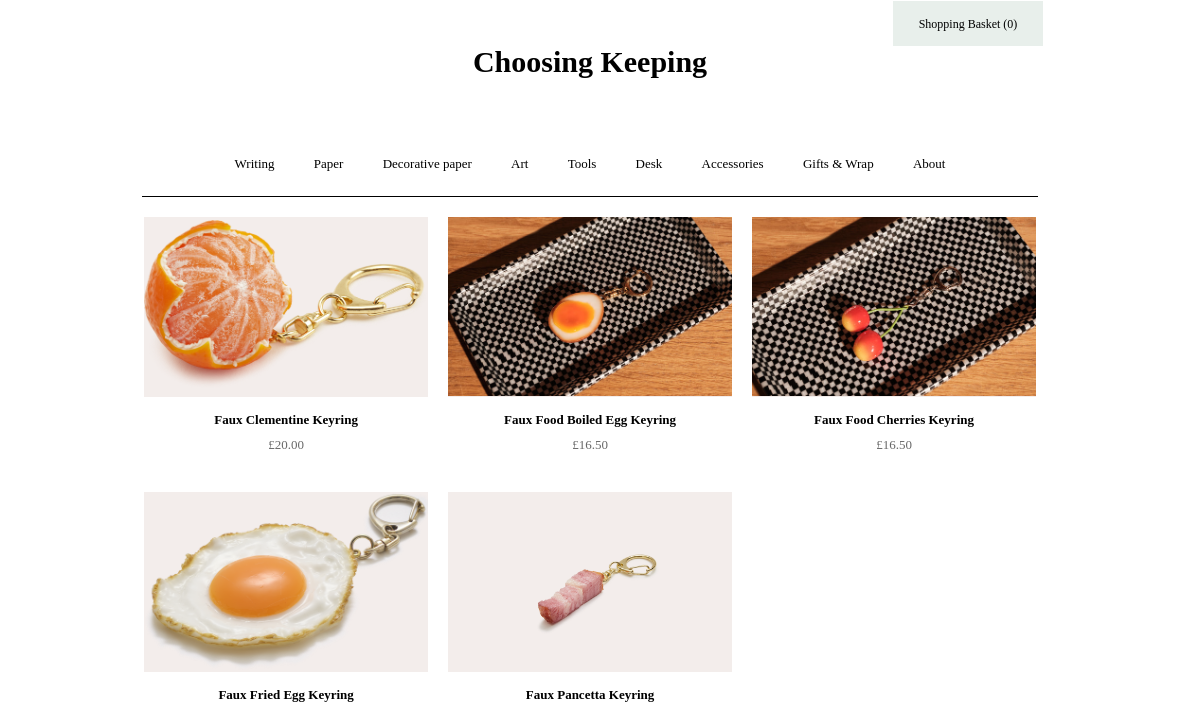 scroll, scrollTop: 50, scrollLeft: 0, axis: vertical 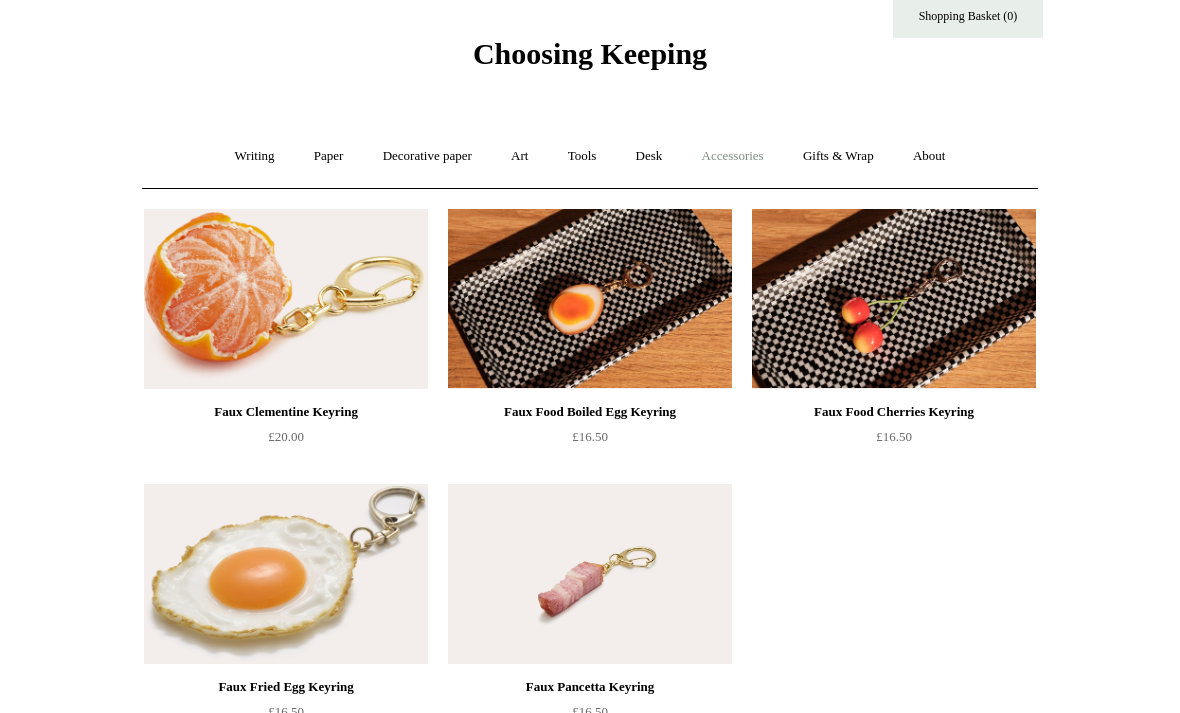 click on "Accessories +" at bounding box center (733, 157) 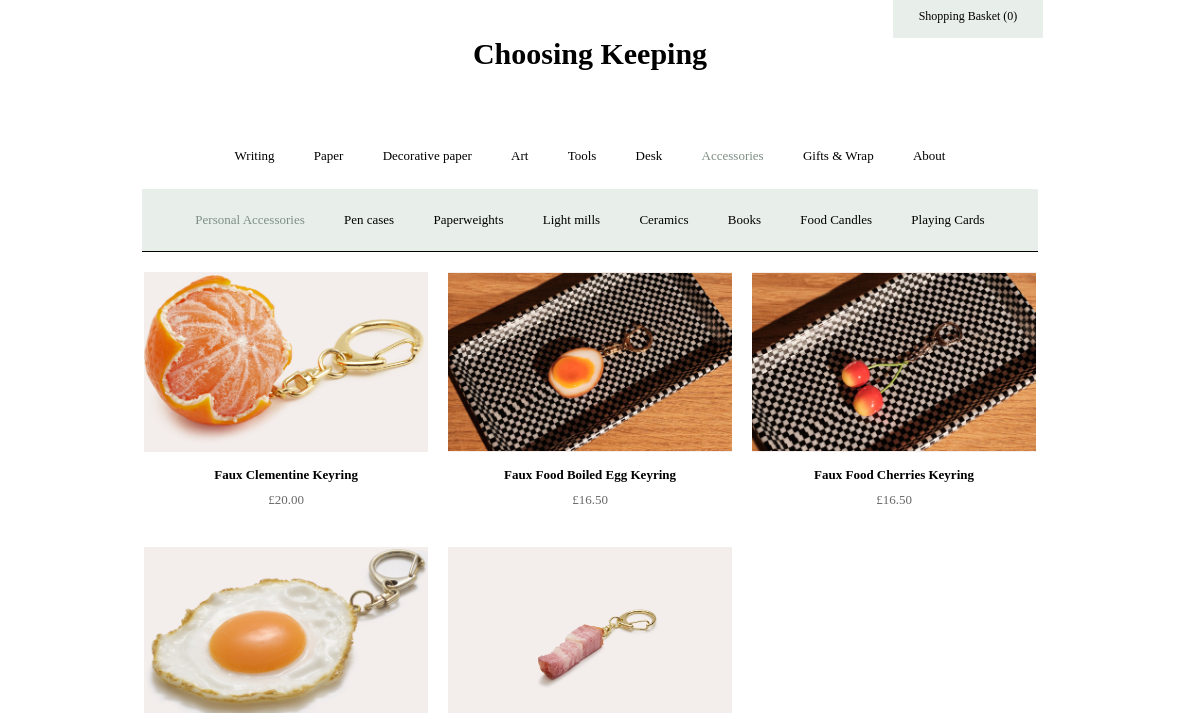 click on "Personal Accessories +" at bounding box center [249, 220] 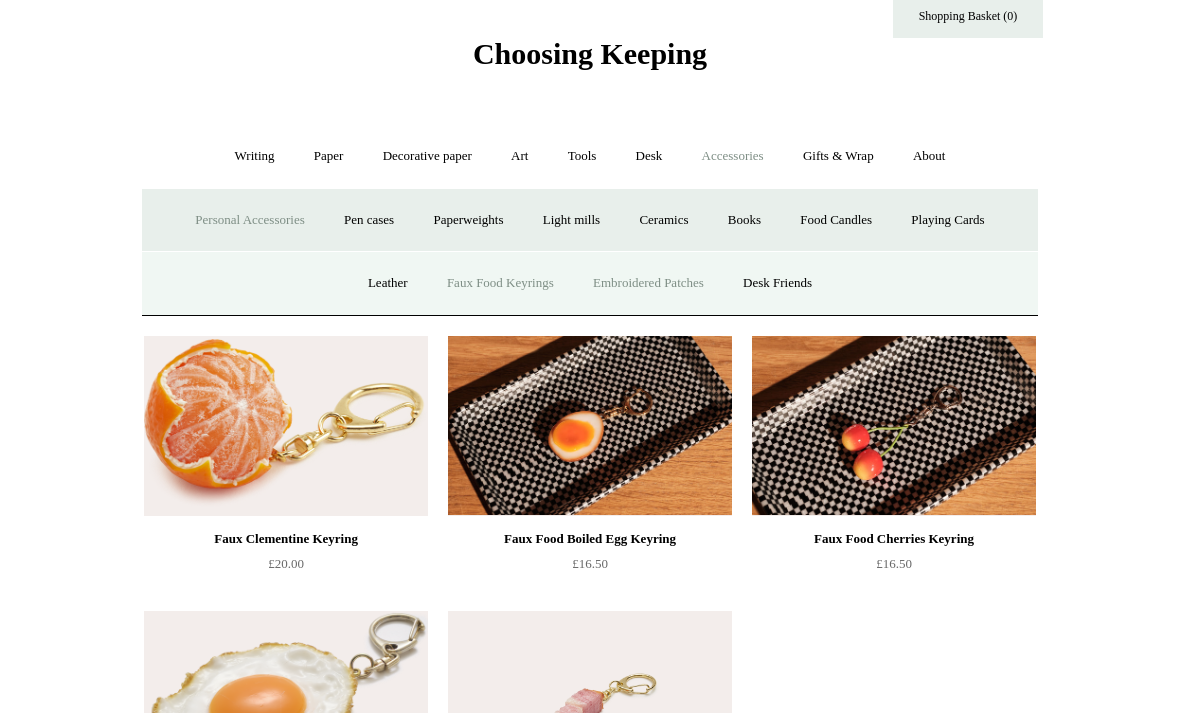 click on "Embroidered Patches" at bounding box center (648, 283) 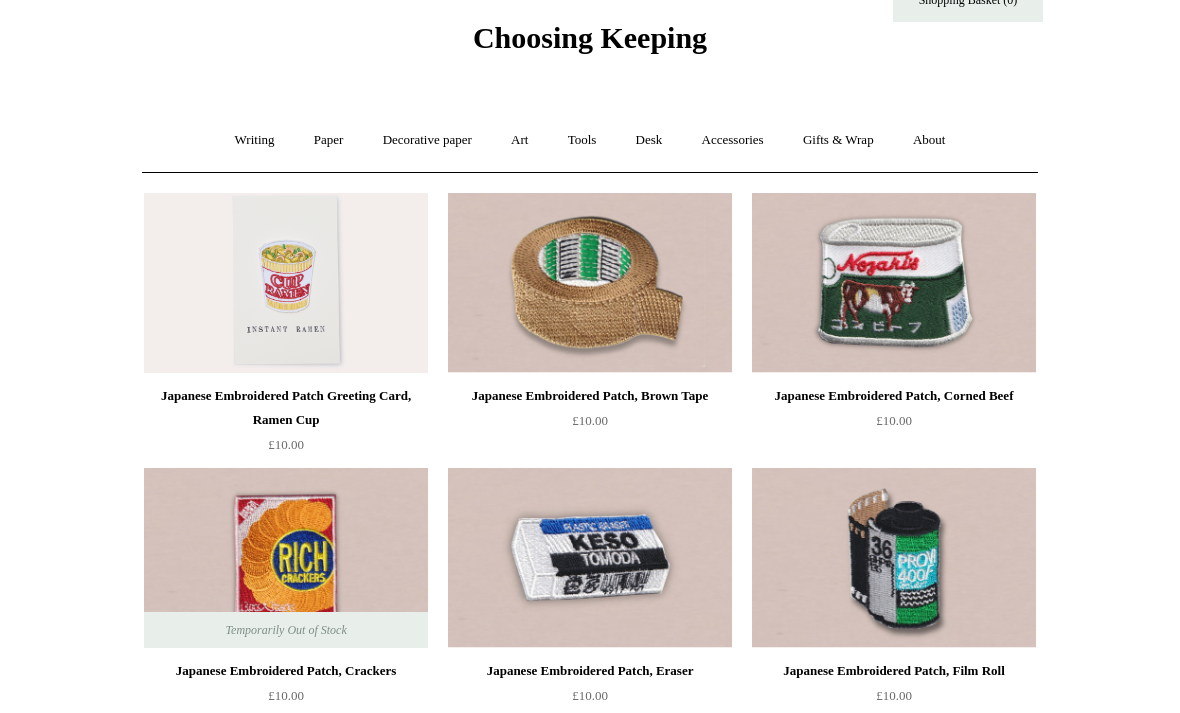 scroll, scrollTop: 0, scrollLeft: 0, axis: both 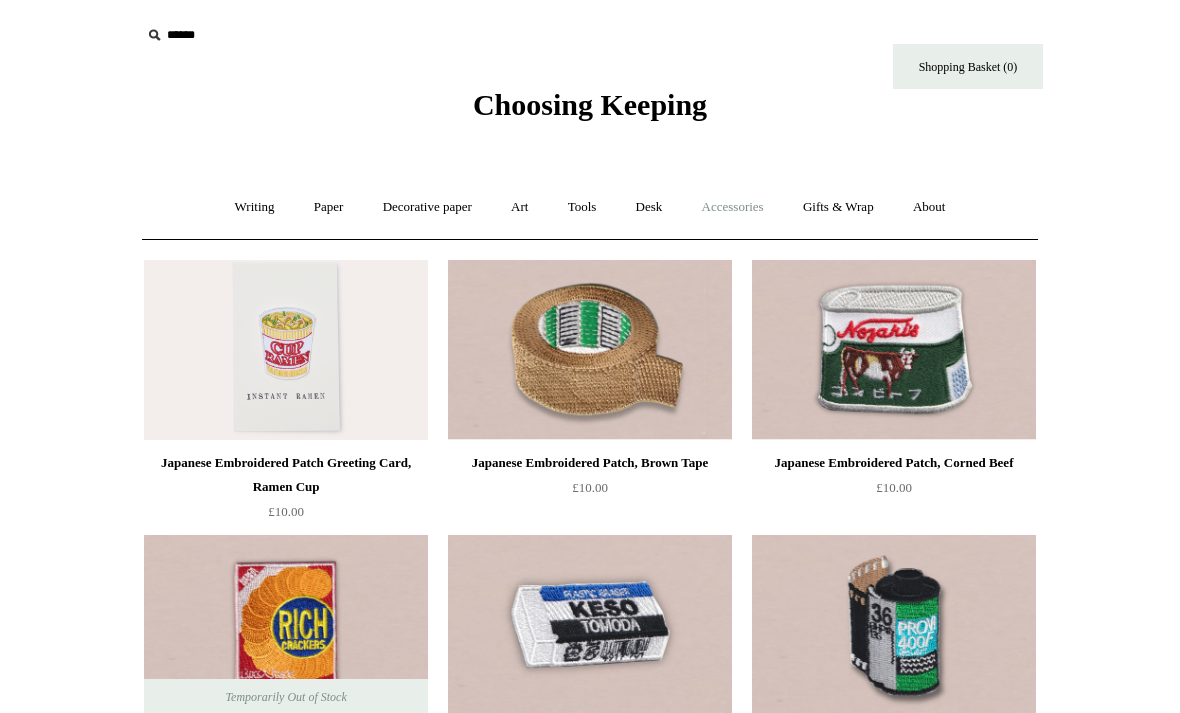 click on "Accessories +" at bounding box center (733, 207) 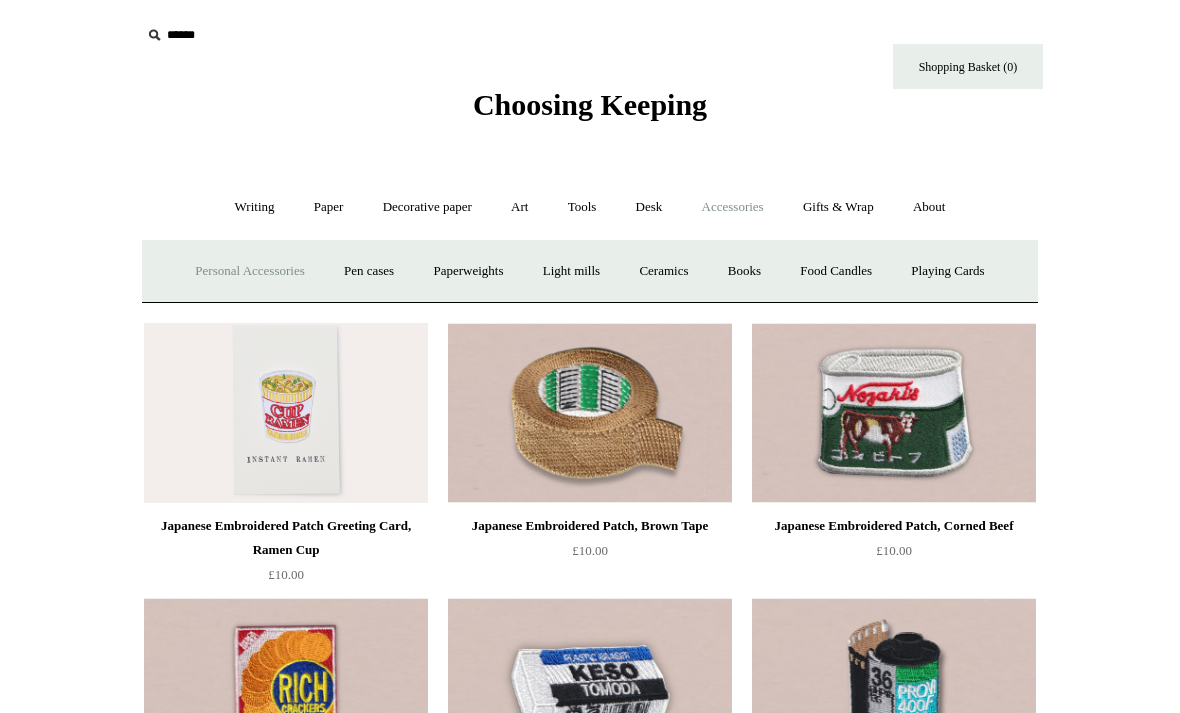 click on "Personal Accessories +" at bounding box center (249, 271) 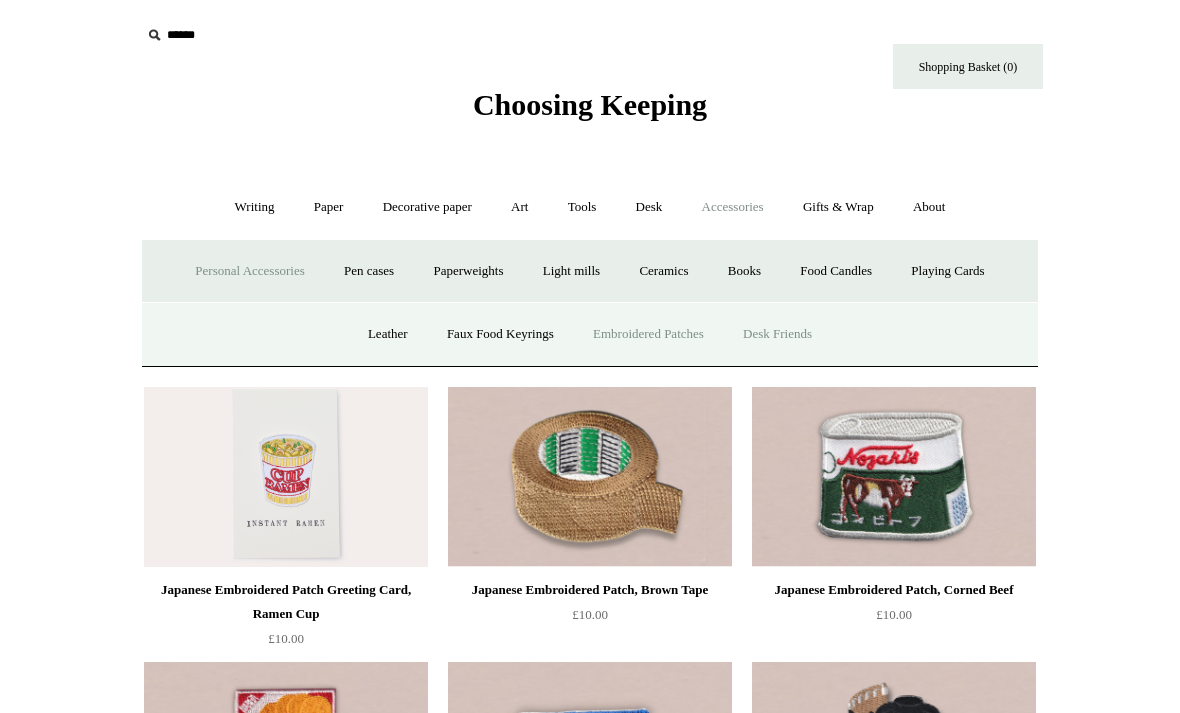 click on "Desk Friends" at bounding box center [777, 334] 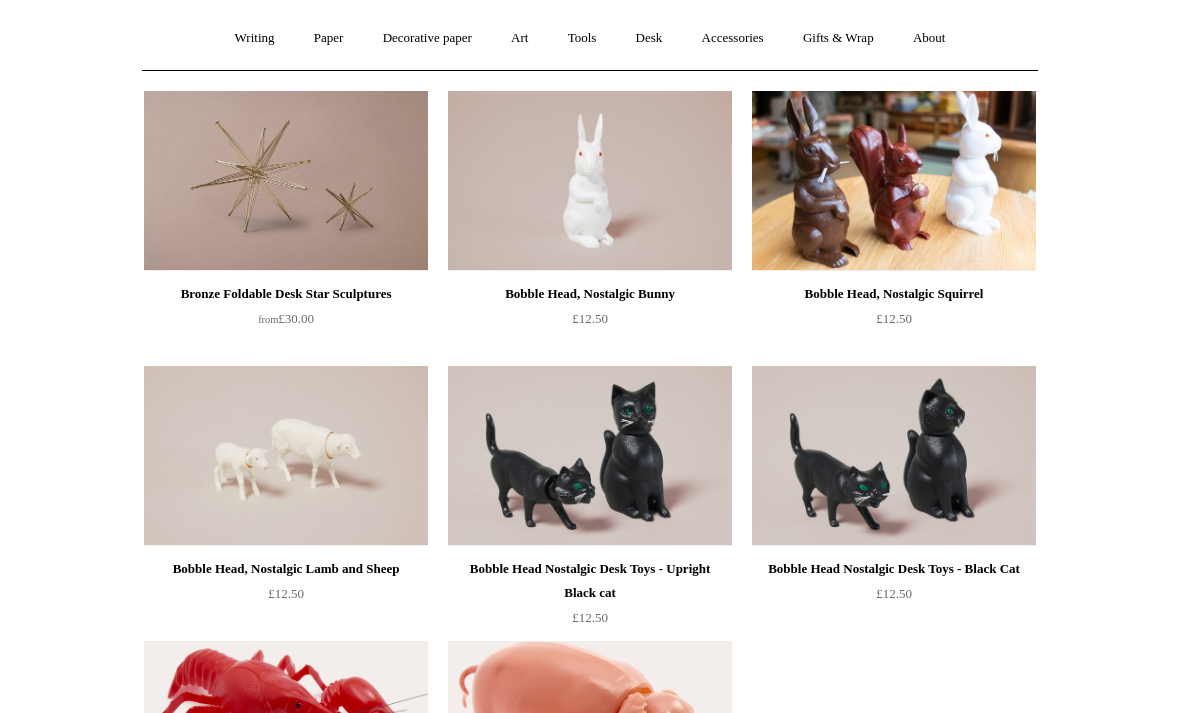 scroll, scrollTop: 0, scrollLeft: 0, axis: both 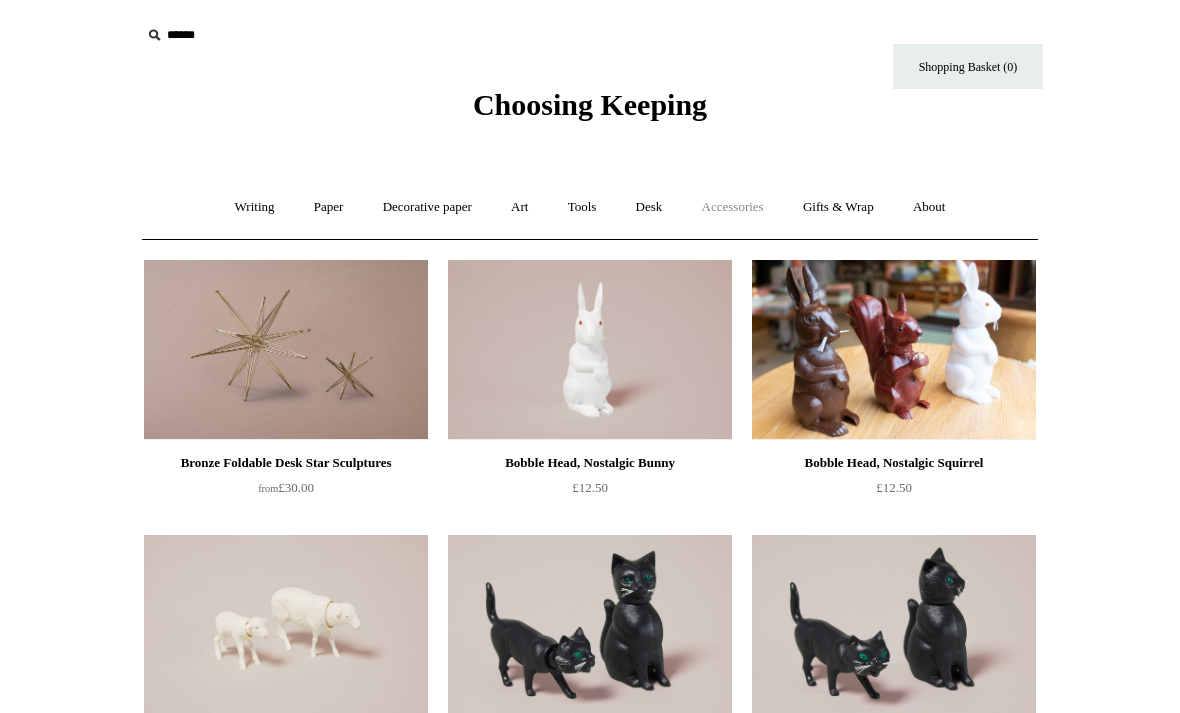 click on "Accessories +" at bounding box center (733, 207) 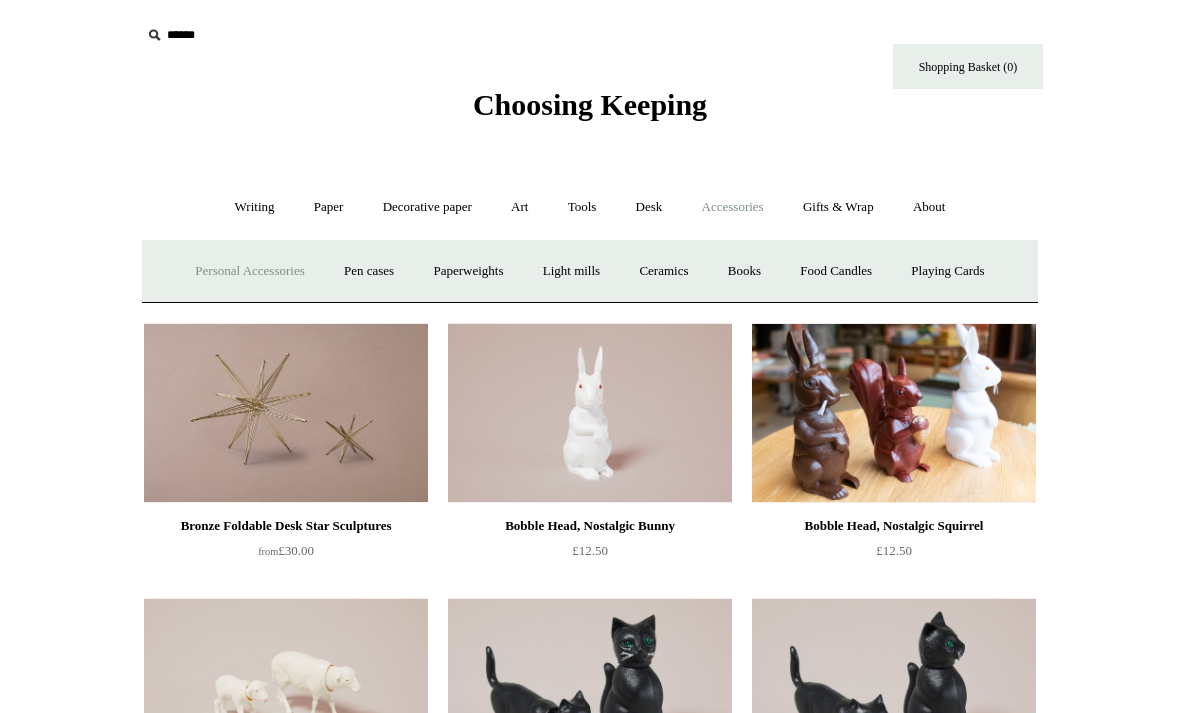 click on "Personal Accessories +" at bounding box center (249, 271) 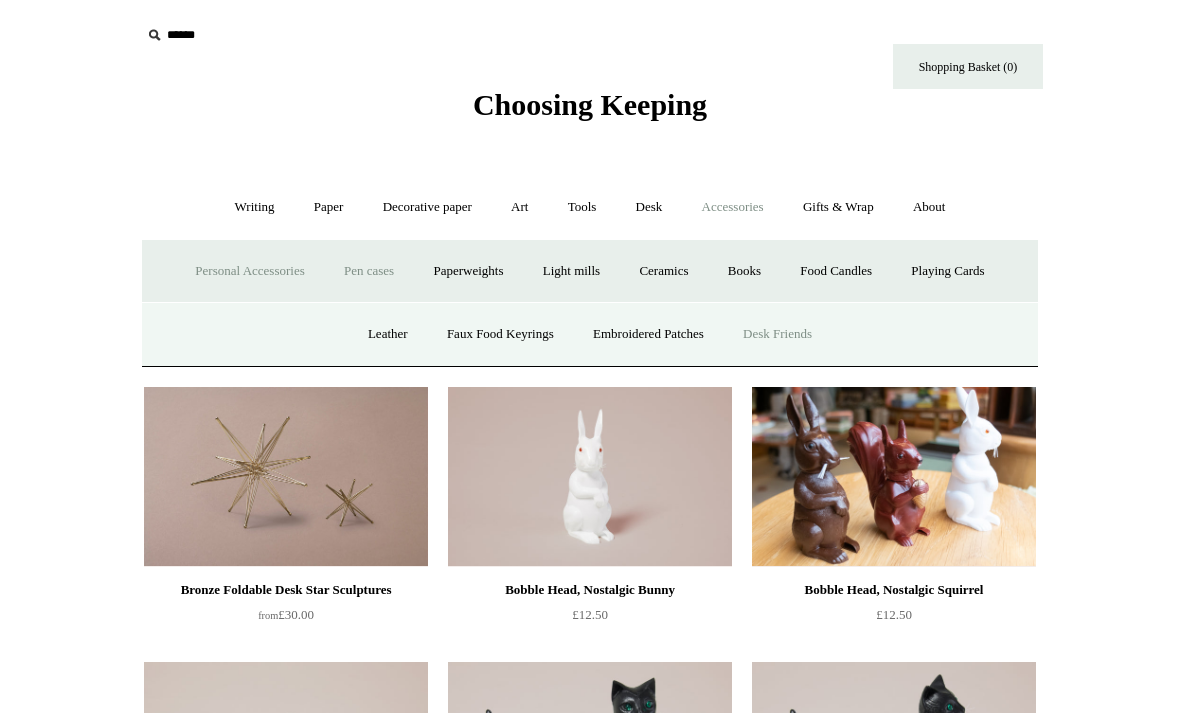 click on "Pen cases" at bounding box center [369, 271] 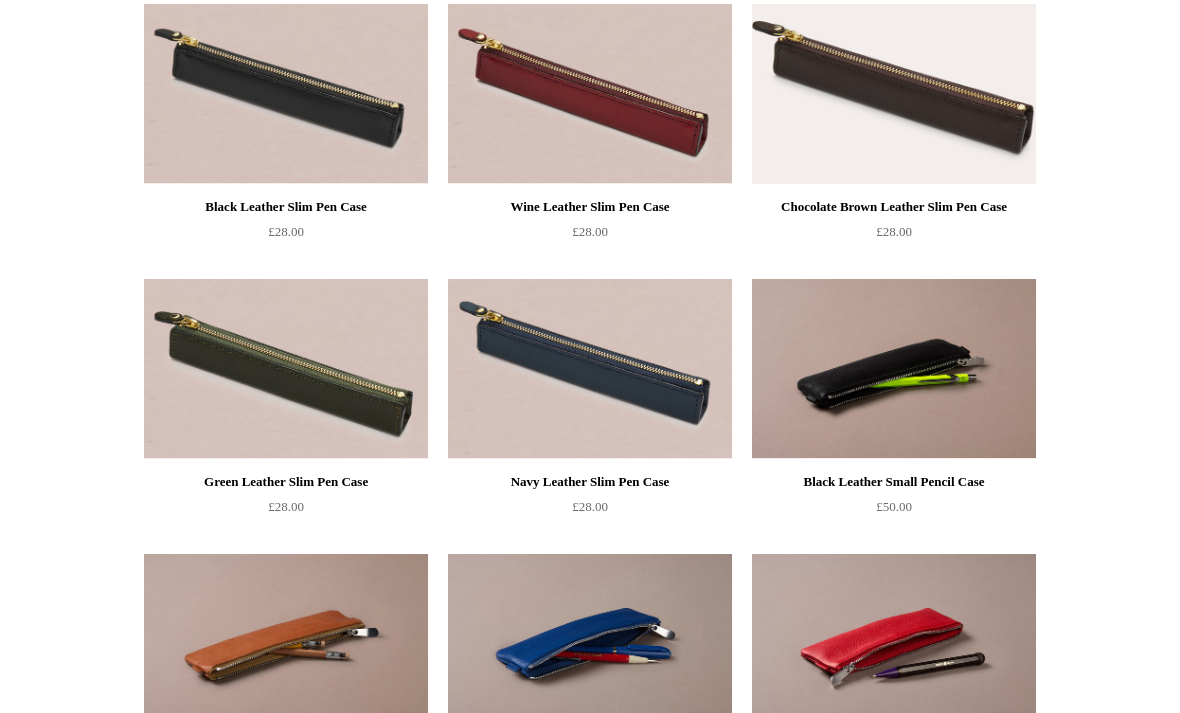 scroll, scrollTop: 256, scrollLeft: 0, axis: vertical 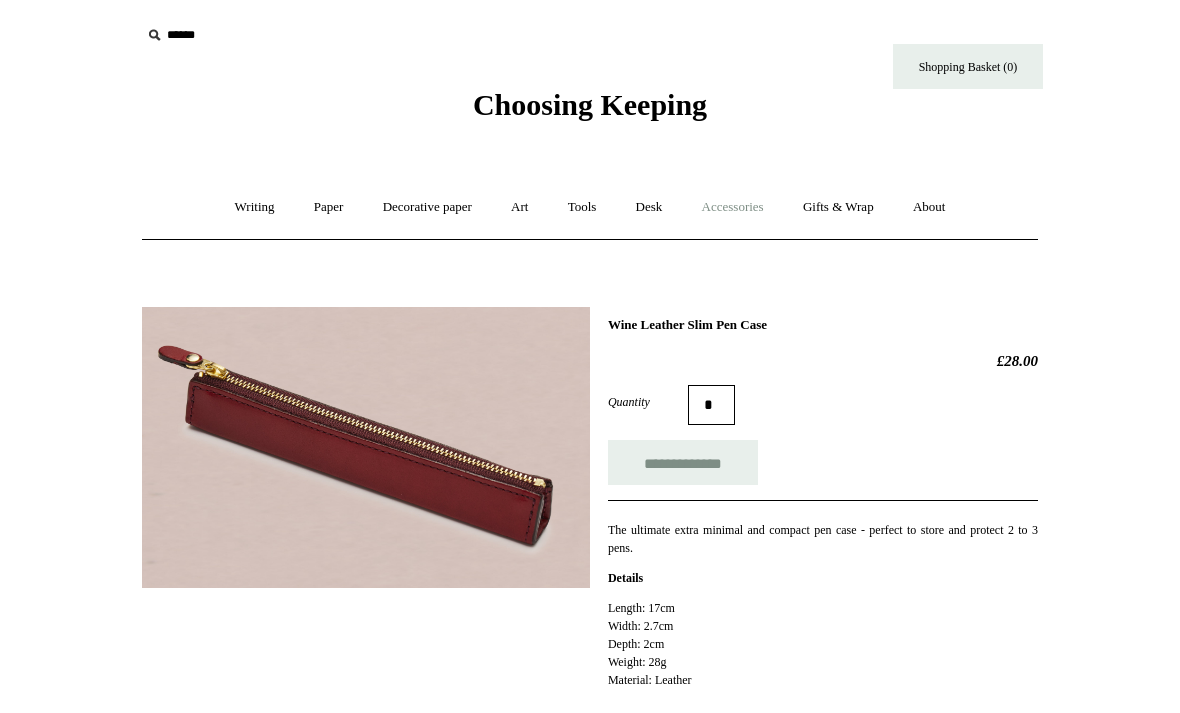 click on "Accessories +" at bounding box center [733, 207] 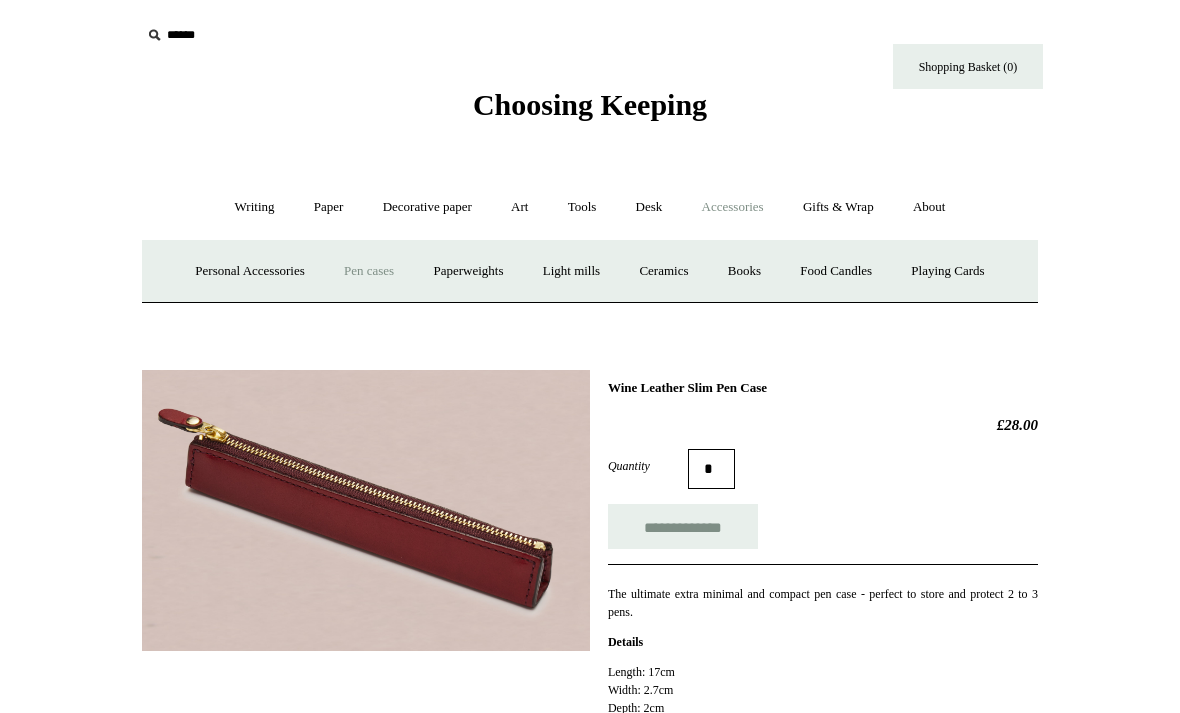 click on "Pen cases" at bounding box center [369, 271] 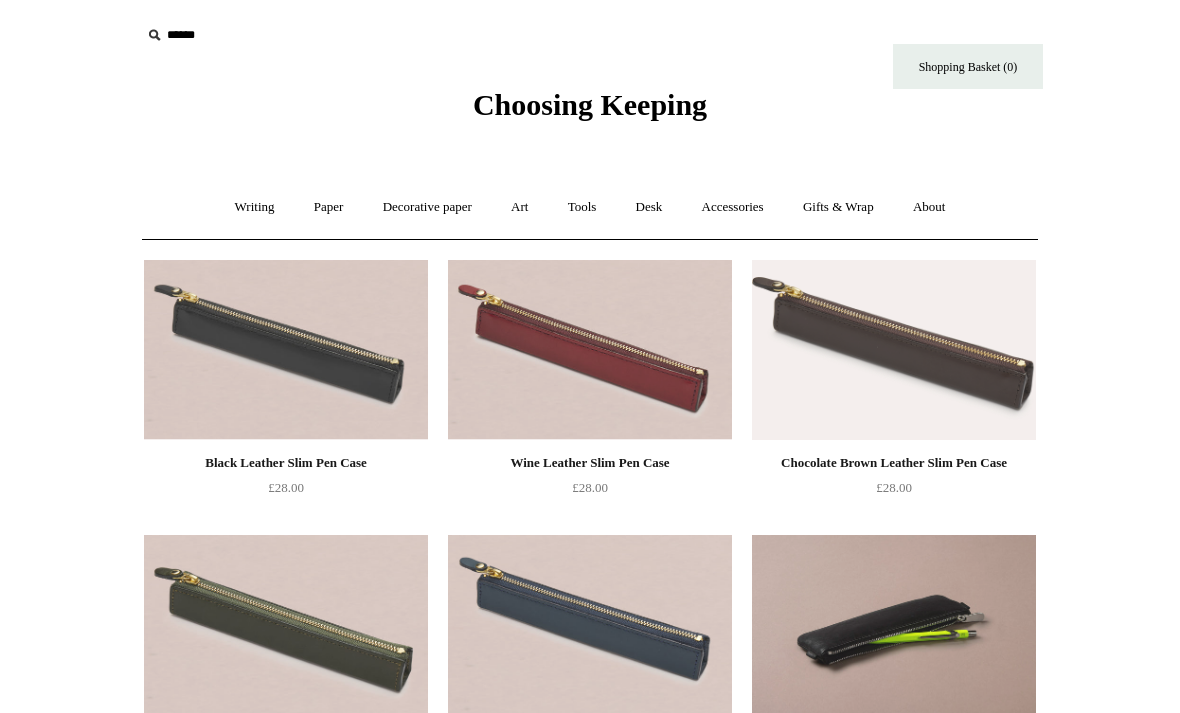 scroll, scrollTop: 0, scrollLeft: 0, axis: both 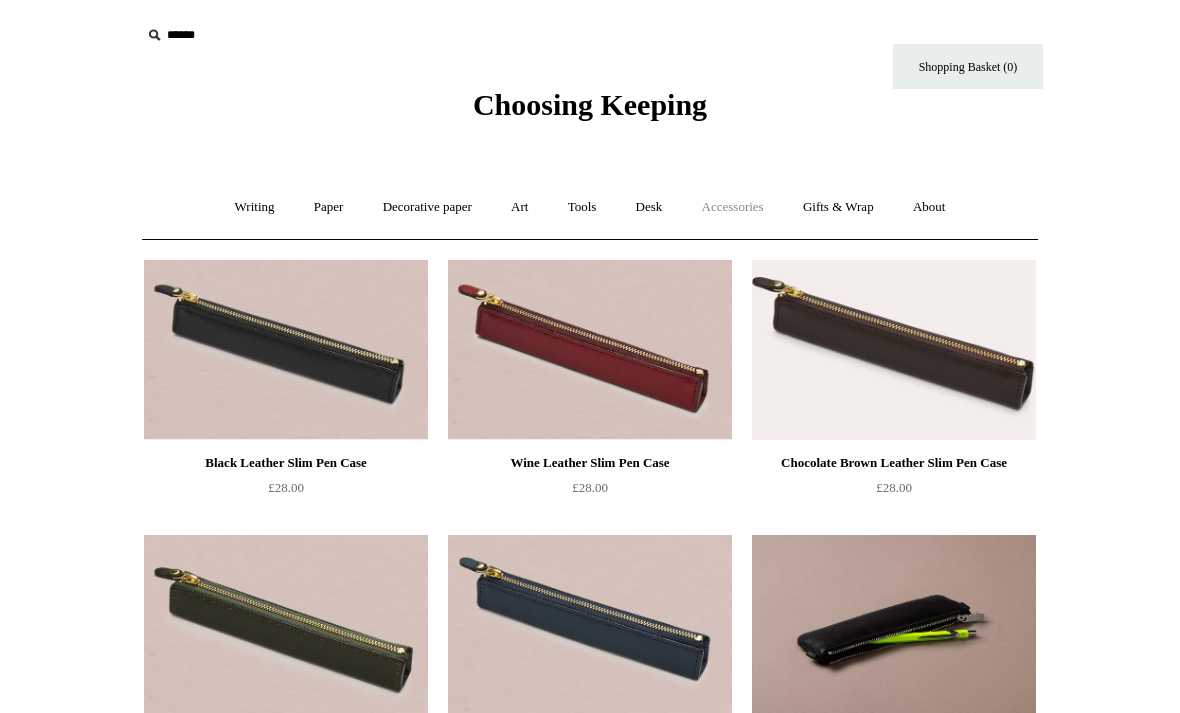 click on "Accessories +" at bounding box center [733, 207] 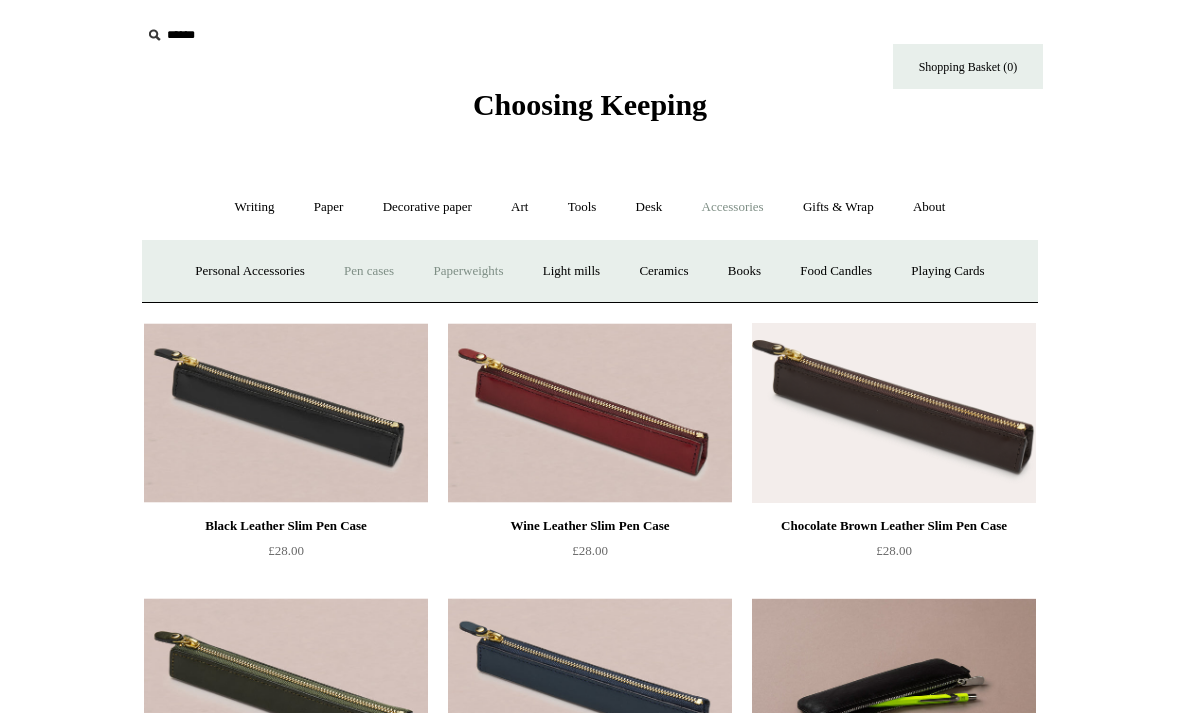 click on "Paperweights +" at bounding box center (468, 271) 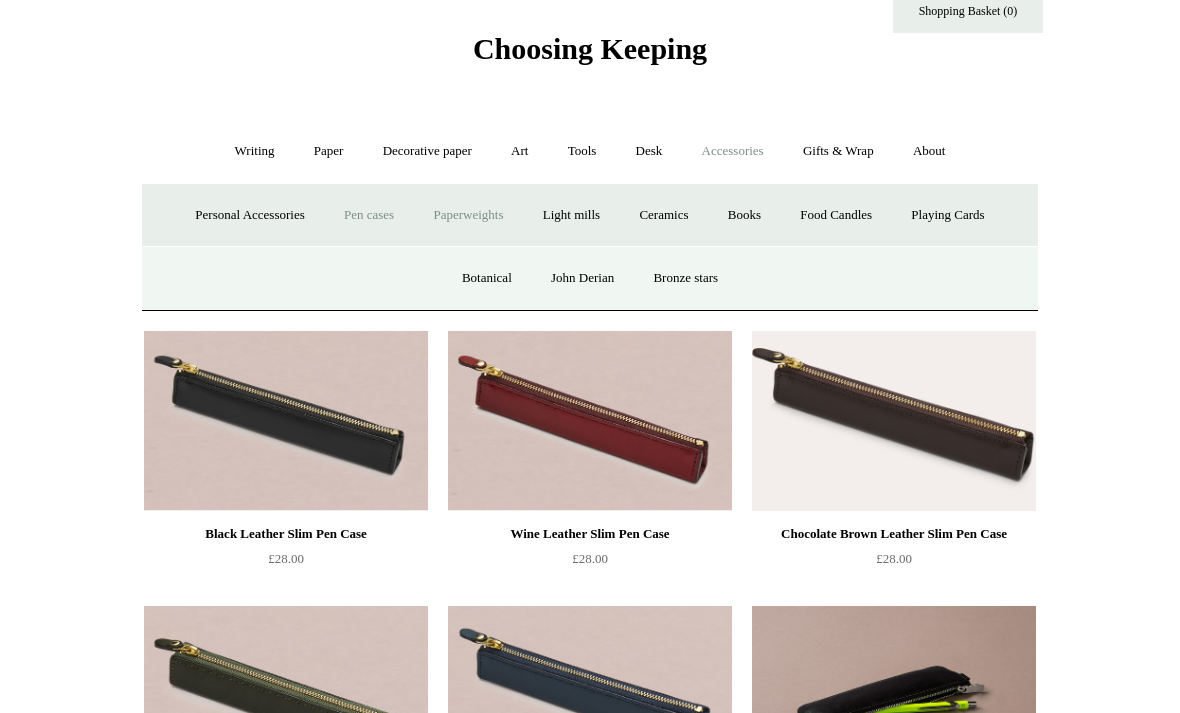 scroll, scrollTop: 58, scrollLeft: 0, axis: vertical 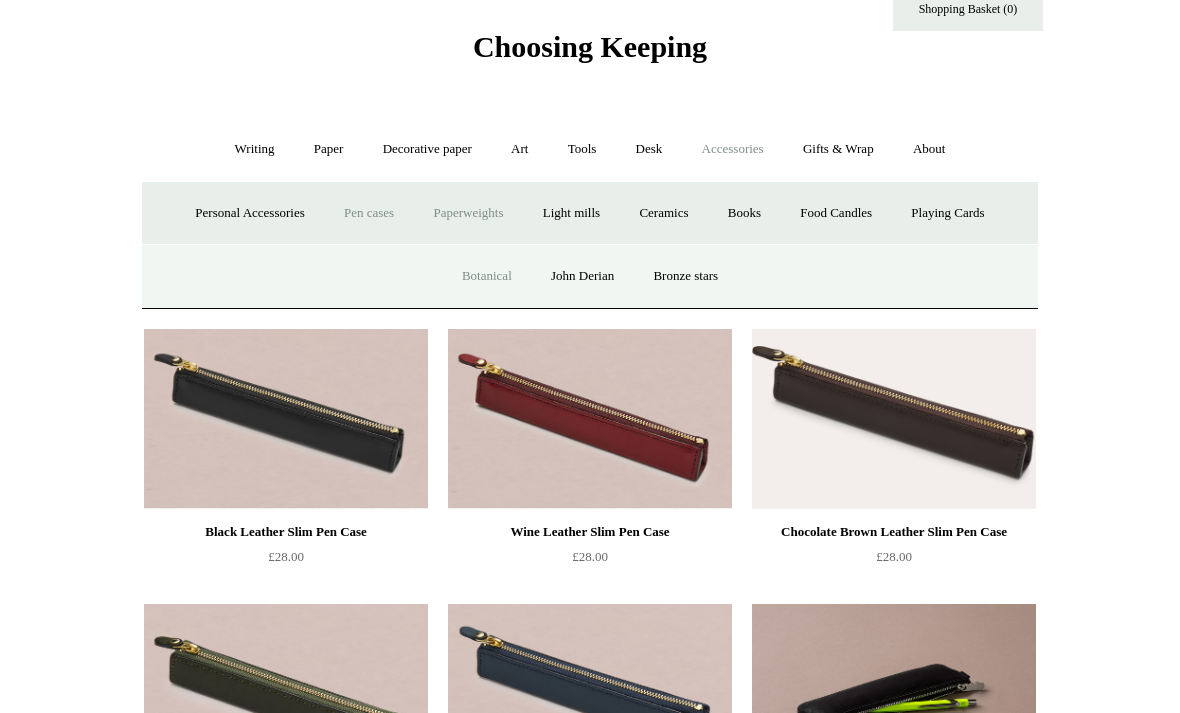 click on "Botanical" at bounding box center [487, 276] 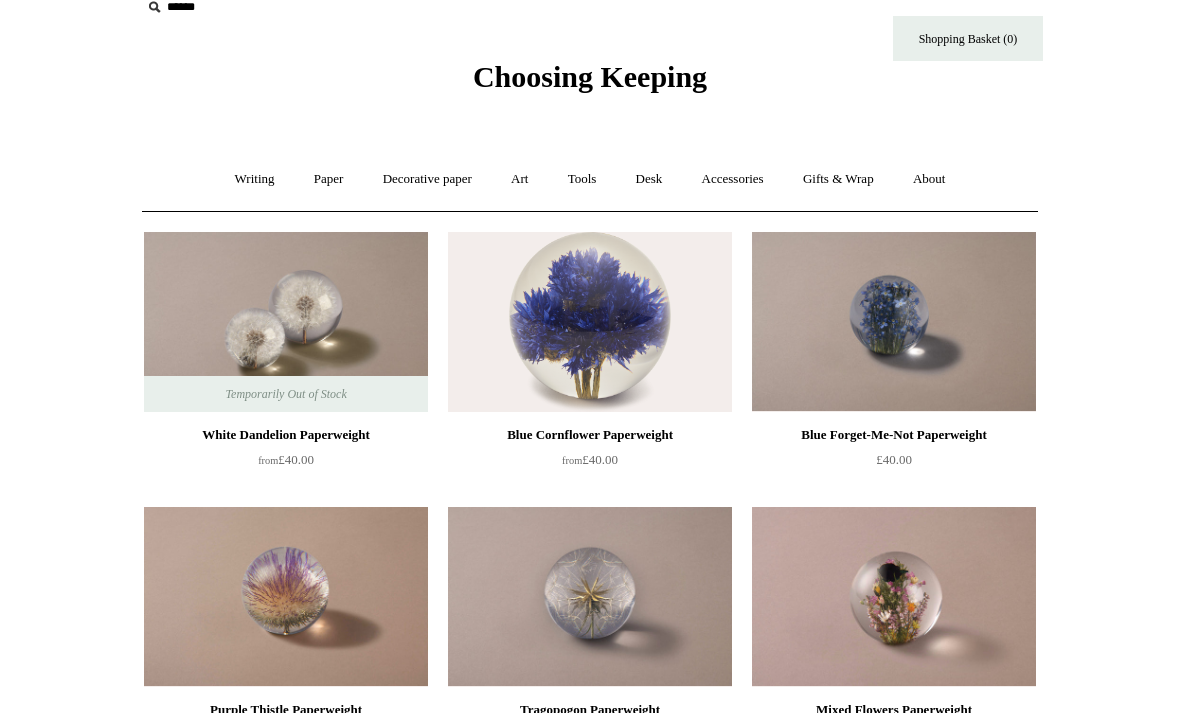 scroll, scrollTop: 52, scrollLeft: 0, axis: vertical 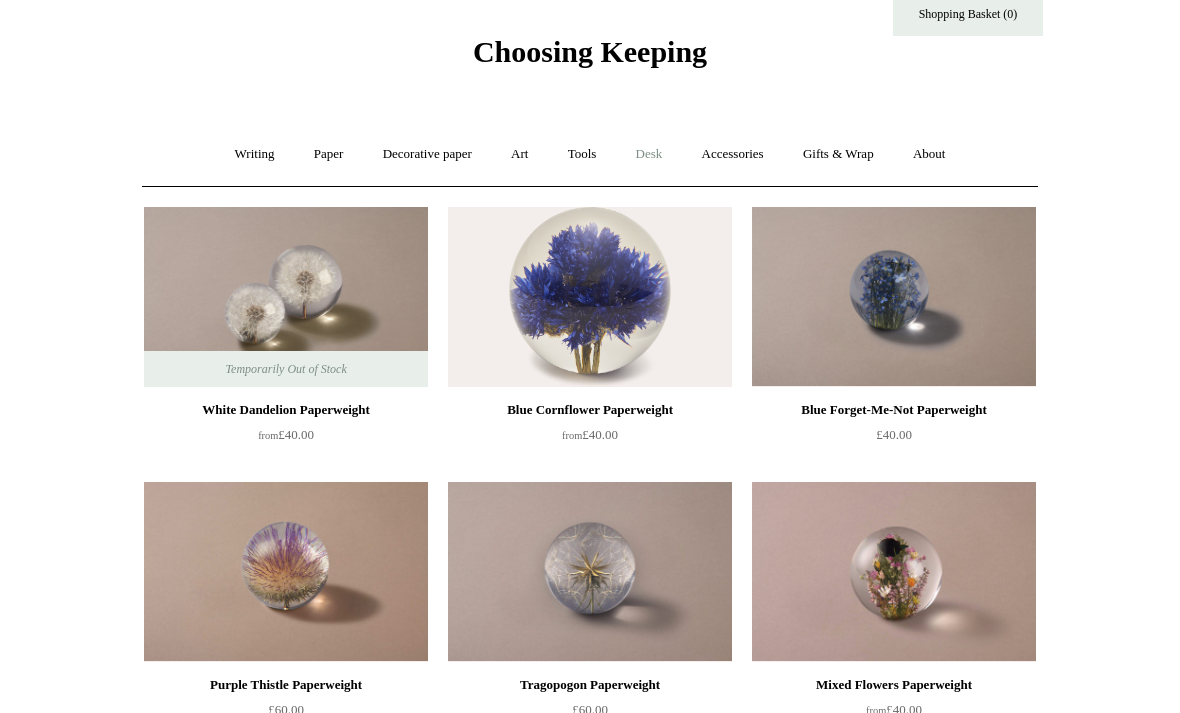 click on "Desk +" at bounding box center (649, 155) 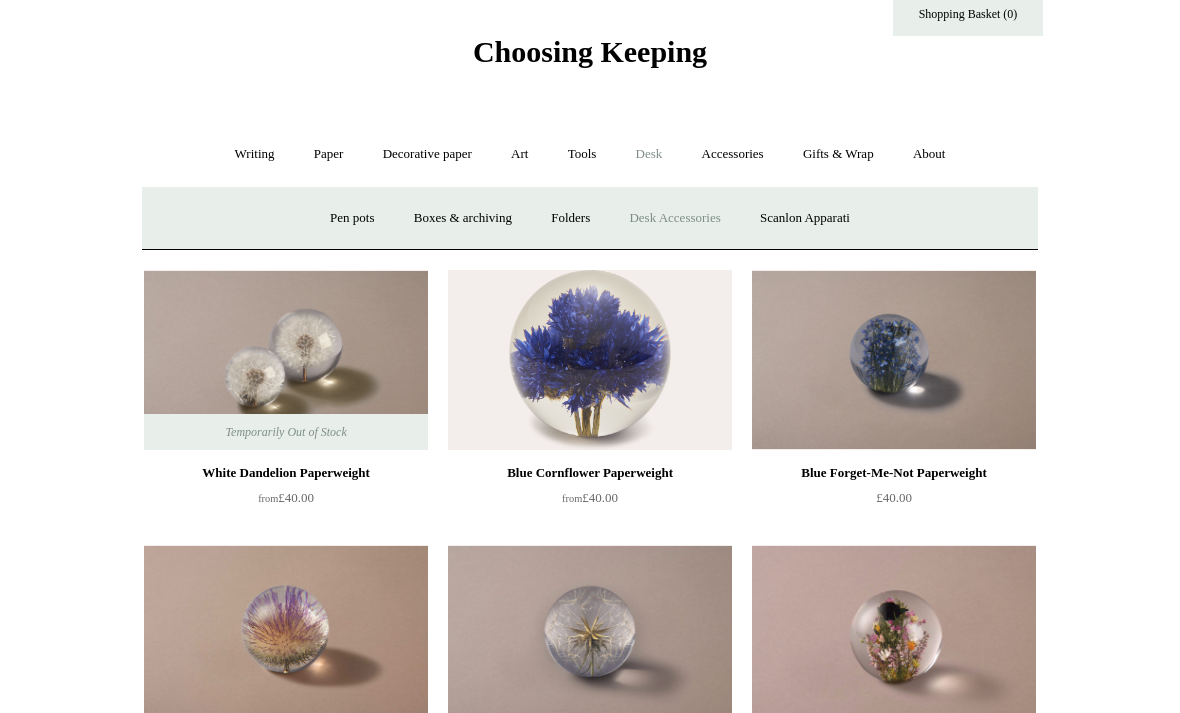 click on "Desk Accessories" at bounding box center [674, 218] 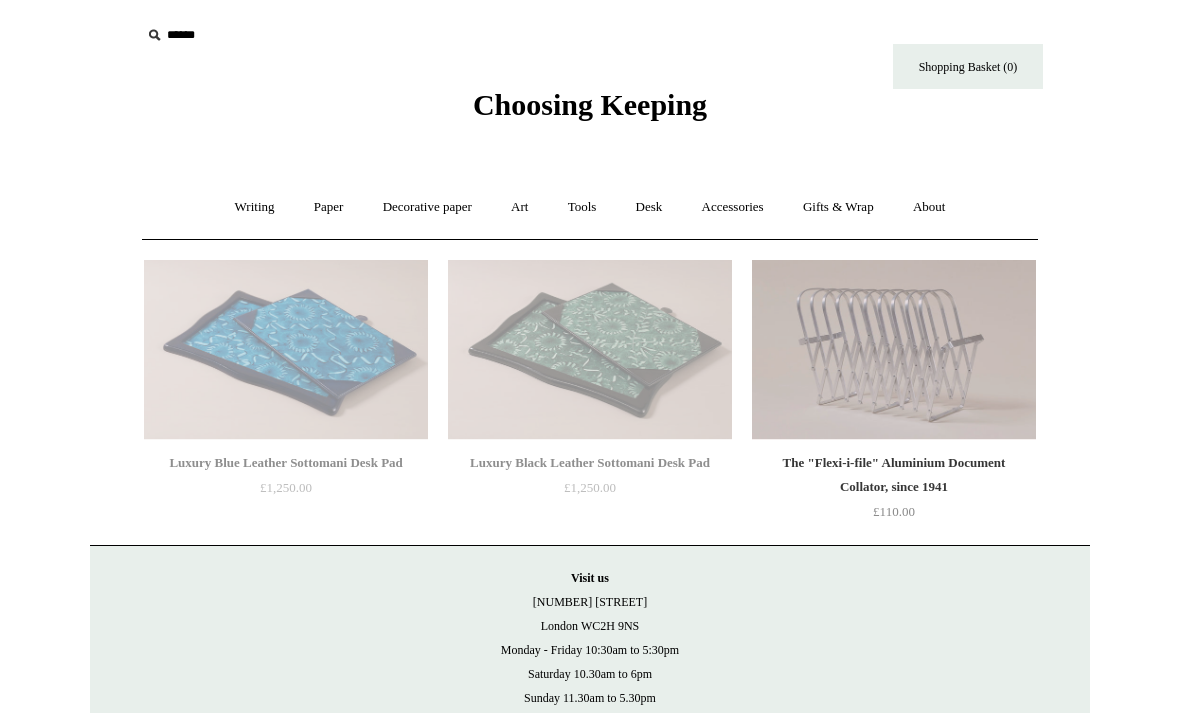 scroll, scrollTop: 0, scrollLeft: 0, axis: both 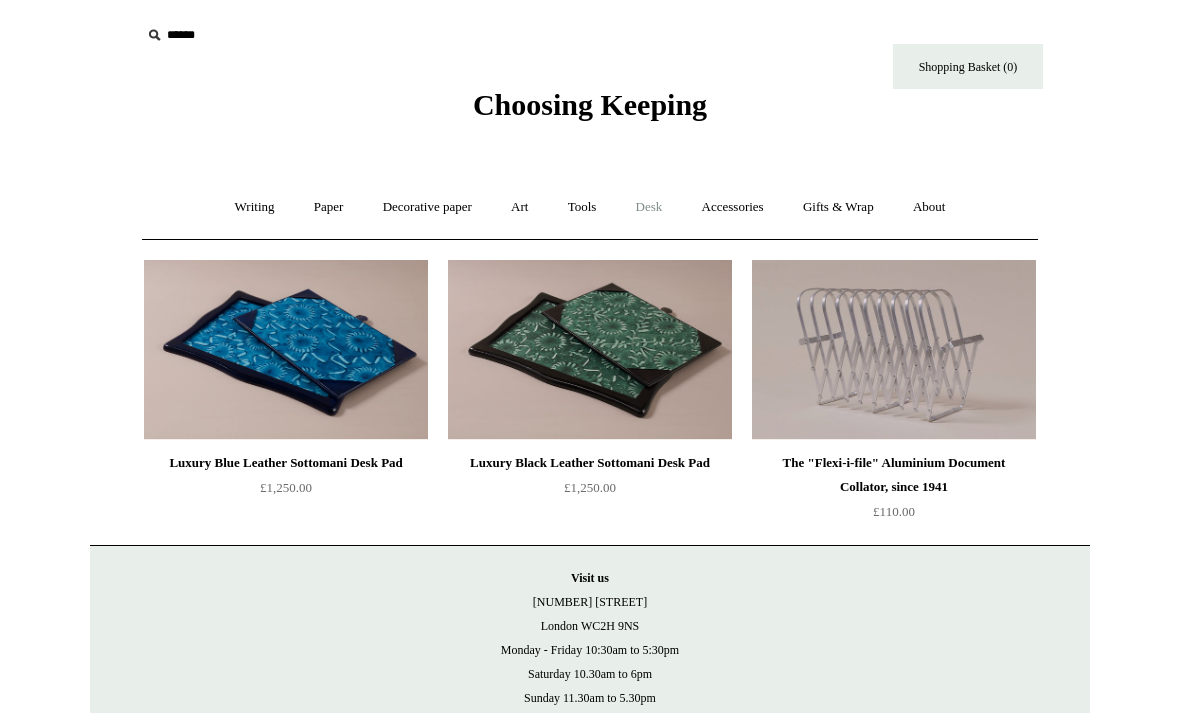 click on "Desk +" at bounding box center (649, 207) 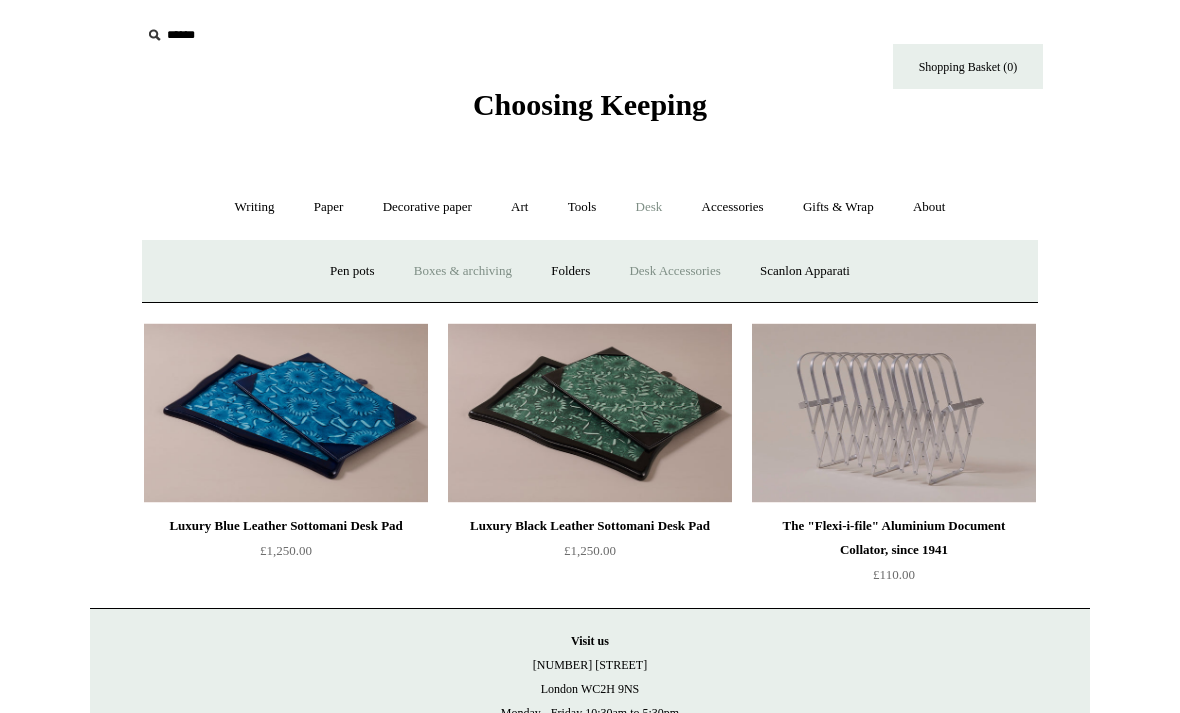 click on "Boxes & archiving" at bounding box center (463, 271) 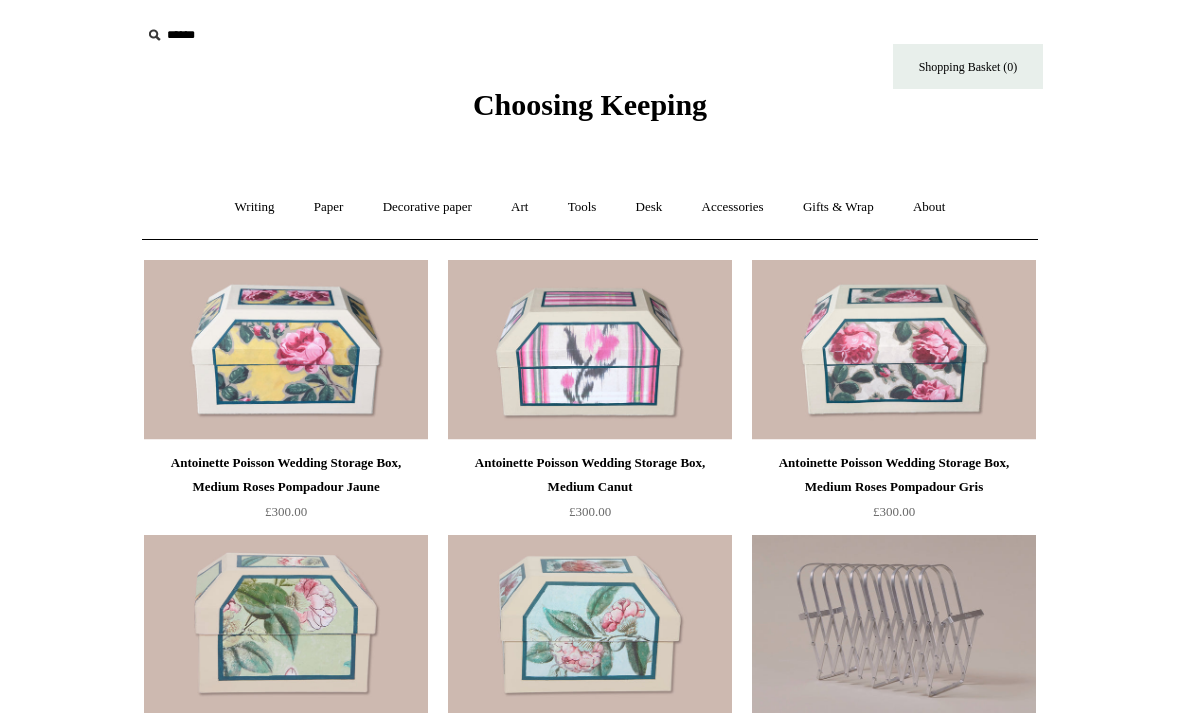 scroll, scrollTop: 0, scrollLeft: 0, axis: both 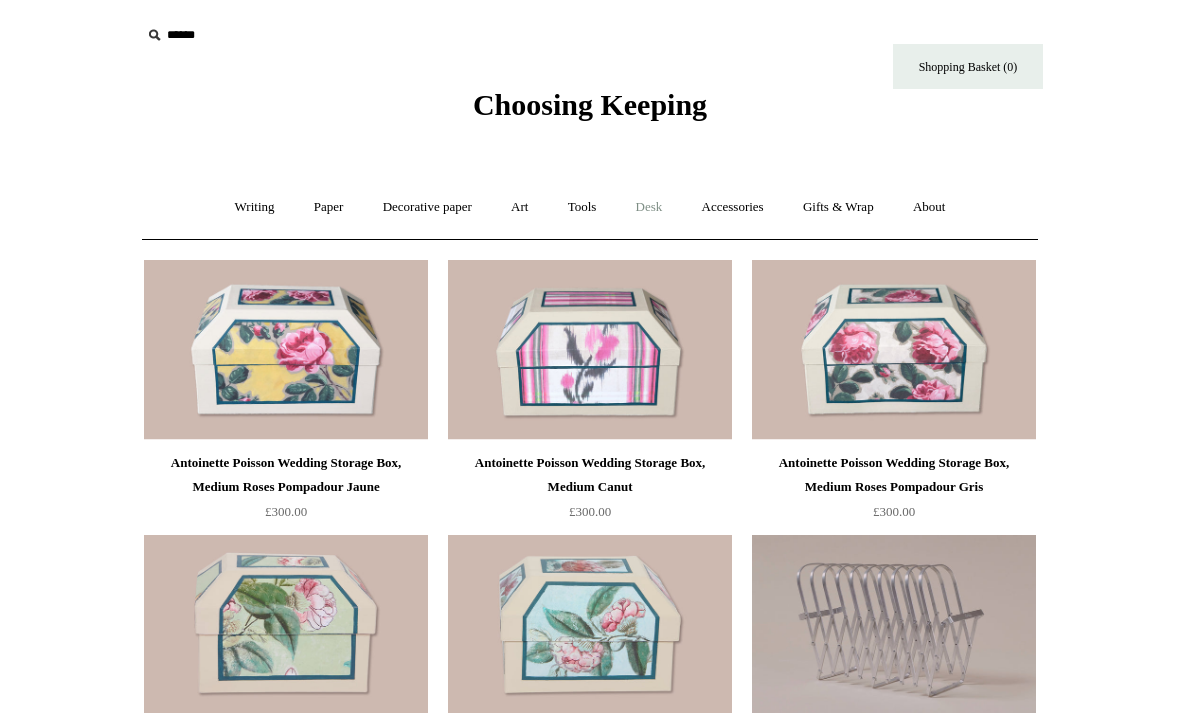 click on "Desk +" at bounding box center (649, 207) 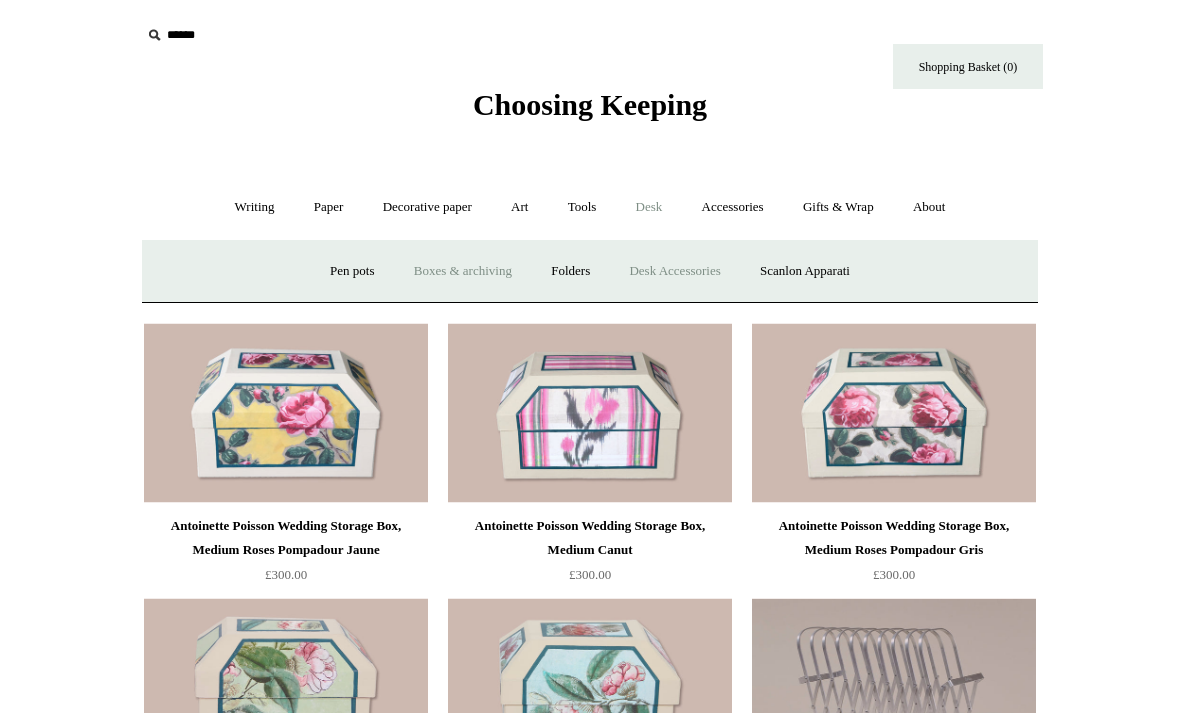 click on "Desk Accessories" at bounding box center [674, 271] 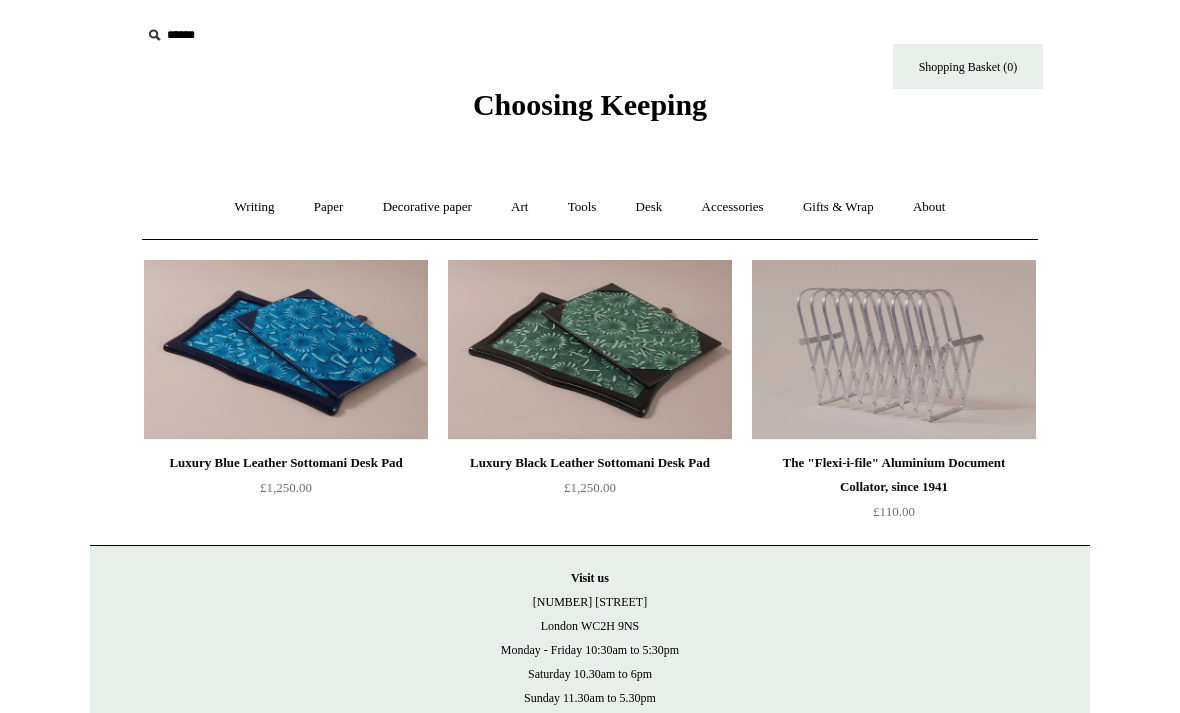 scroll, scrollTop: 0, scrollLeft: 0, axis: both 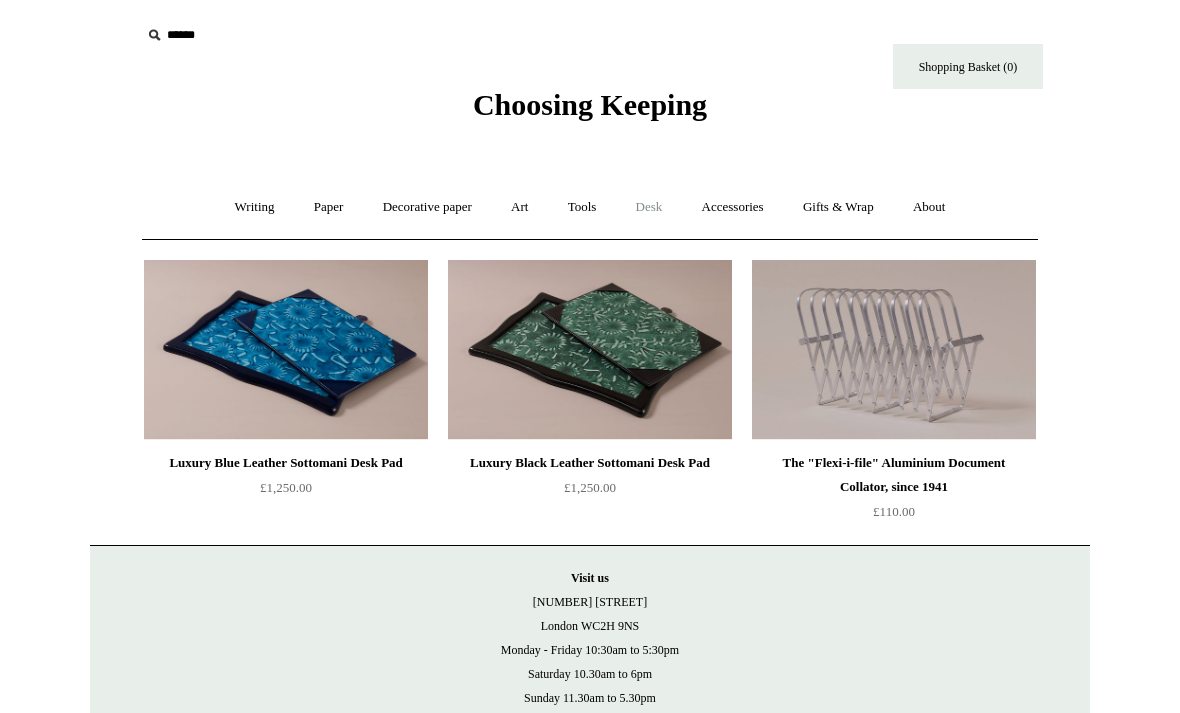 click on "Desk +" at bounding box center [649, 207] 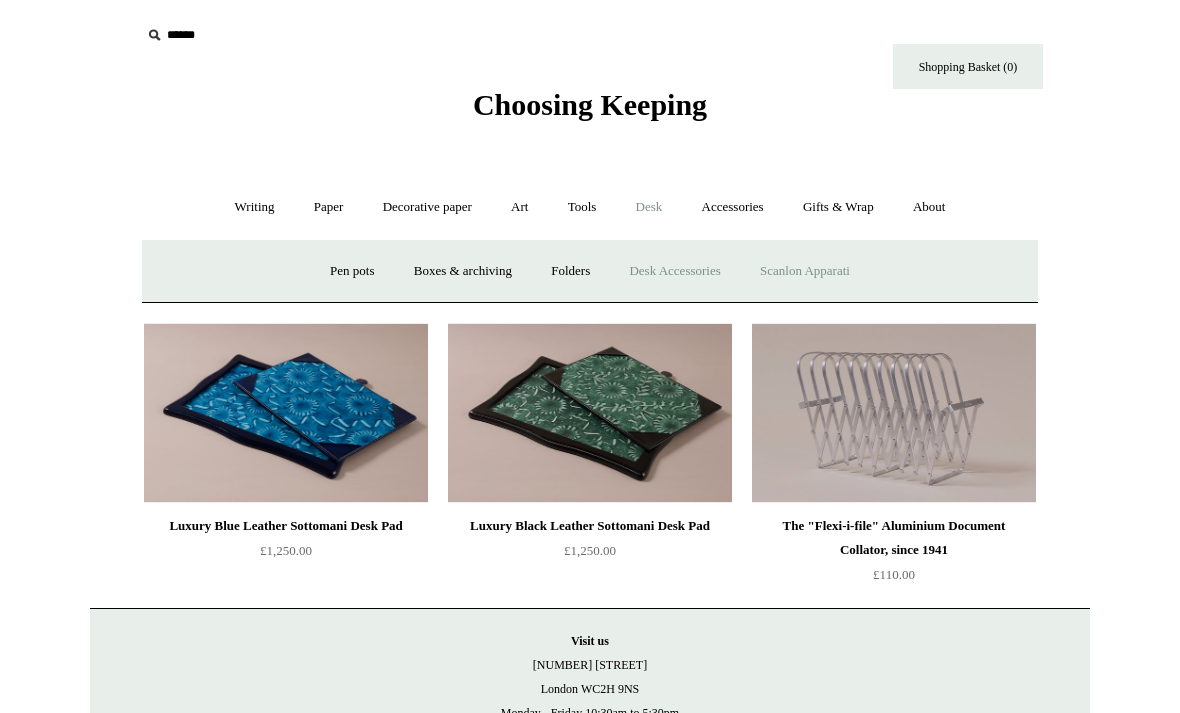 click on "Scanlon Apparati" at bounding box center (805, 271) 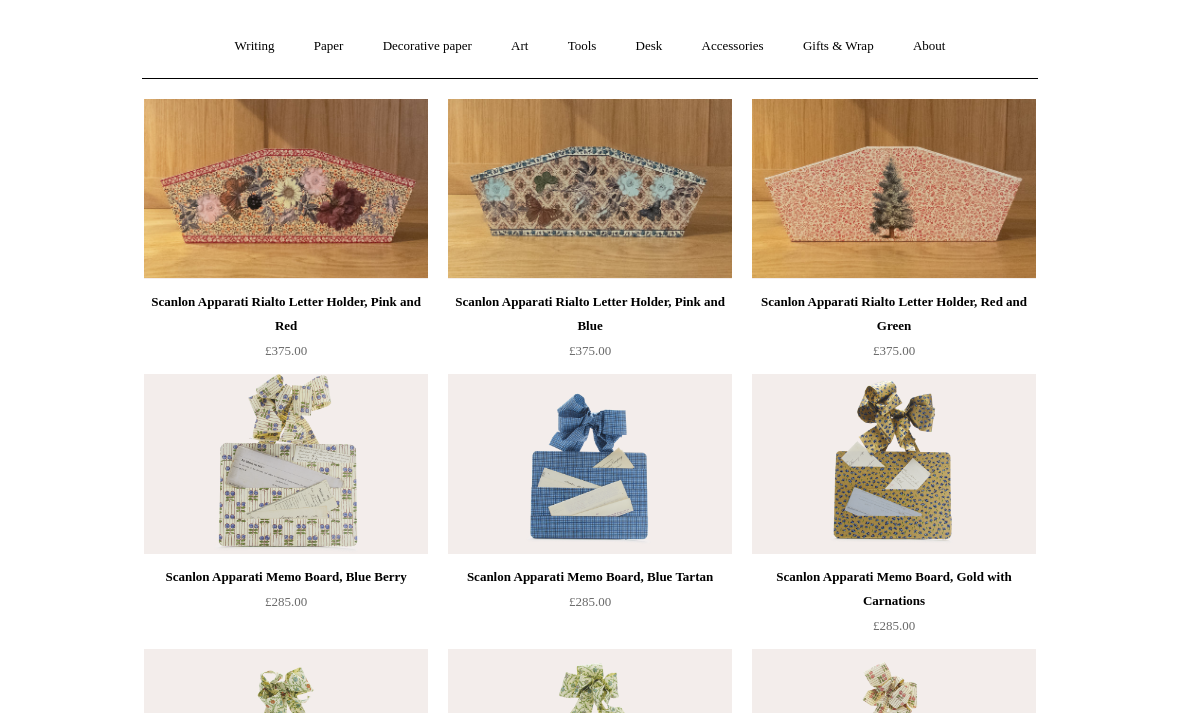 scroll, scrollTop: 0, scrollLeft: 0, axis: both 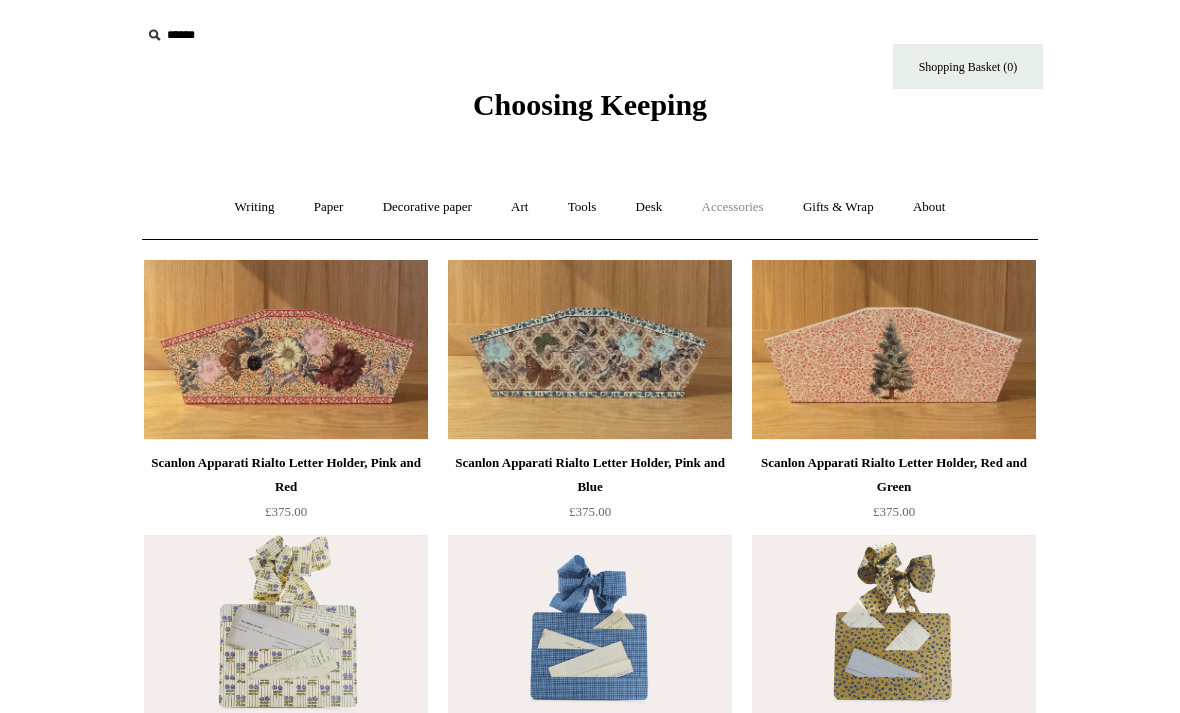 click on "Accessories +" at bounding box center [733, 207] 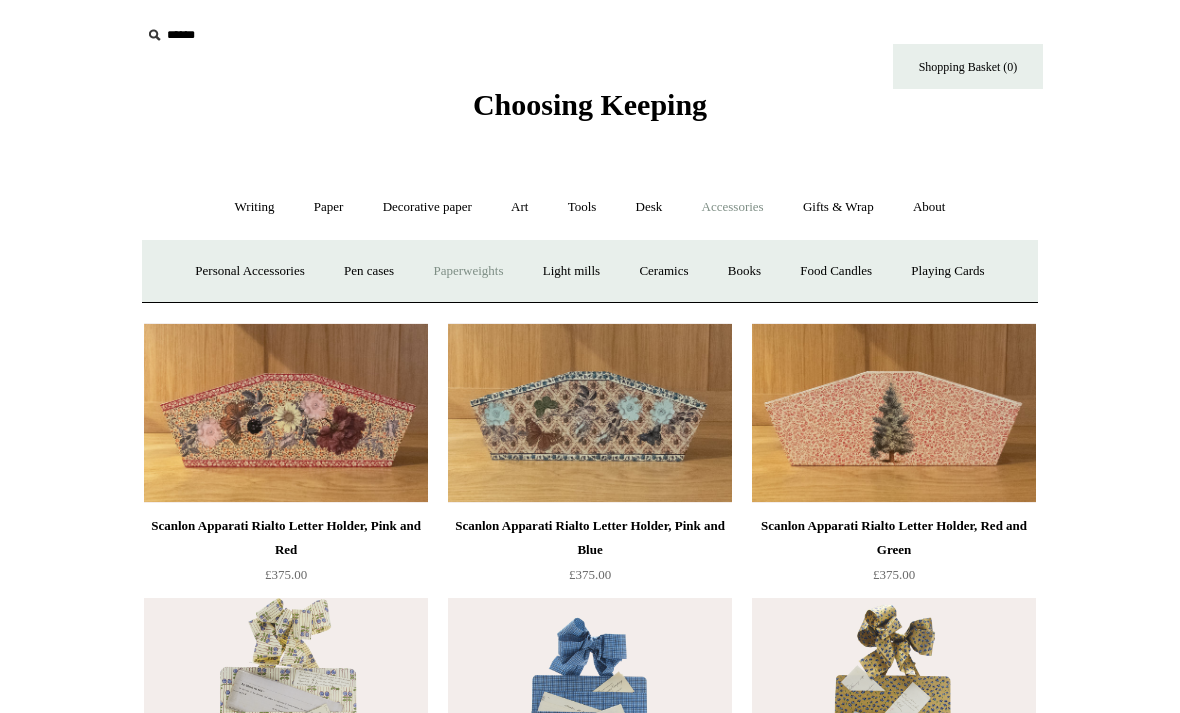 click on "Paperweights +" at bounding box center [468, 271] 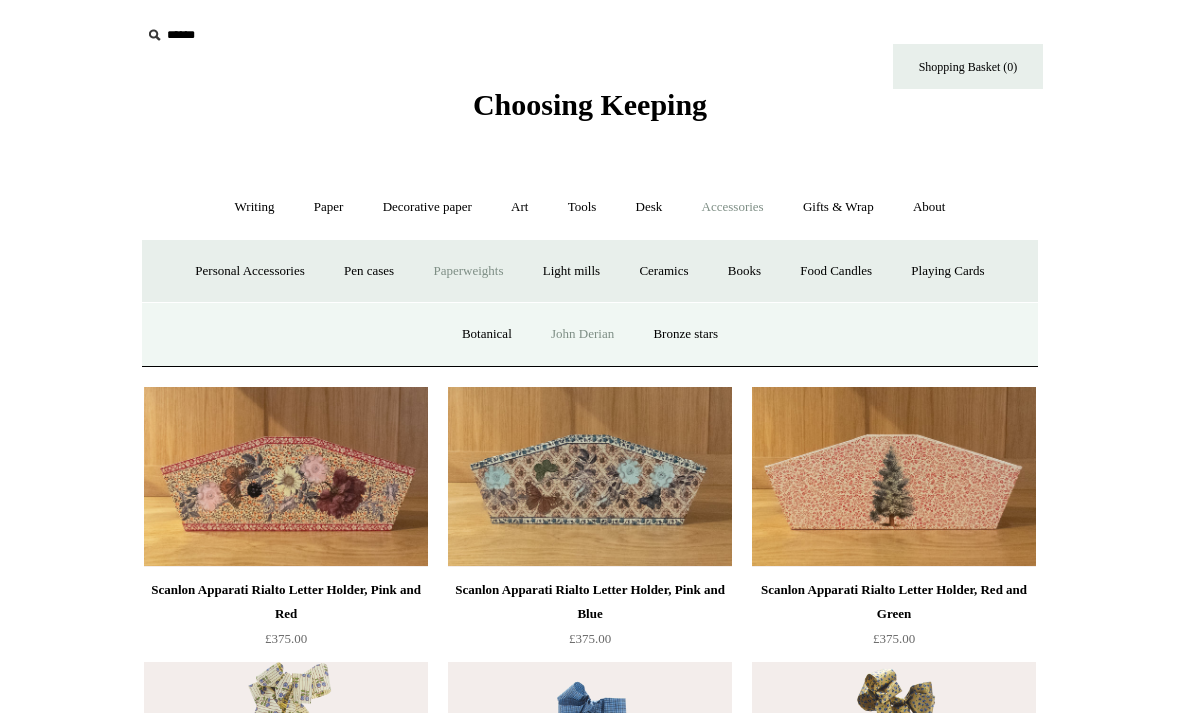 click on "John Derian" at bounding box center (582, 334) 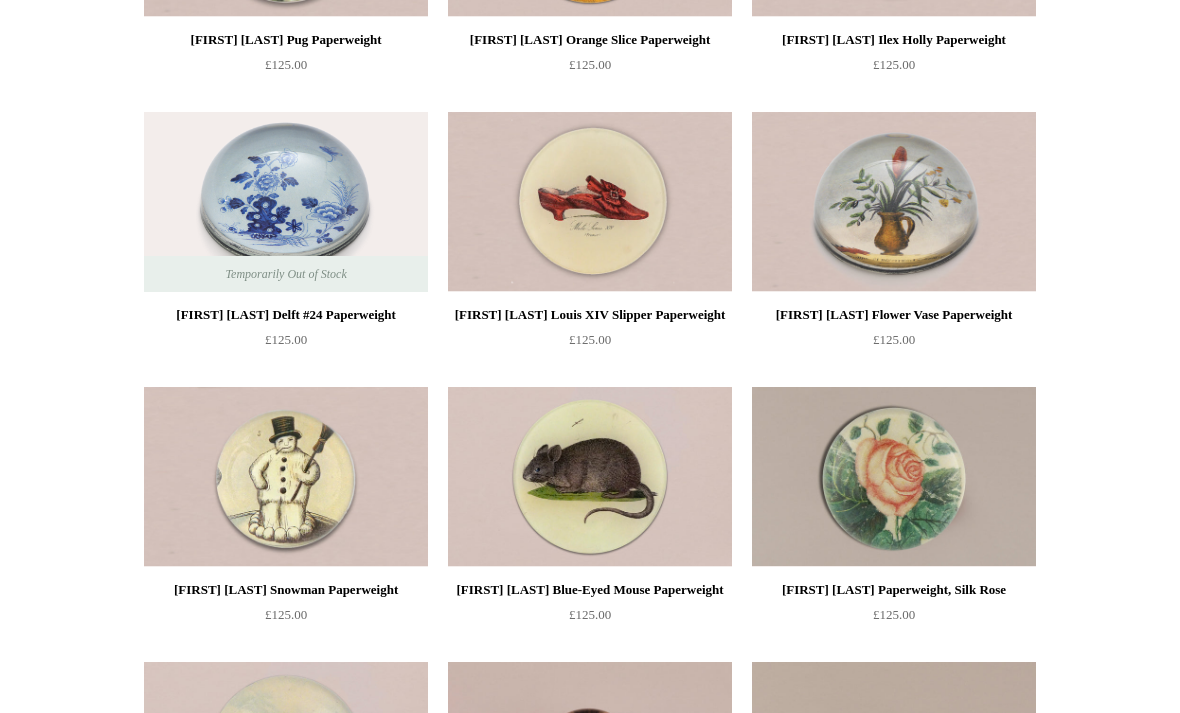 scroll, scrollTop: 0, scrollLeft: 0, axis: both 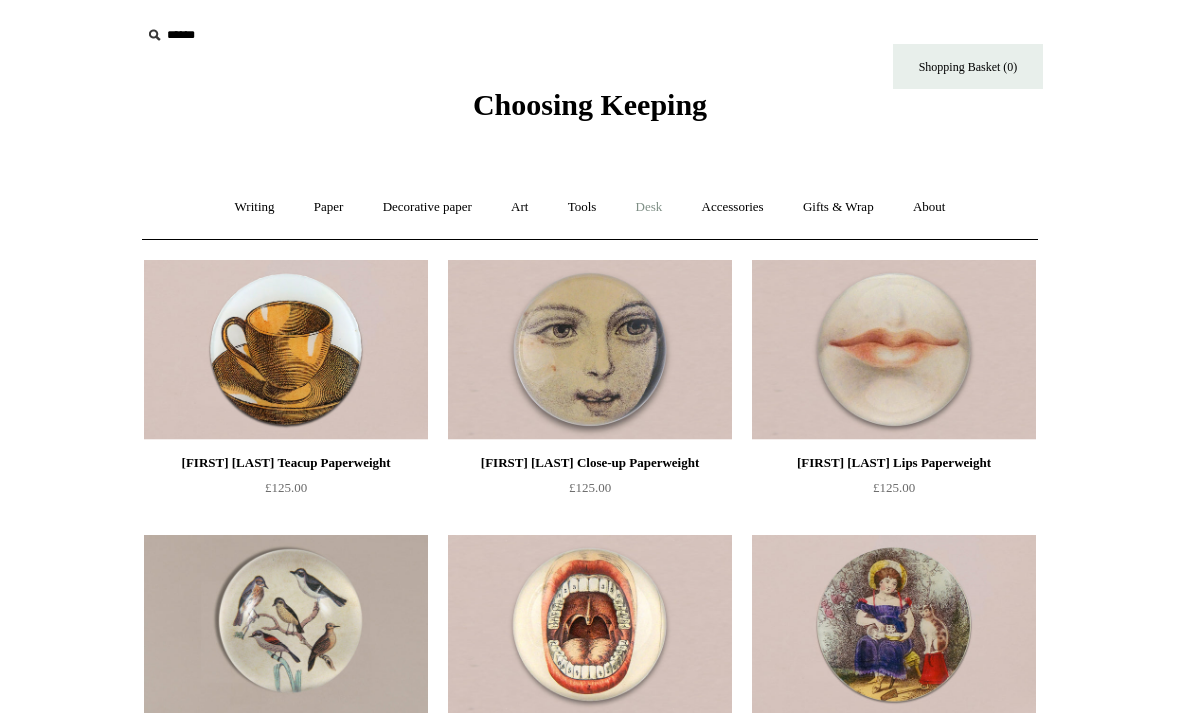click on "Desk +" at bounding box center [649, 207] 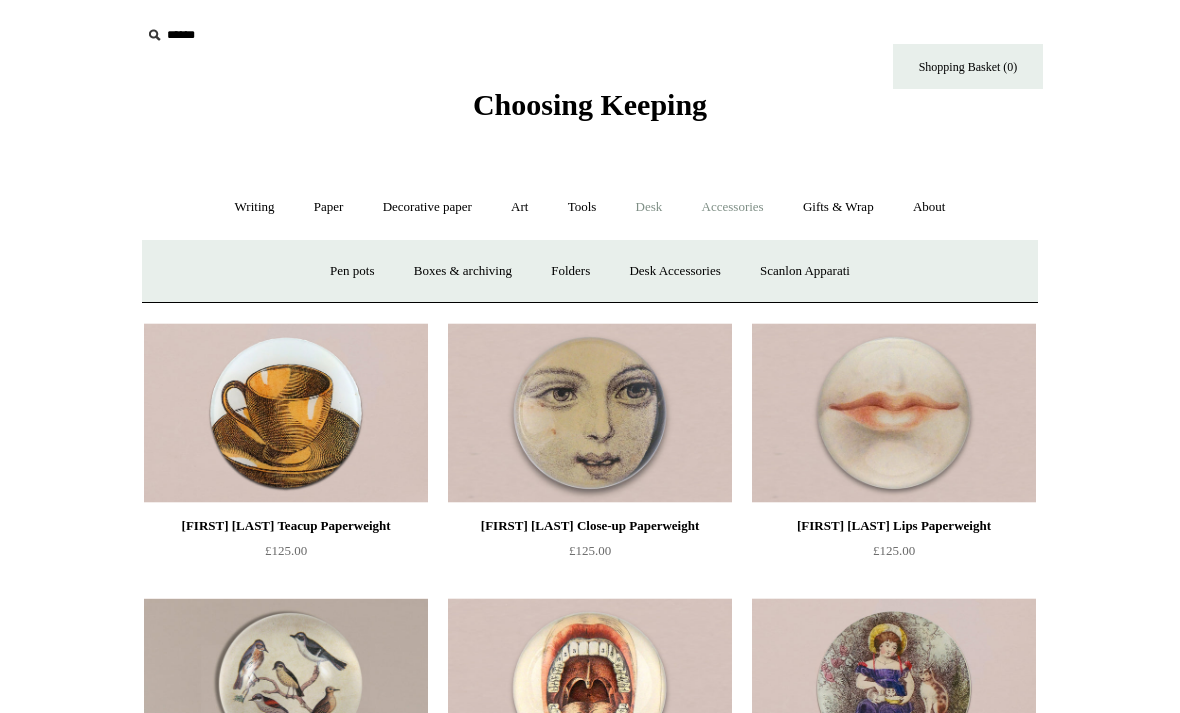 click on "Accessories +" at bounding box center (733, 207) 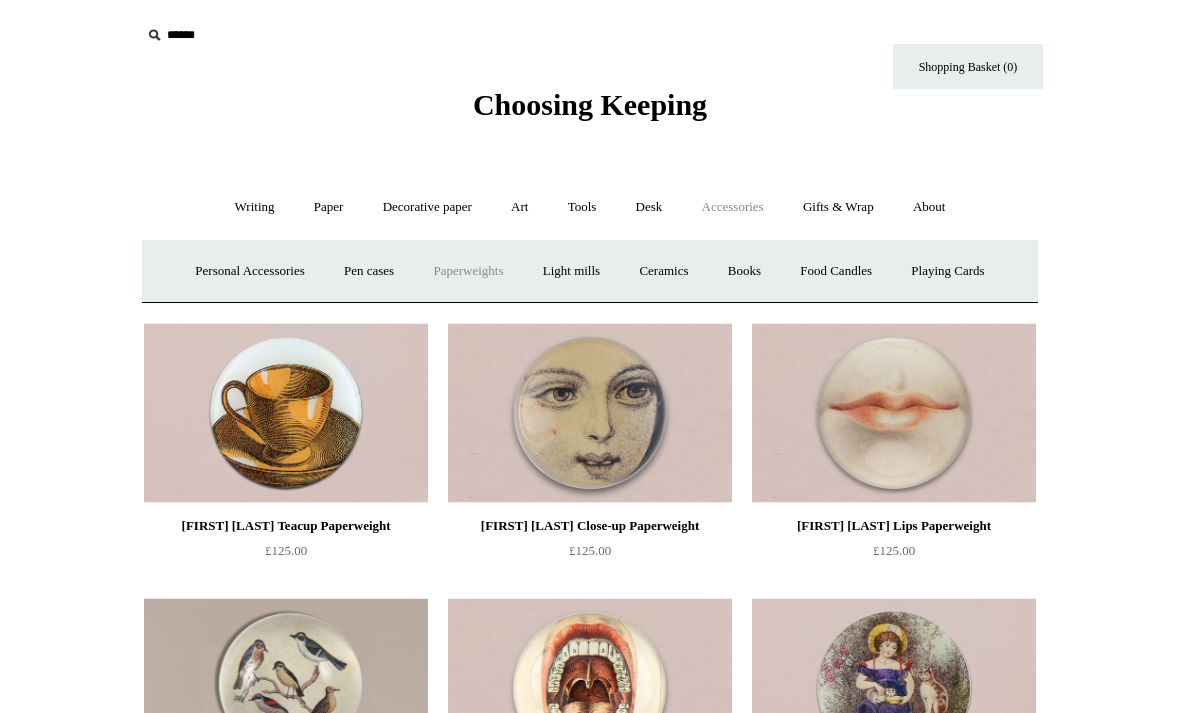 click on "Paperweights +" at bounding box center [468, 271] 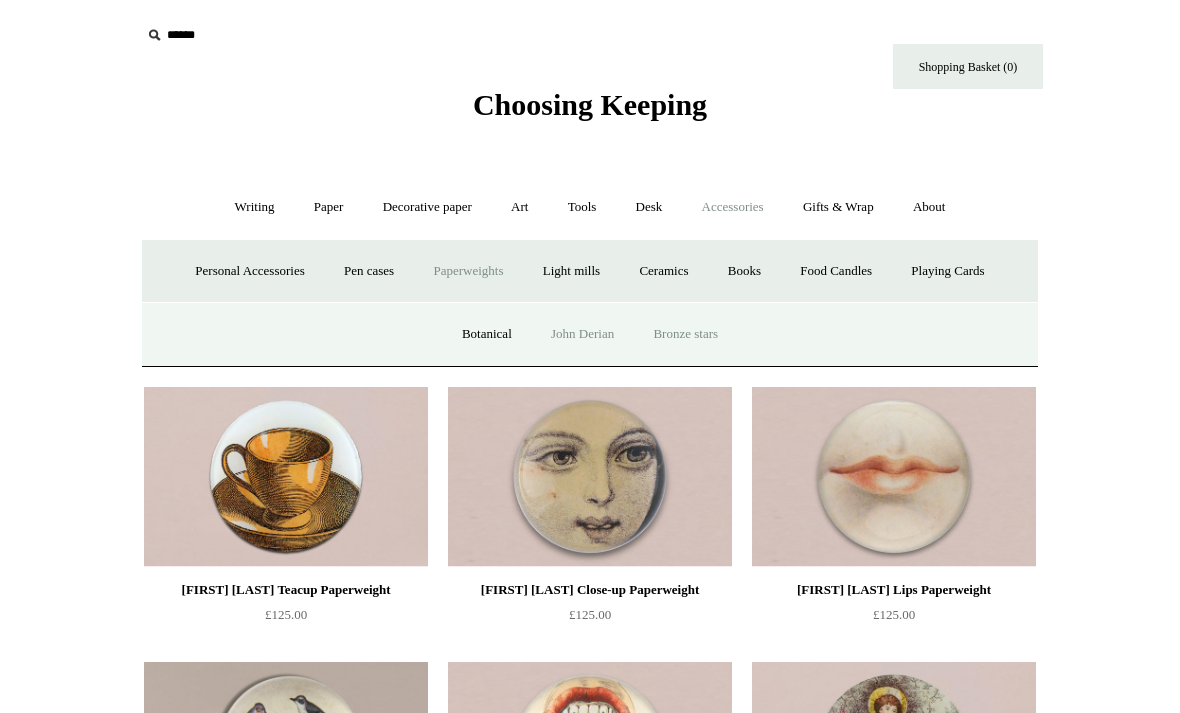 click on "Bronze stars" at bounding box center (685, 334) 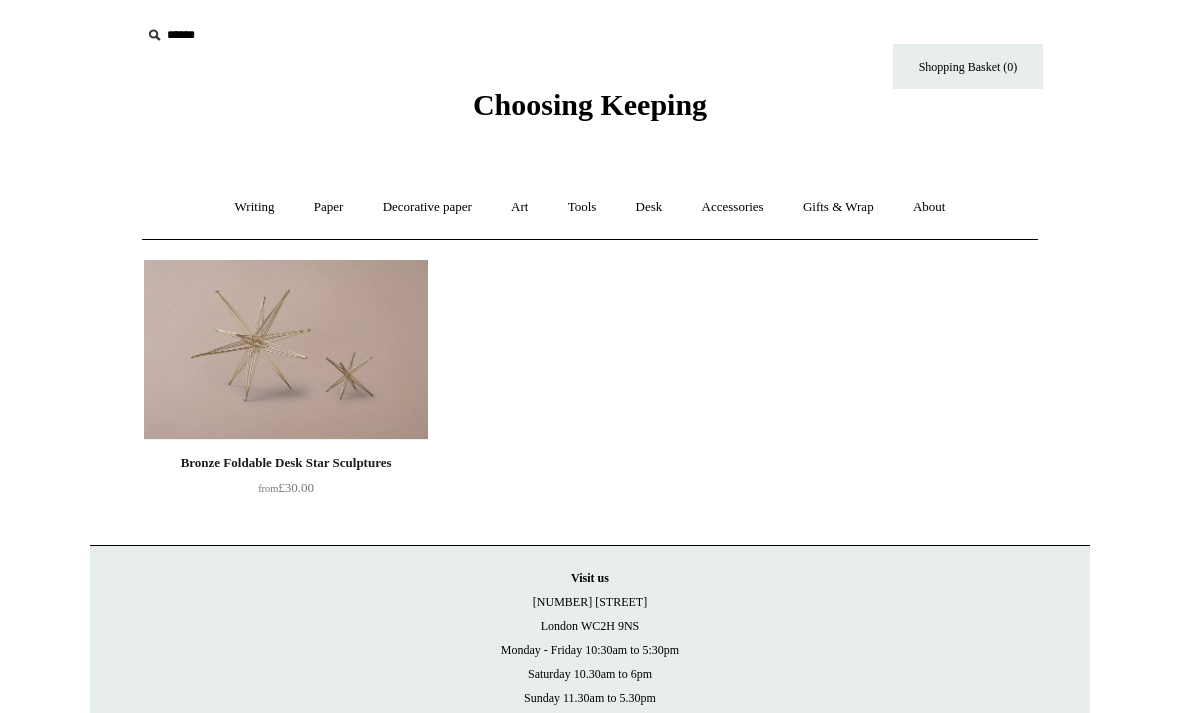 scroll, scrollTop: 0, scrollLeft: 0, axis: both 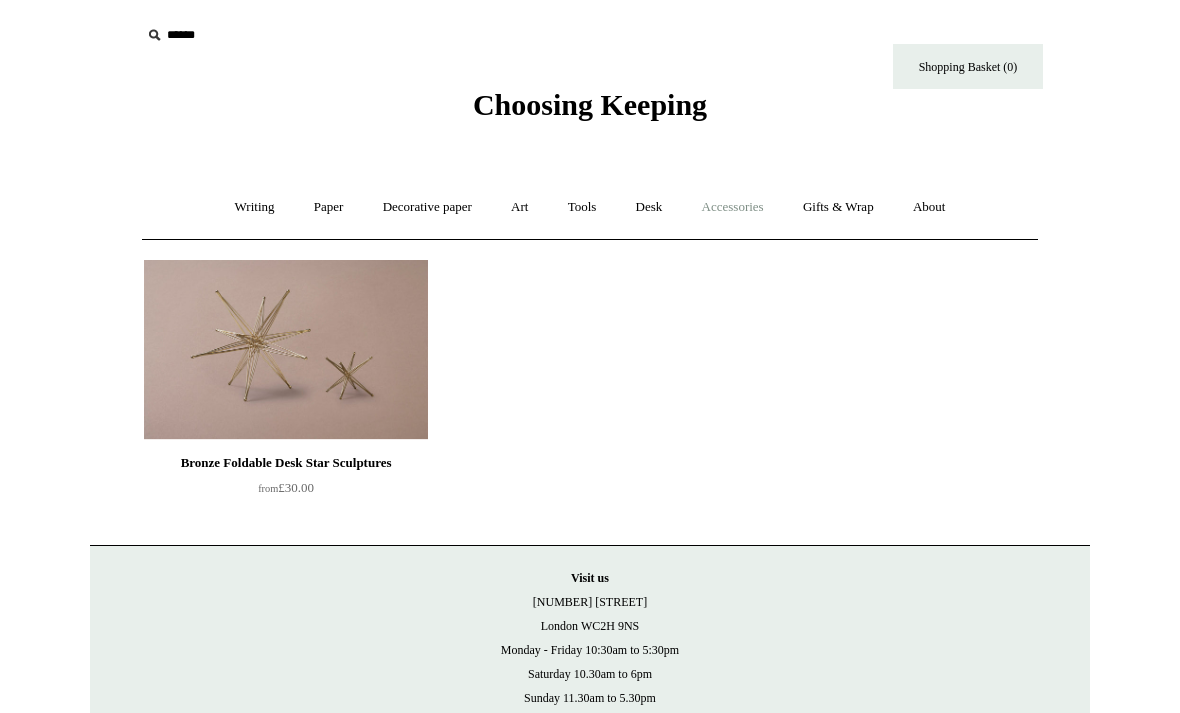 click on "Accessories +" at bounding box center (733, 207) 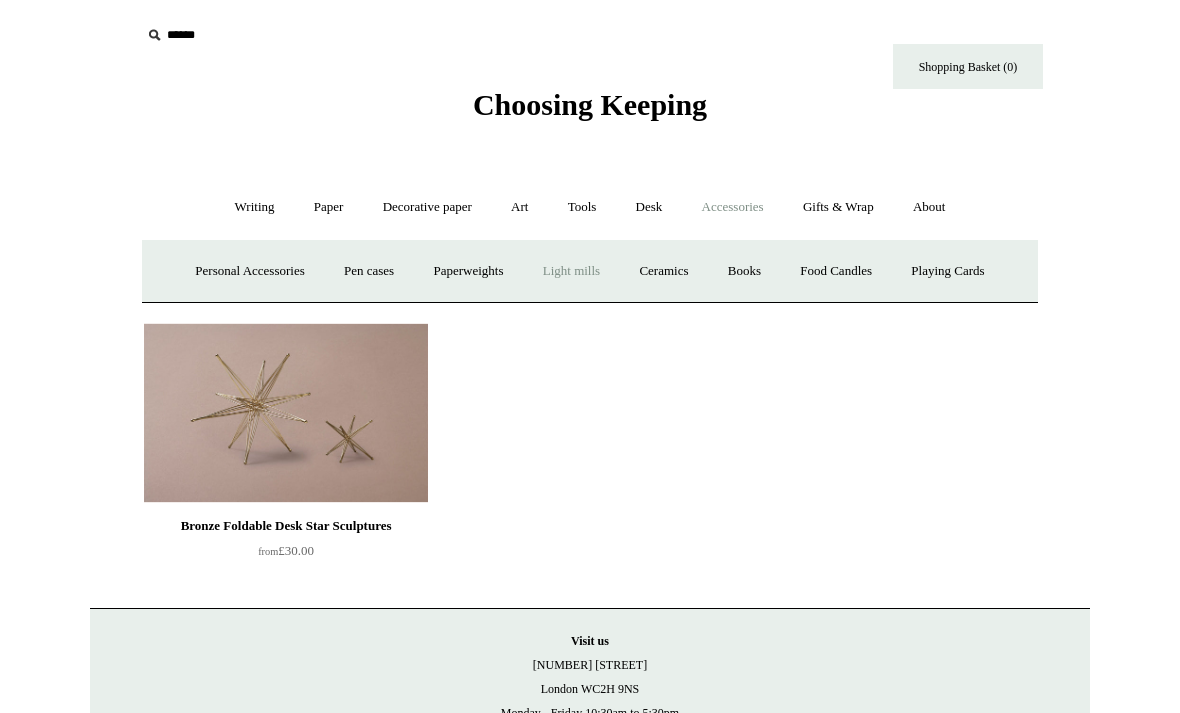 click on "Light mills" at bounding box center (571, 271) 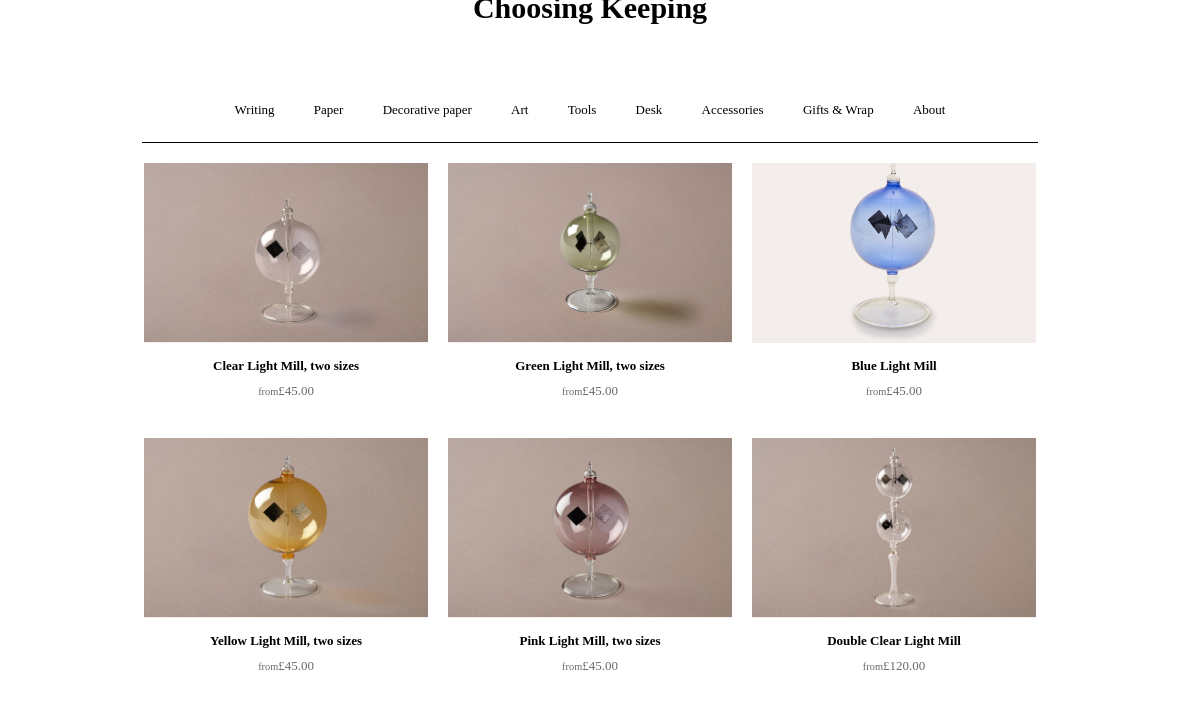 scroll, scrollTop: 0, scrollLeft: 0, axis: both 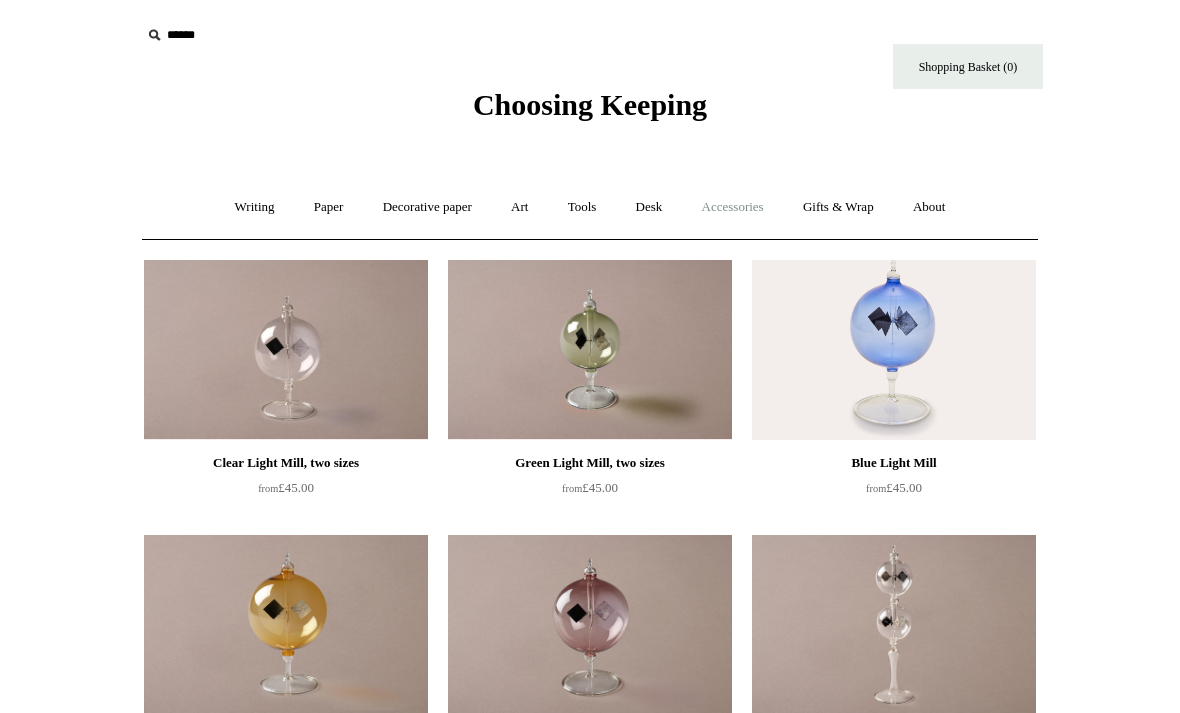 click on "Accessories +" at bounding box center (733, 207) 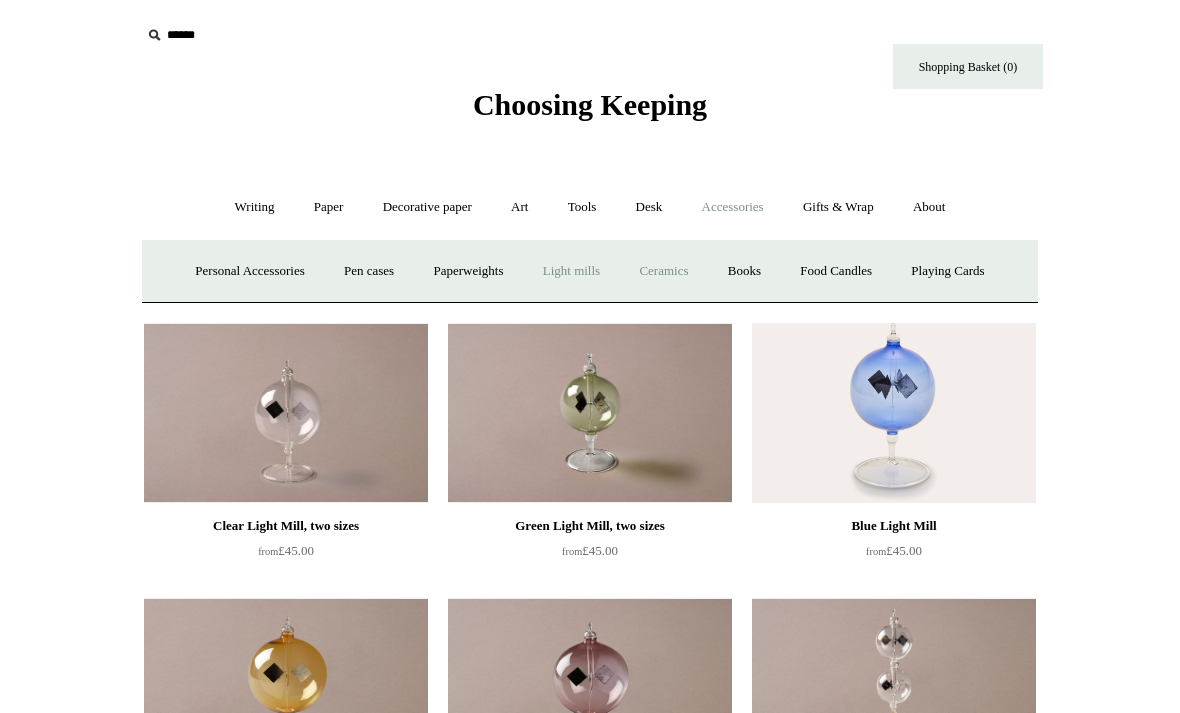 click on "Ceramics  +" at bounding box center (663, 271) 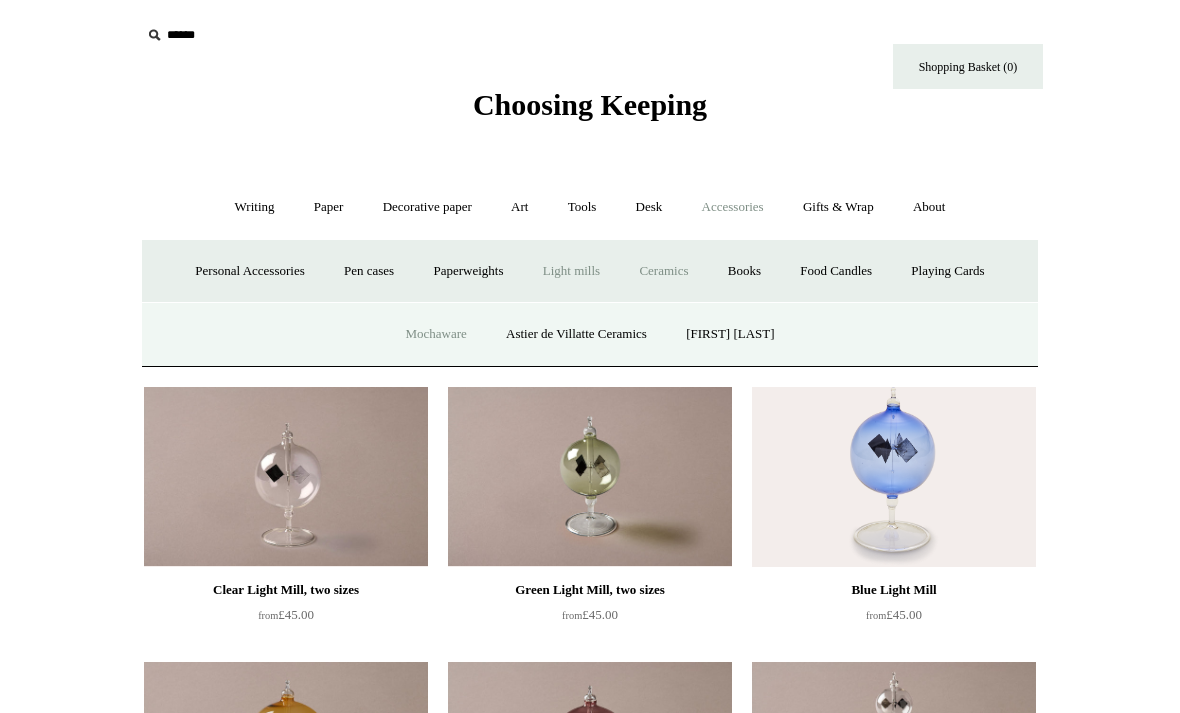 click on "Mochaware" at bounding box center [435, 334] 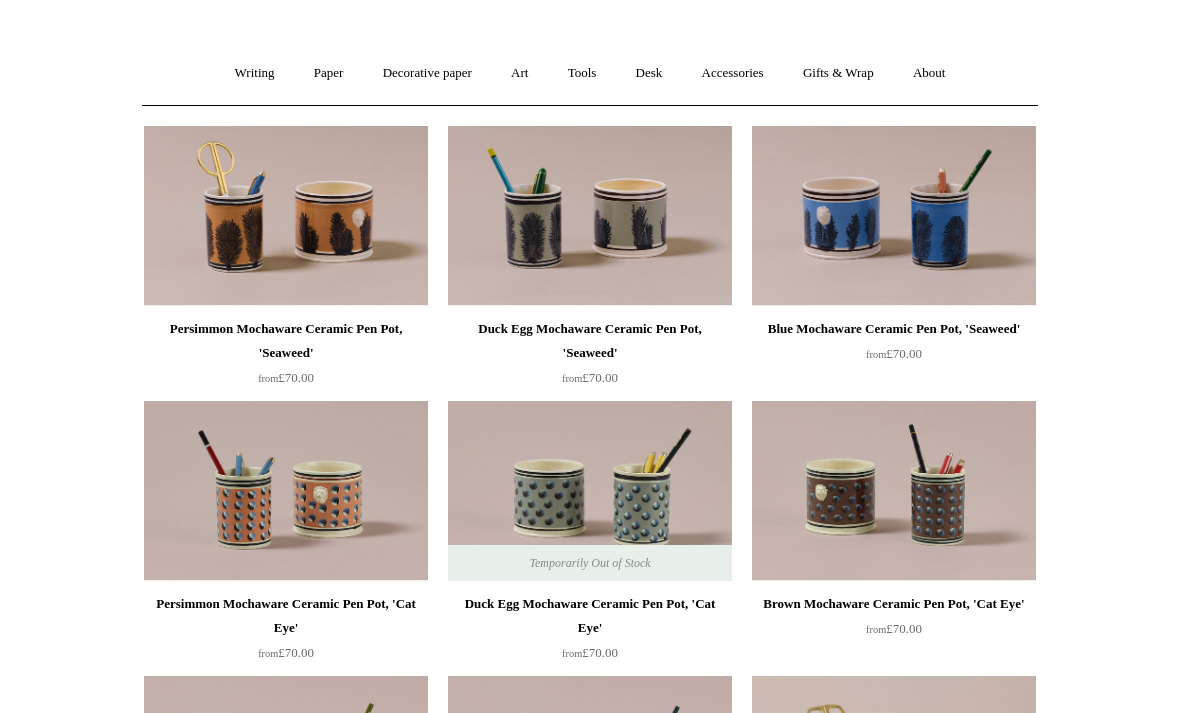 scroll, scrollTop: 0, scrollLeft: 0, axis: both 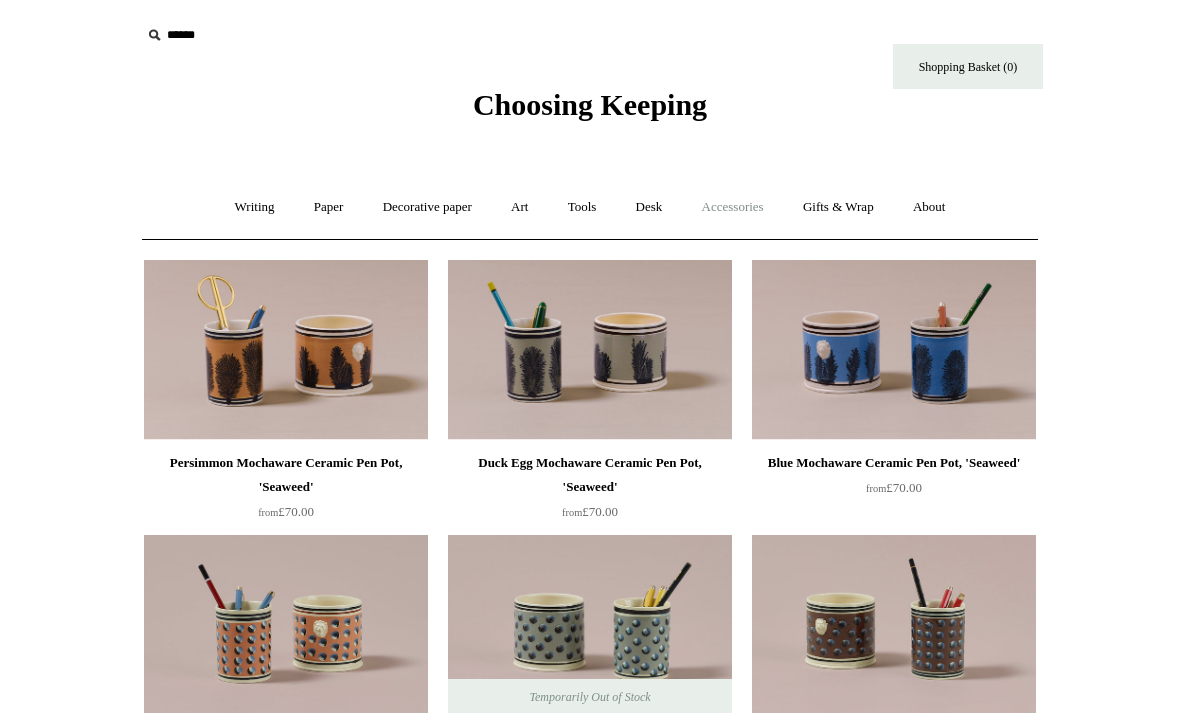click on "Accessories +" at bounding box center [733, 207] 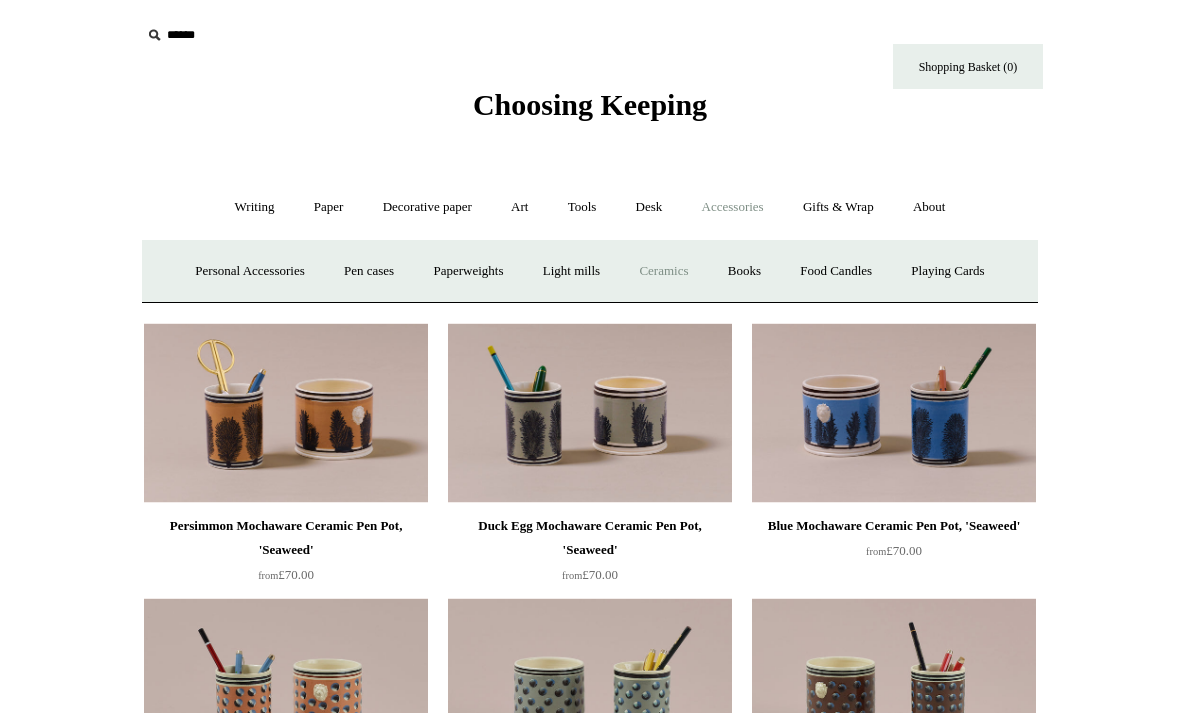 click on "Ceramics  +" at bounding box center [663, 271] 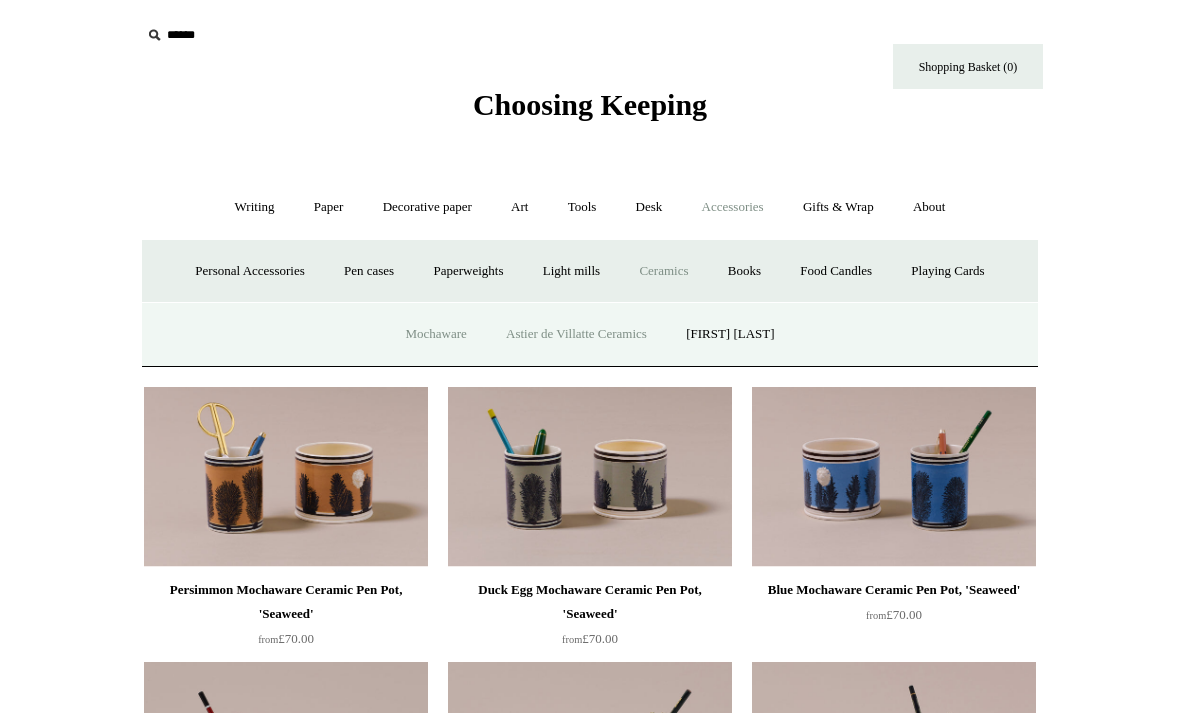 click on "Astier de Villatte Ceramics" at bounding box center [576, 334] 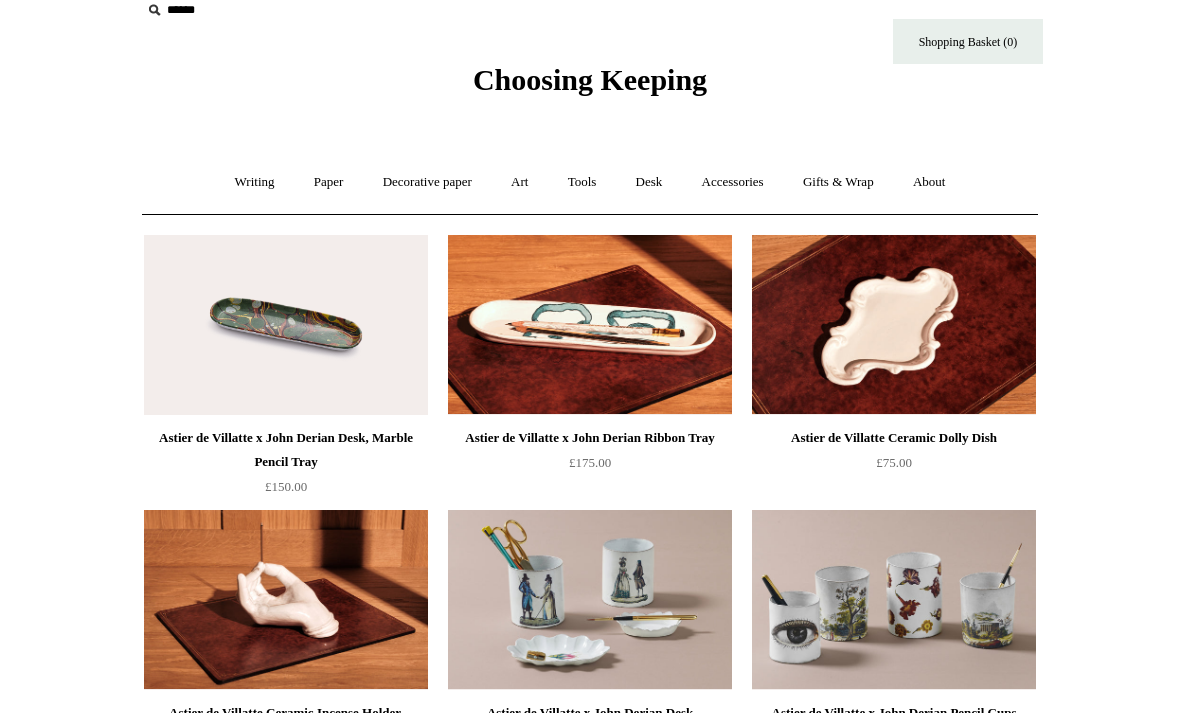 scroll, scrollTop: 0, scrollLeft: 0, axis: both 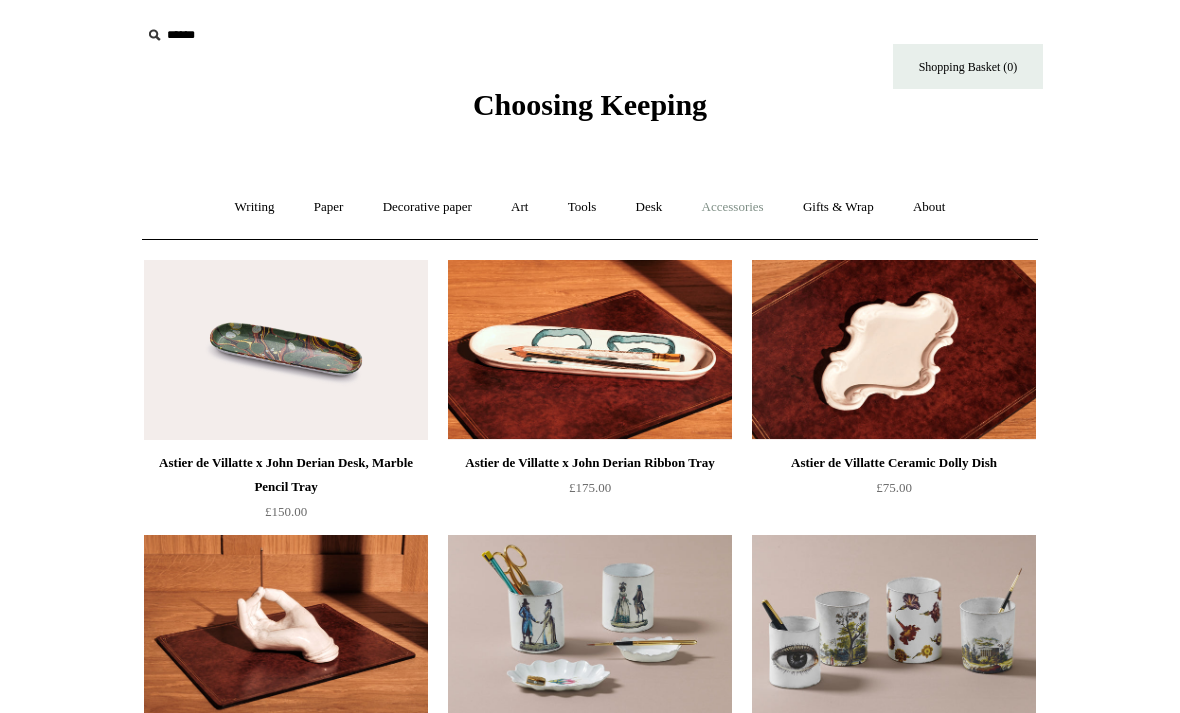 click on "Accessories +" at bounding box center (733, 207) 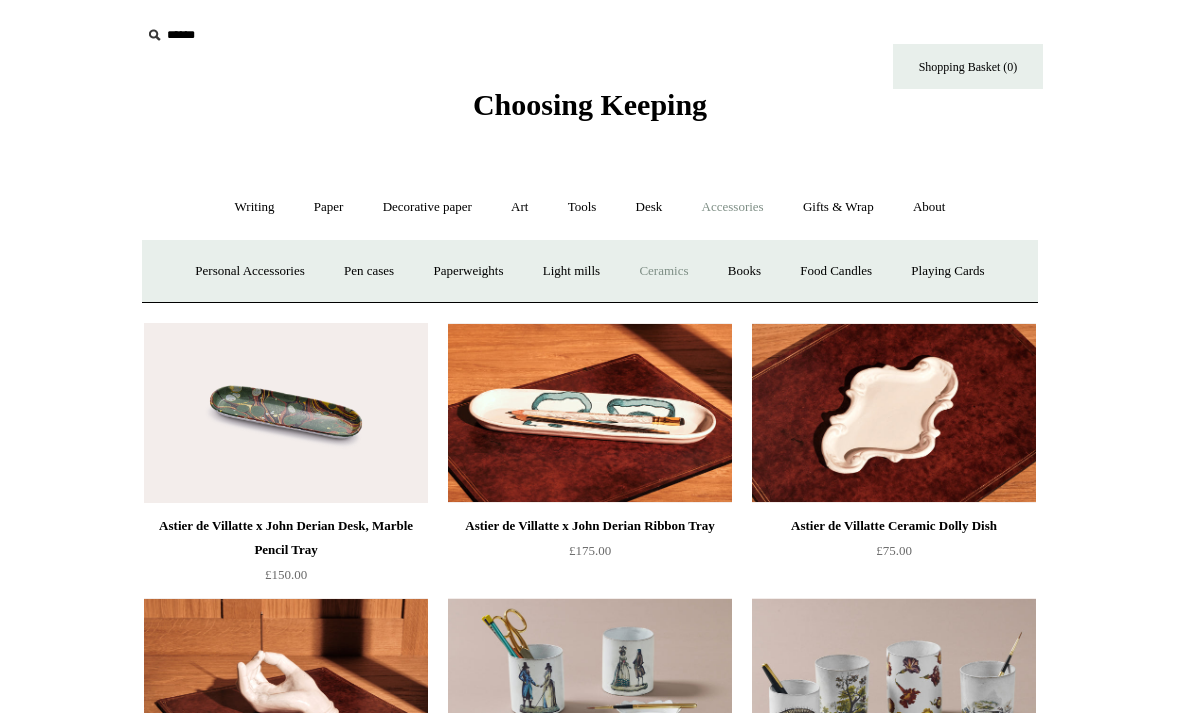 click on "Ceramics  +" at bounding box center (663, 271) 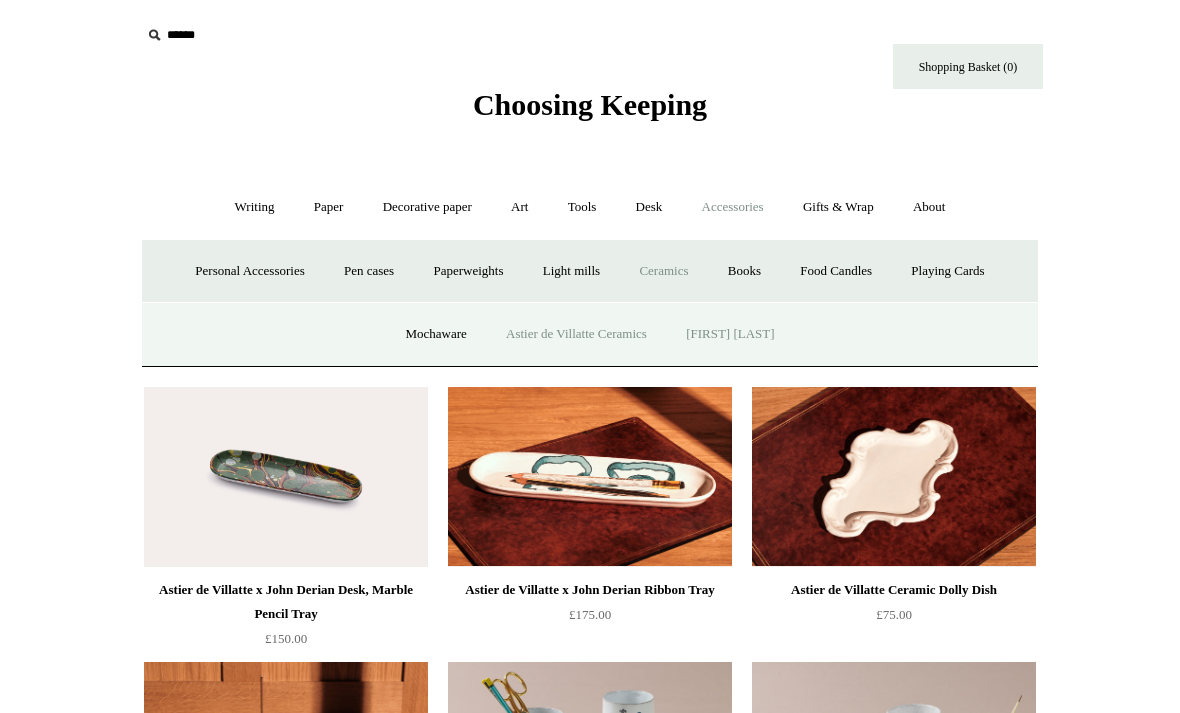 click on "[NAME] [LAST]" at bounding box center [730, 334] 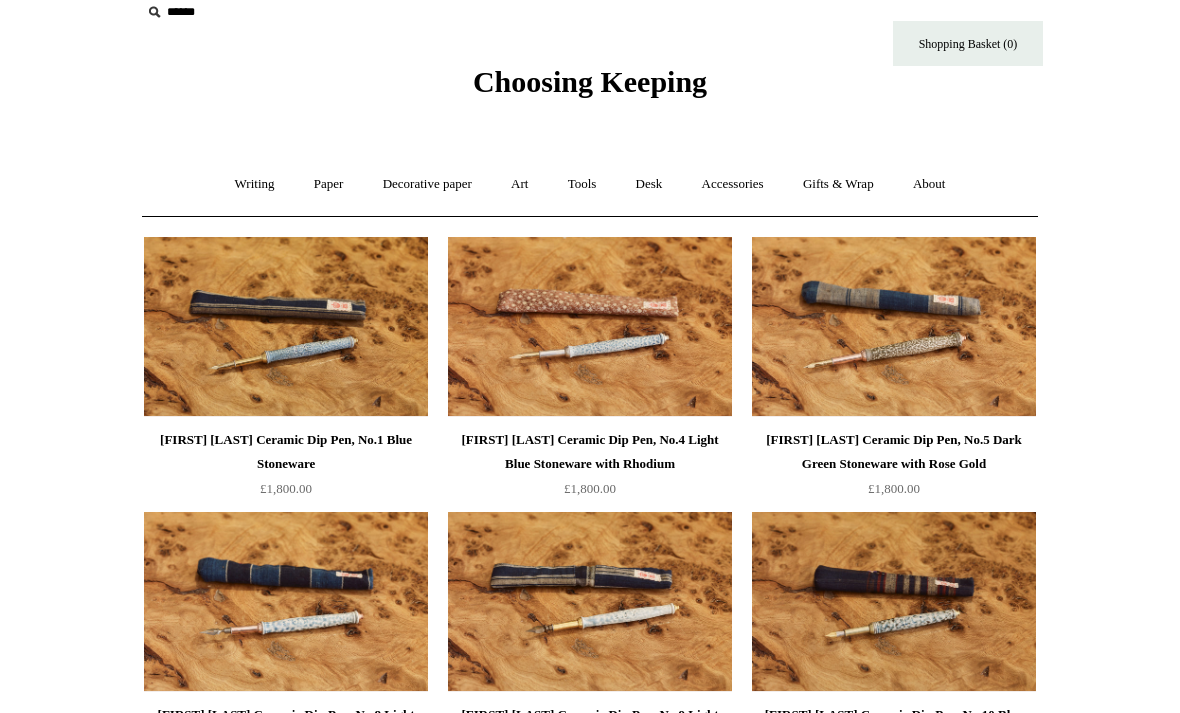 scroll, scrollTop: 0, scrollLeft: 0, axis: both 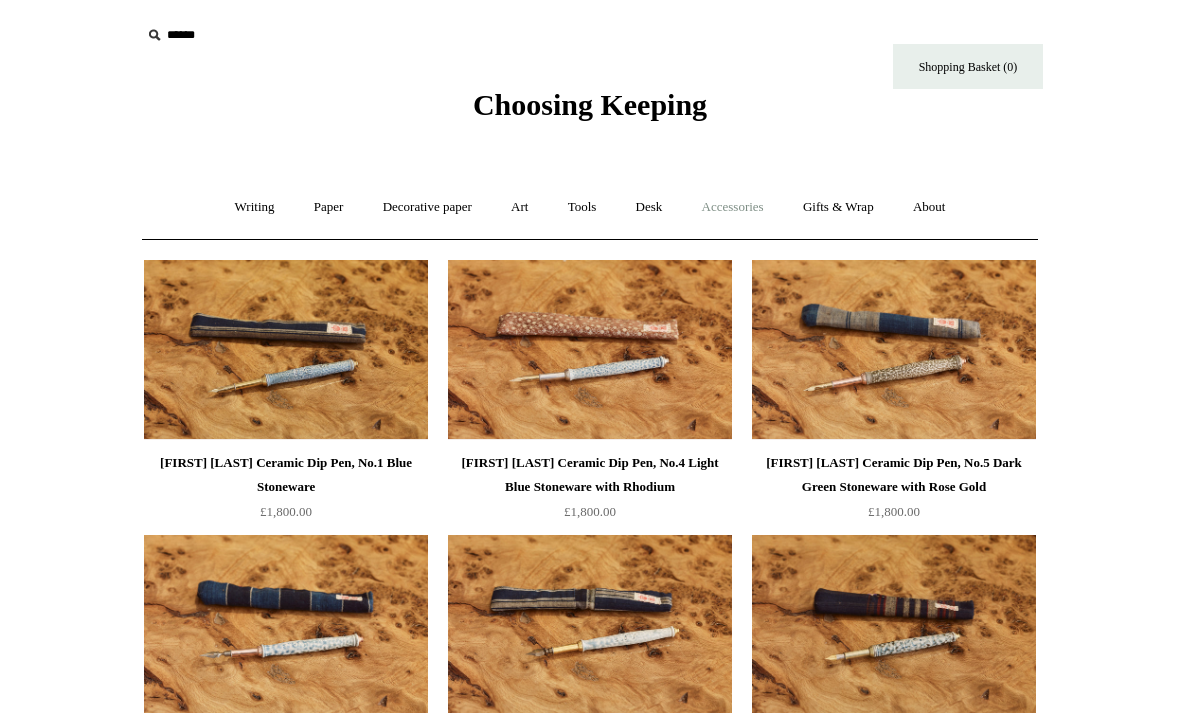 click on "Accessories +" at bounding box center (733, 207) 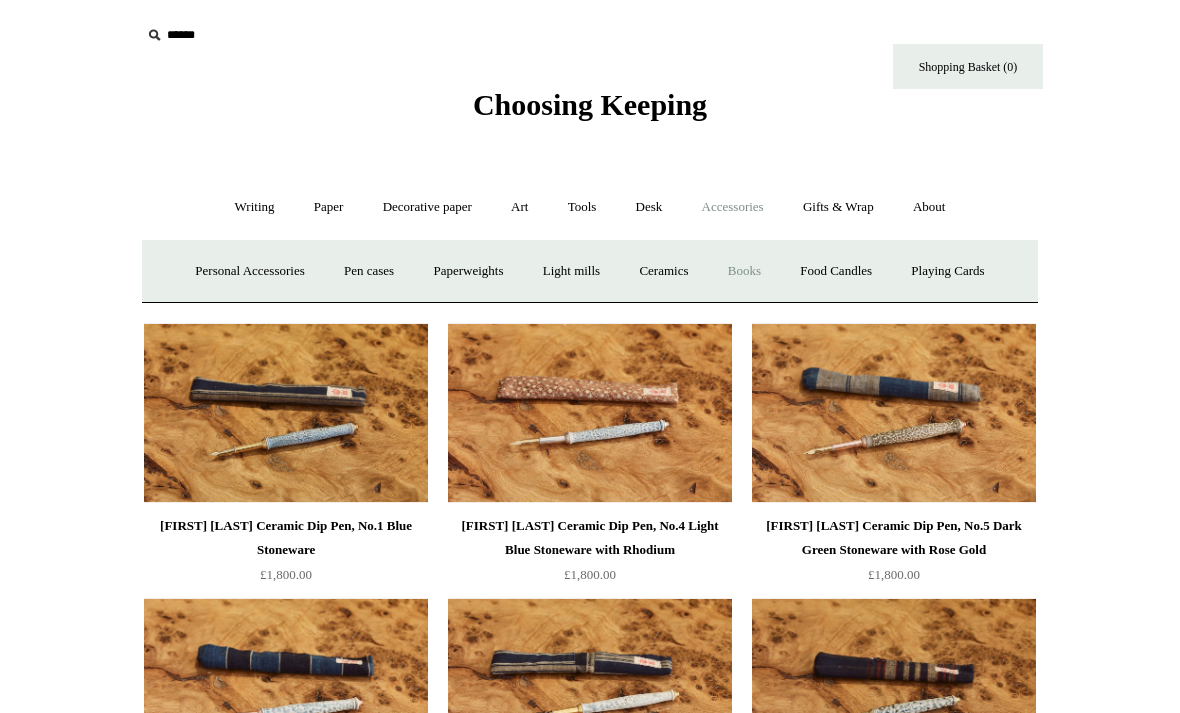 click on "Books" at bounding box center (744, 271) 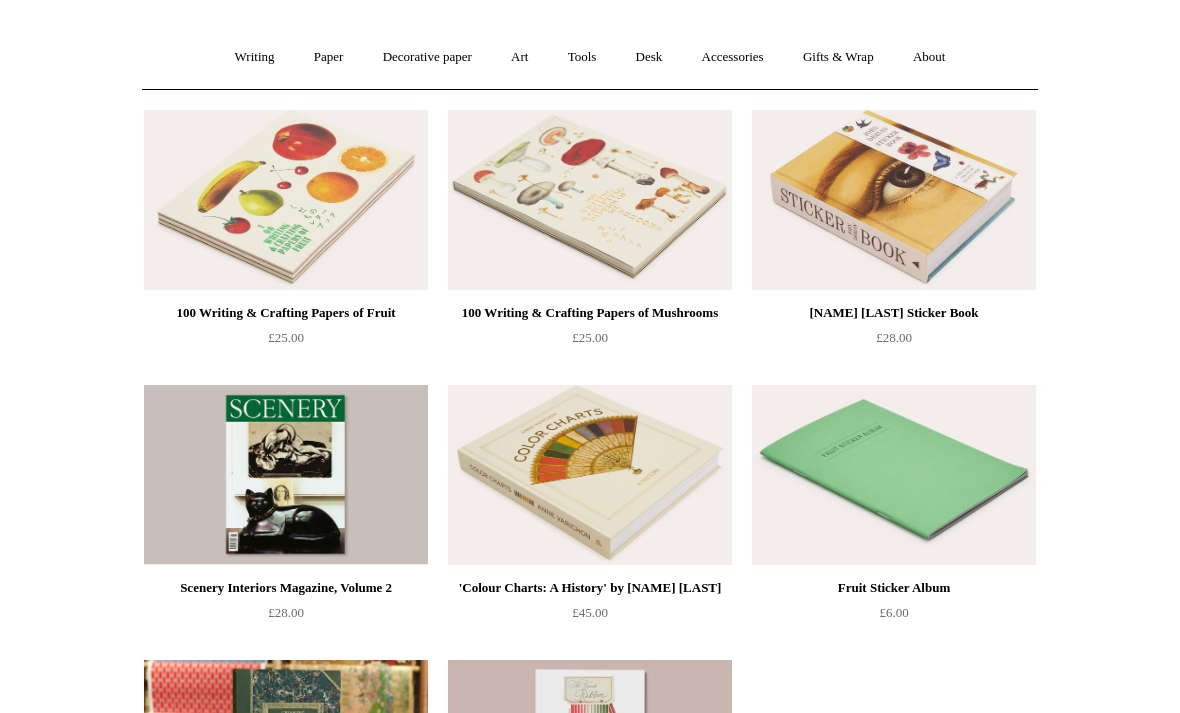 scroll, scrollTop: 0, scrollLeft: 0, axis: both 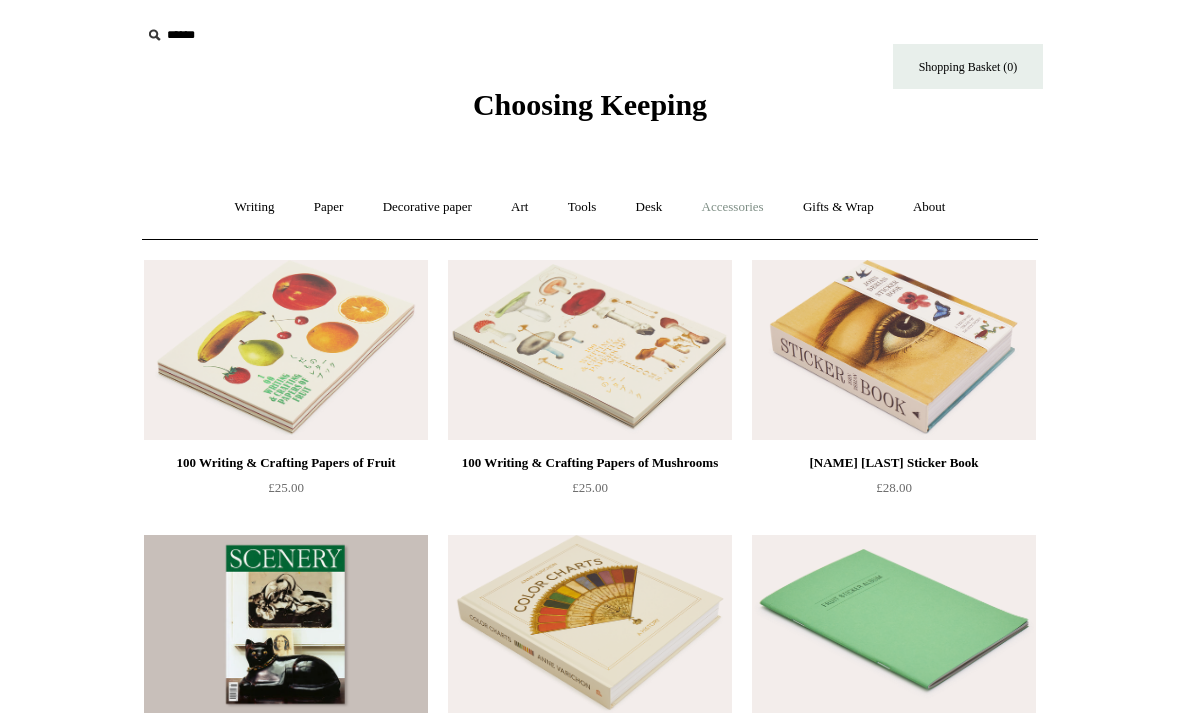 click on "Accessories +" at bounding box center (733, 207) 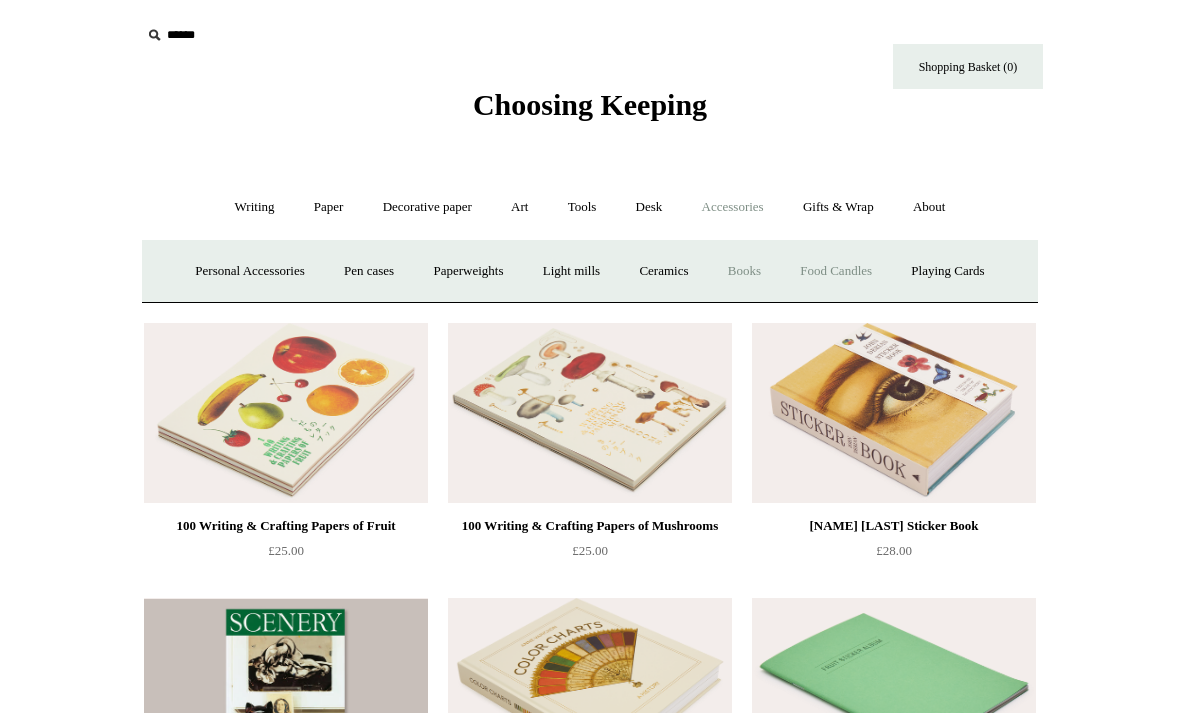 click on "Food Candles" at bounding box center [836, 271] 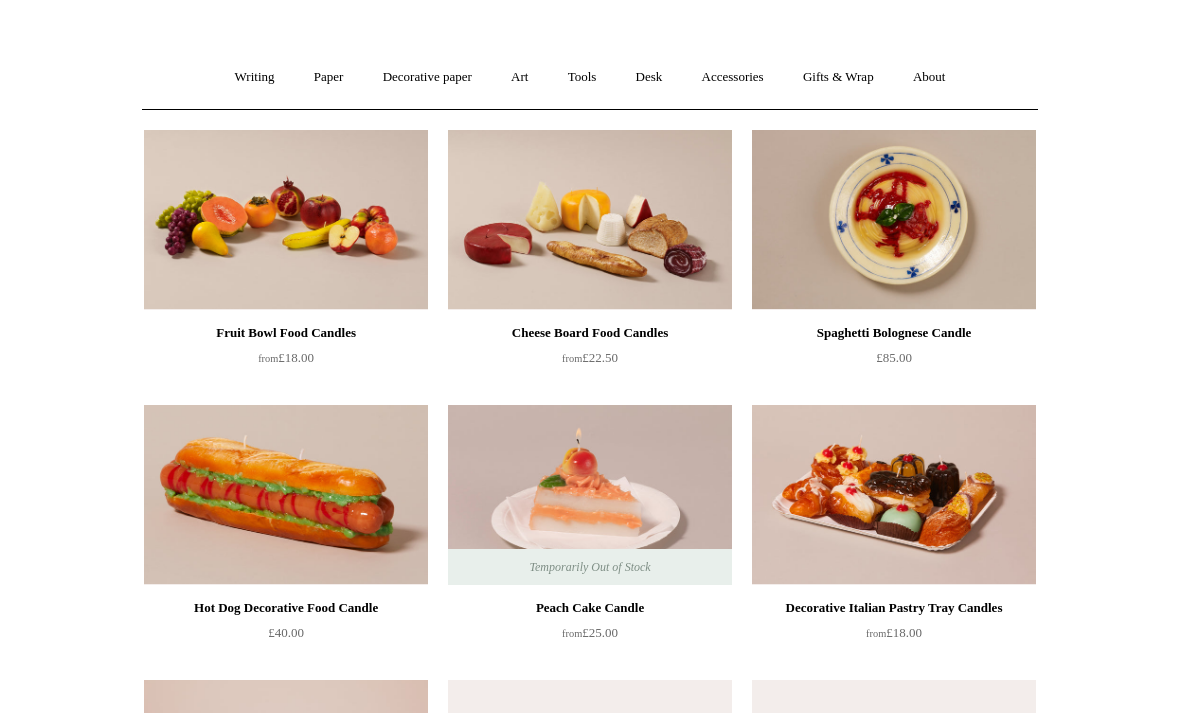 scroll, scrollTop: 0, scrollLeft: 0, axis: both 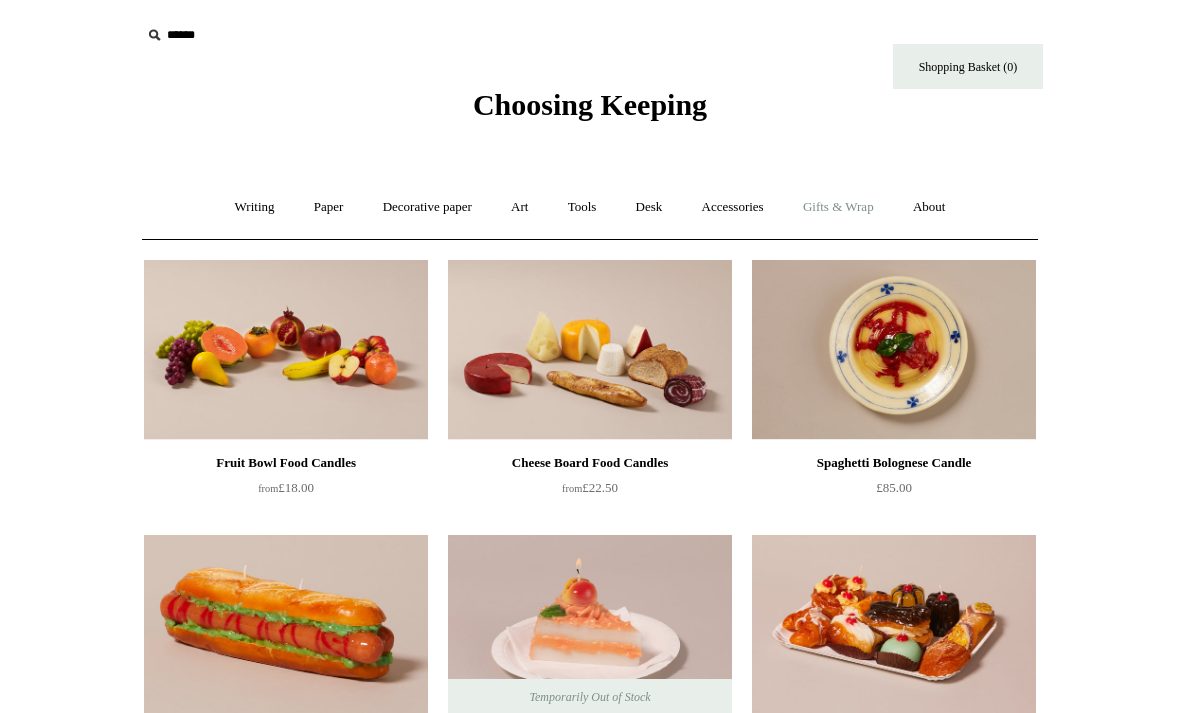 click on "Gifts & Wrap +" at bounding box center [838, 207] 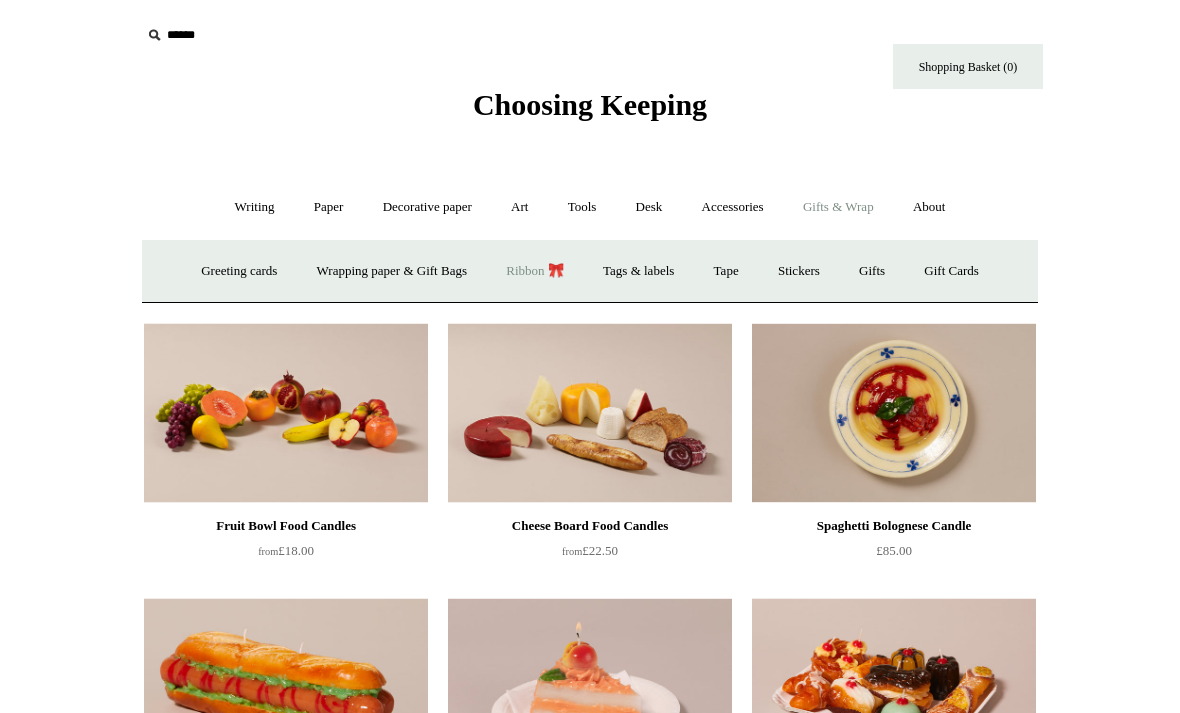 click on "Ribbon 🎀" at bounding box center (535, 271) 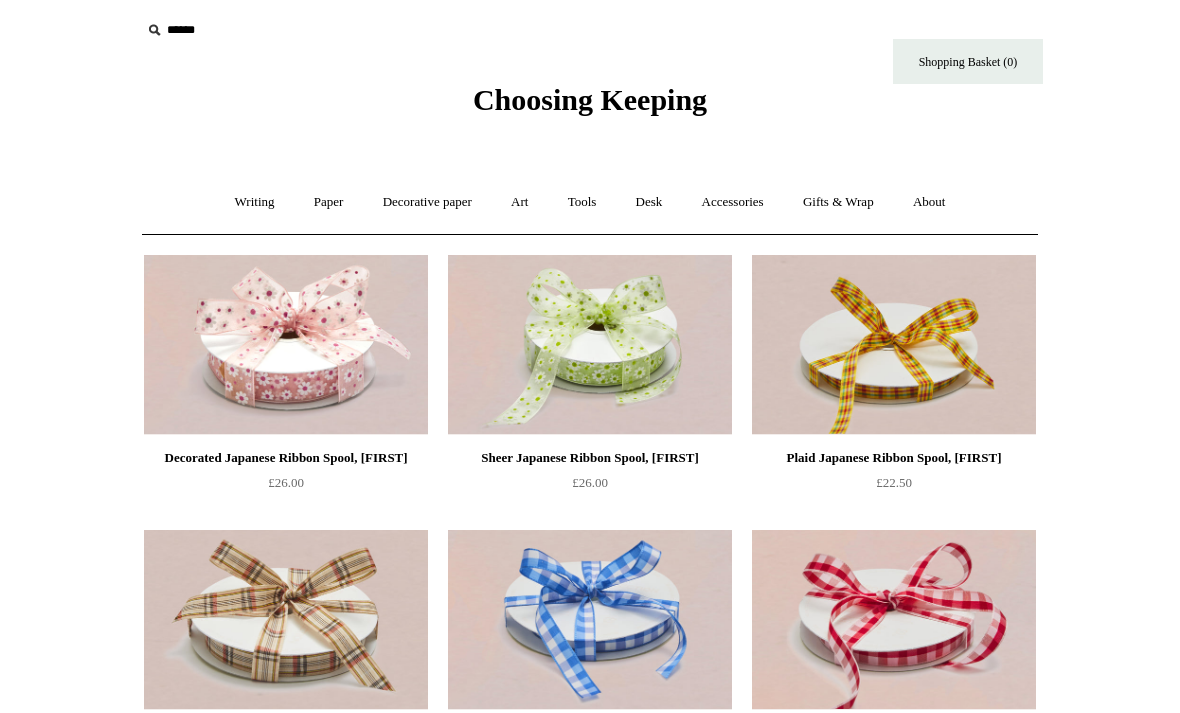 scroll, scrollTop: 0, scrollLeft: 0, axis: both 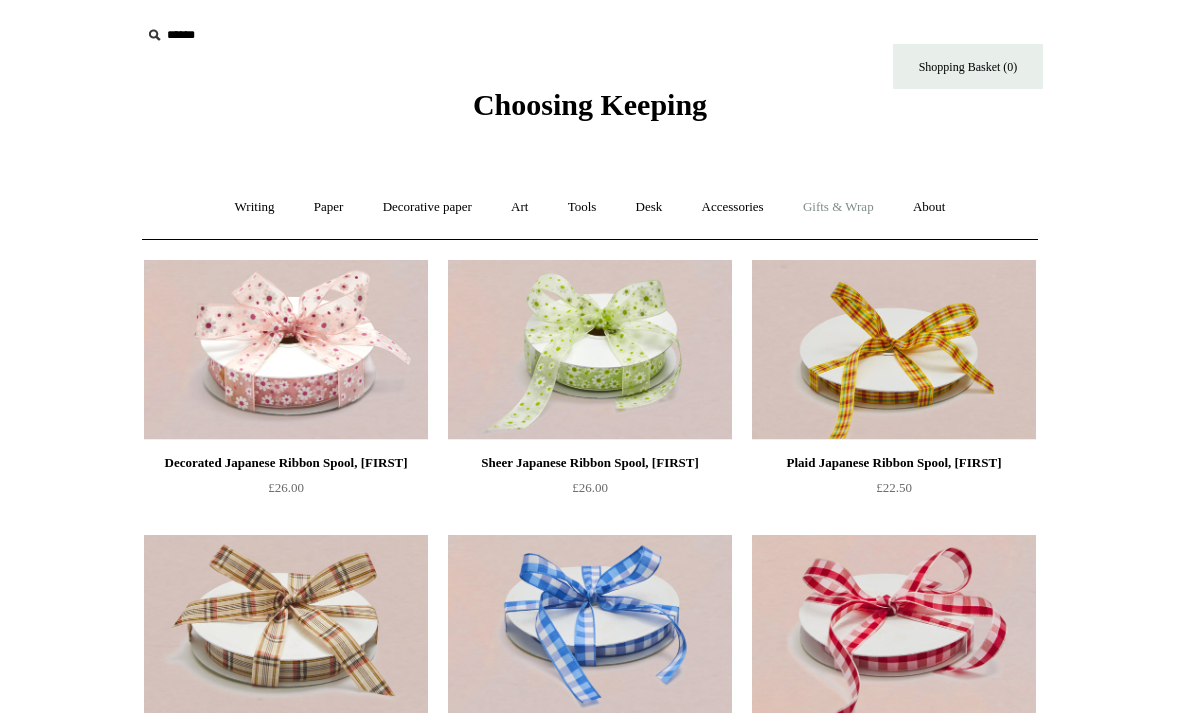 click on "Gifts & Wrap +" at bounding box center (838, 207) 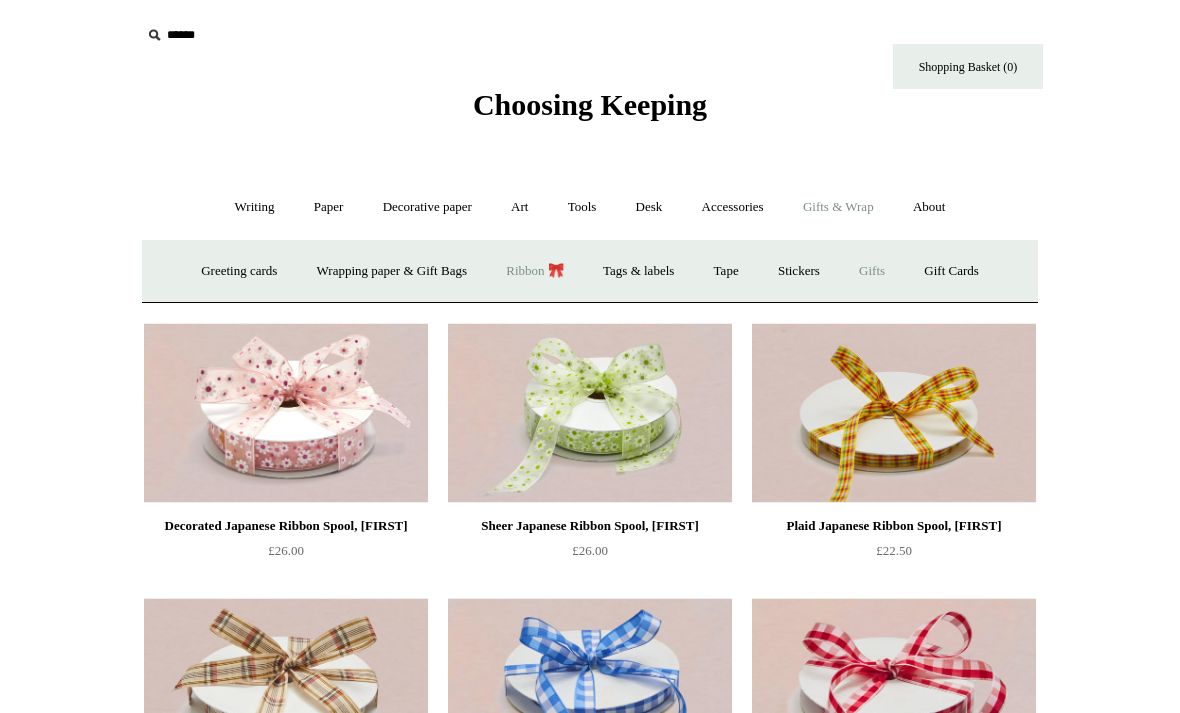 click on "Gifts +" at bounding box center [872, 271] 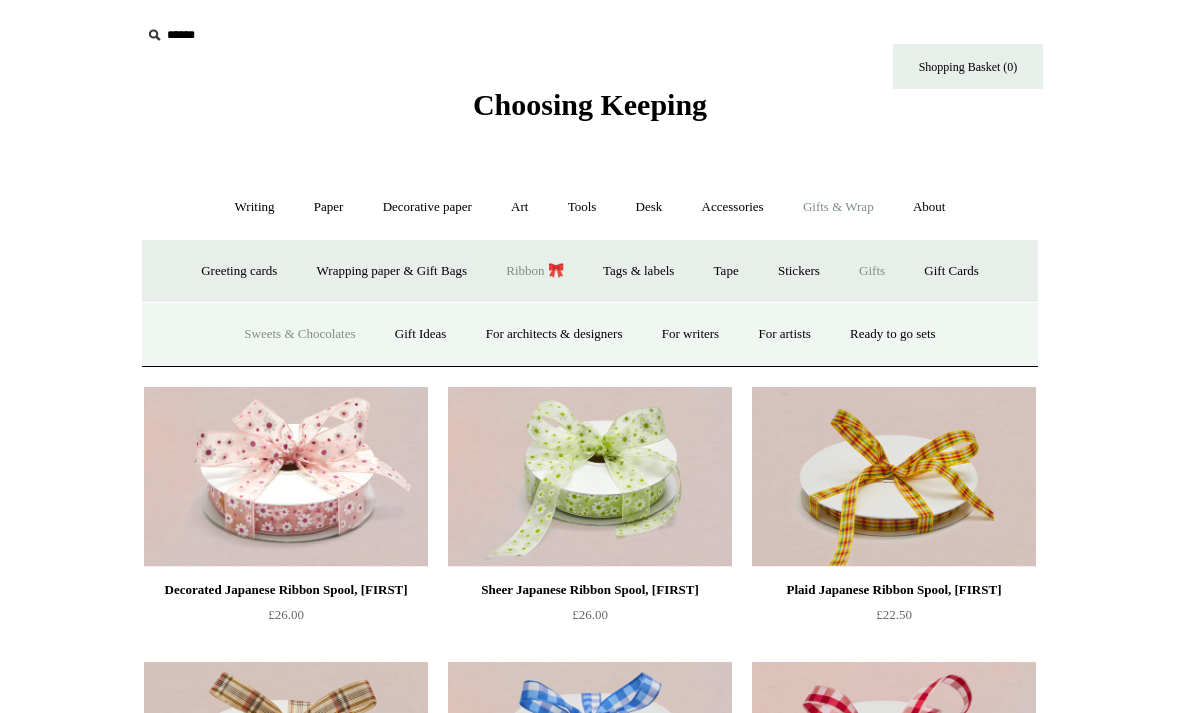 click on "Sweets & Chocolates" at bounding box center (299, 334) 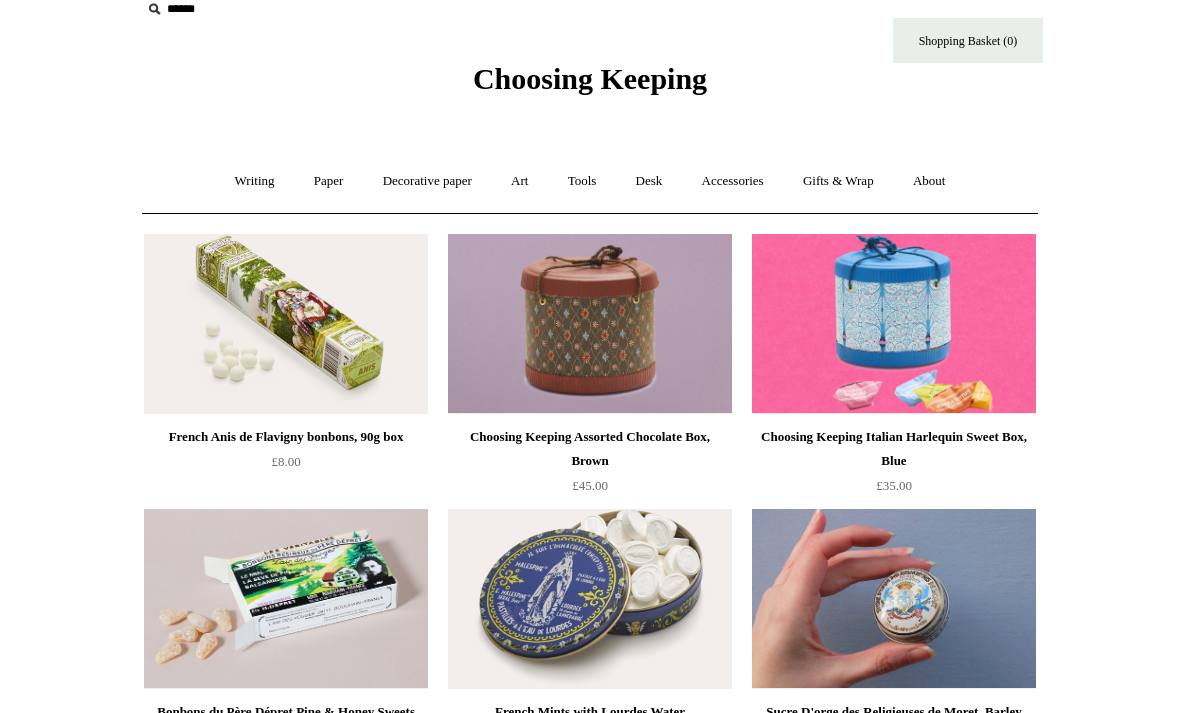 scroll, scrollTop: 12, scrollLeft: 0, axis: vertical 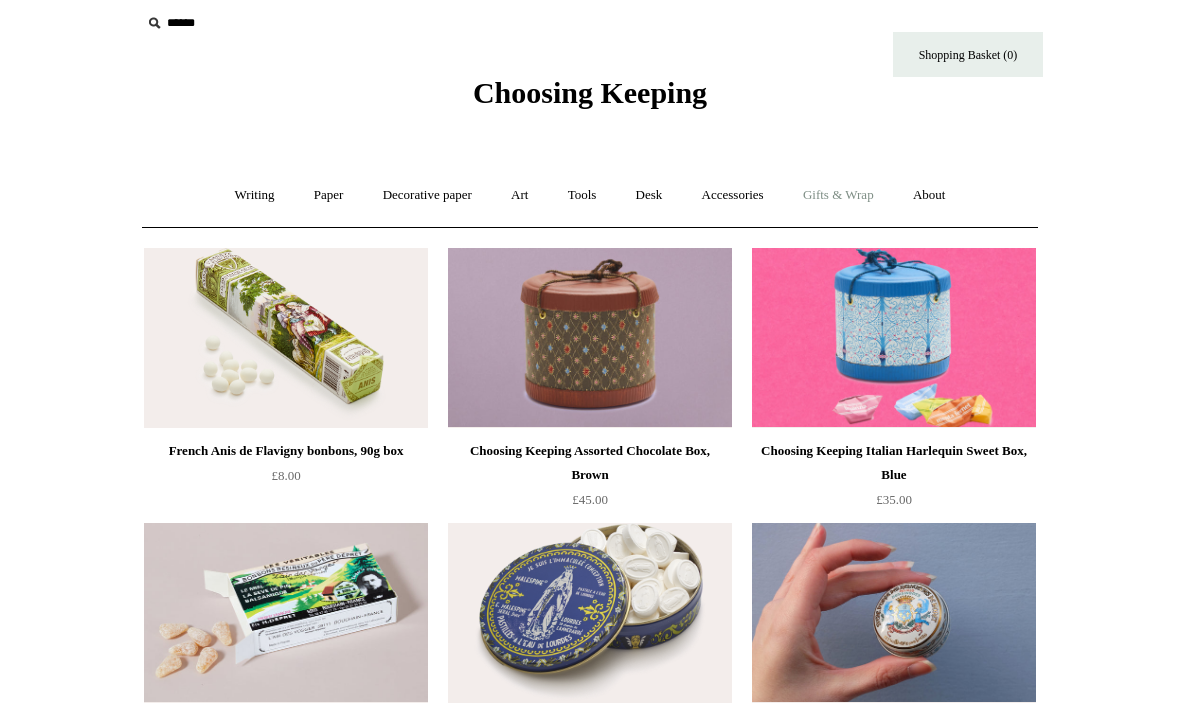 click on "Gifts & Wrap +" at bounding box center [838, 195] 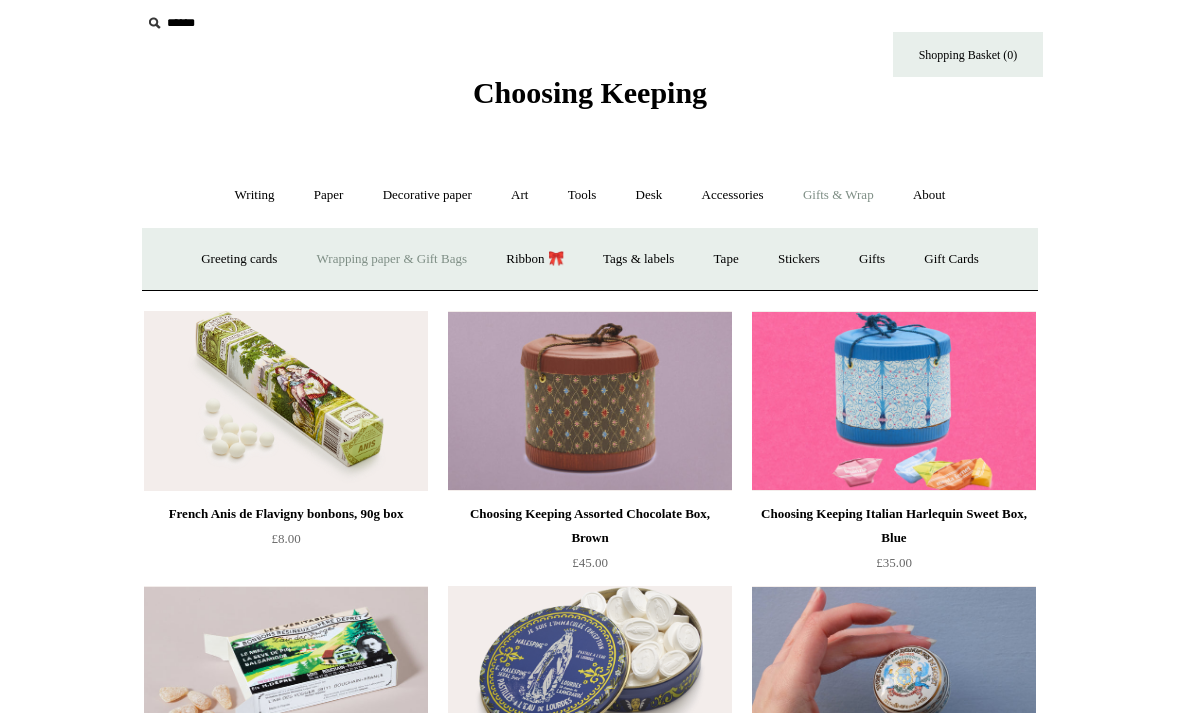 click on "Wrapping paper & Gift Bags" at bounding box center [392, 259] 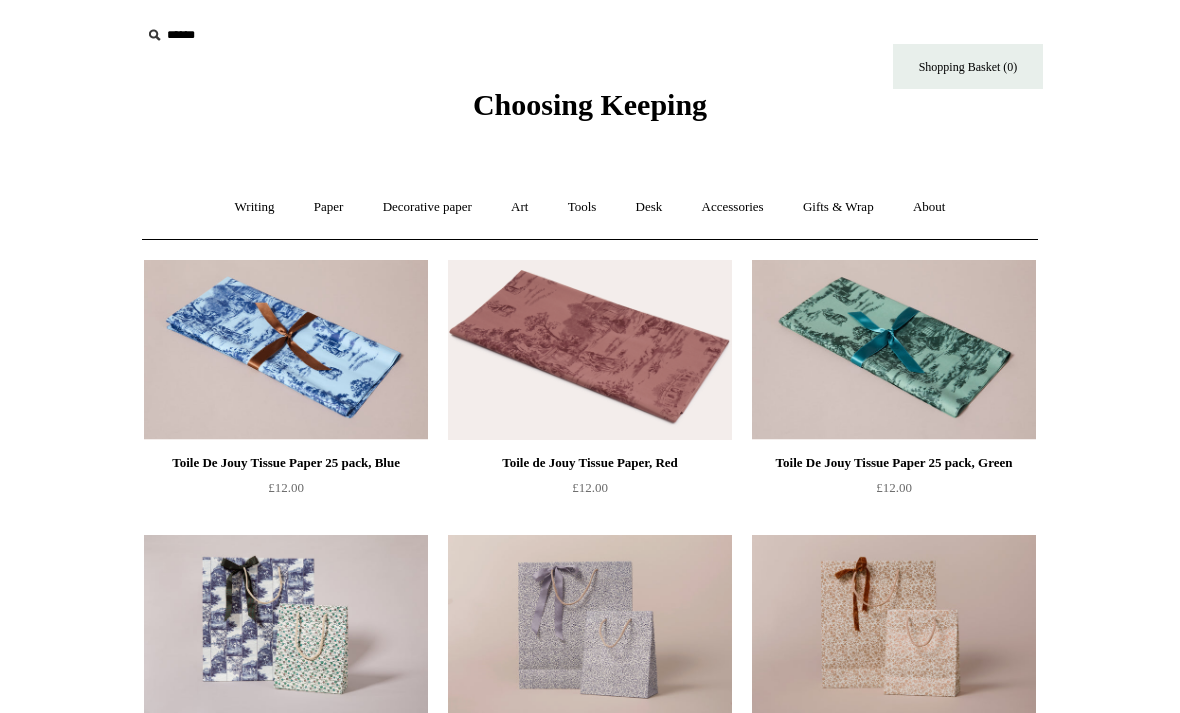 scroll, scrollTop: 0, scrollLeft: 0, axis: both 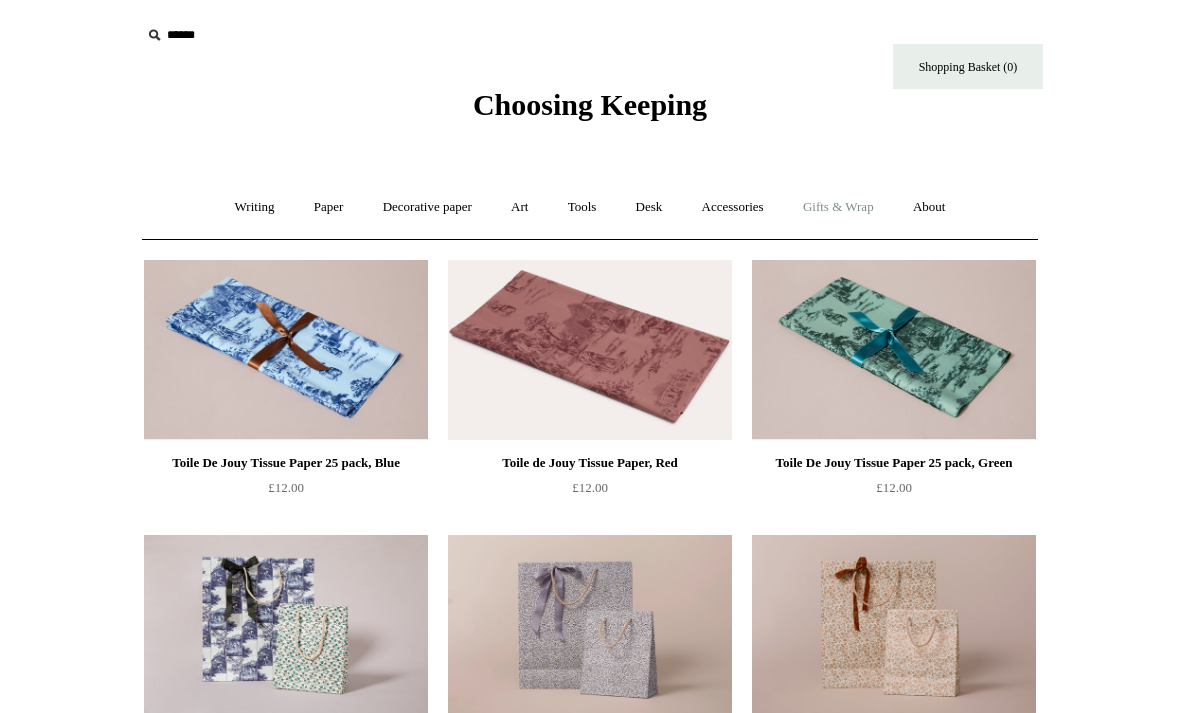 click on "Gifts & Wrap +" at bounding box center [838, 207] 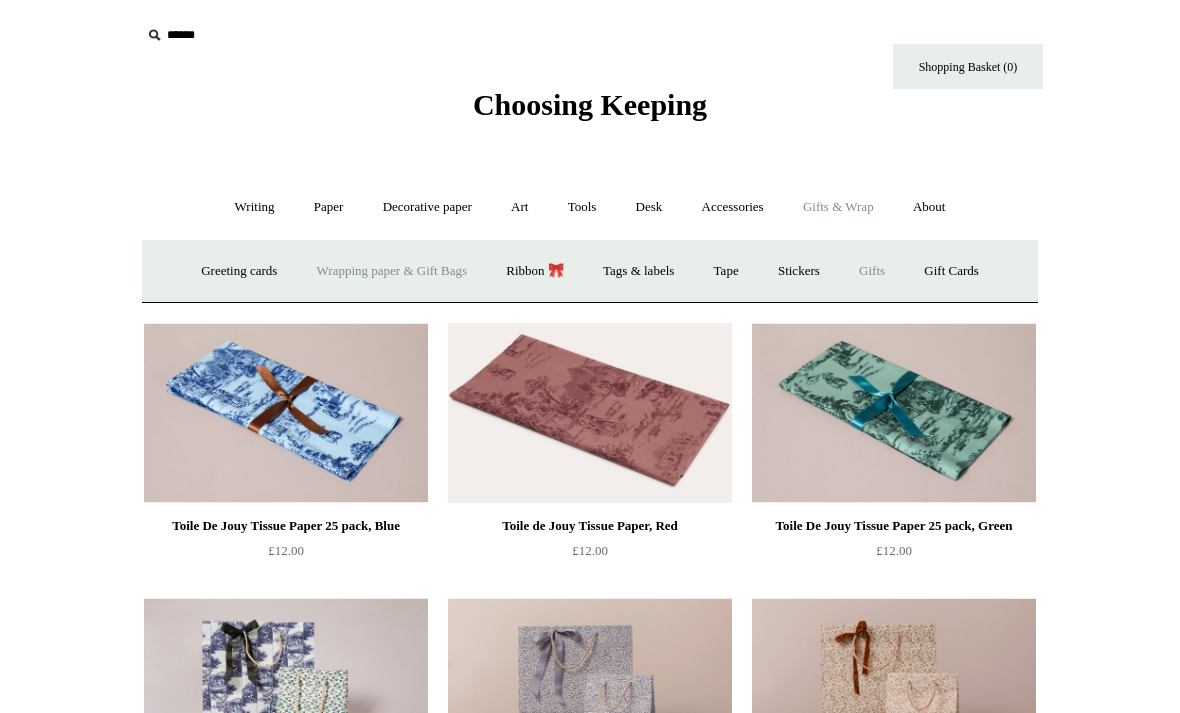 click on "Gifts +" at bounding box center [872, 271] 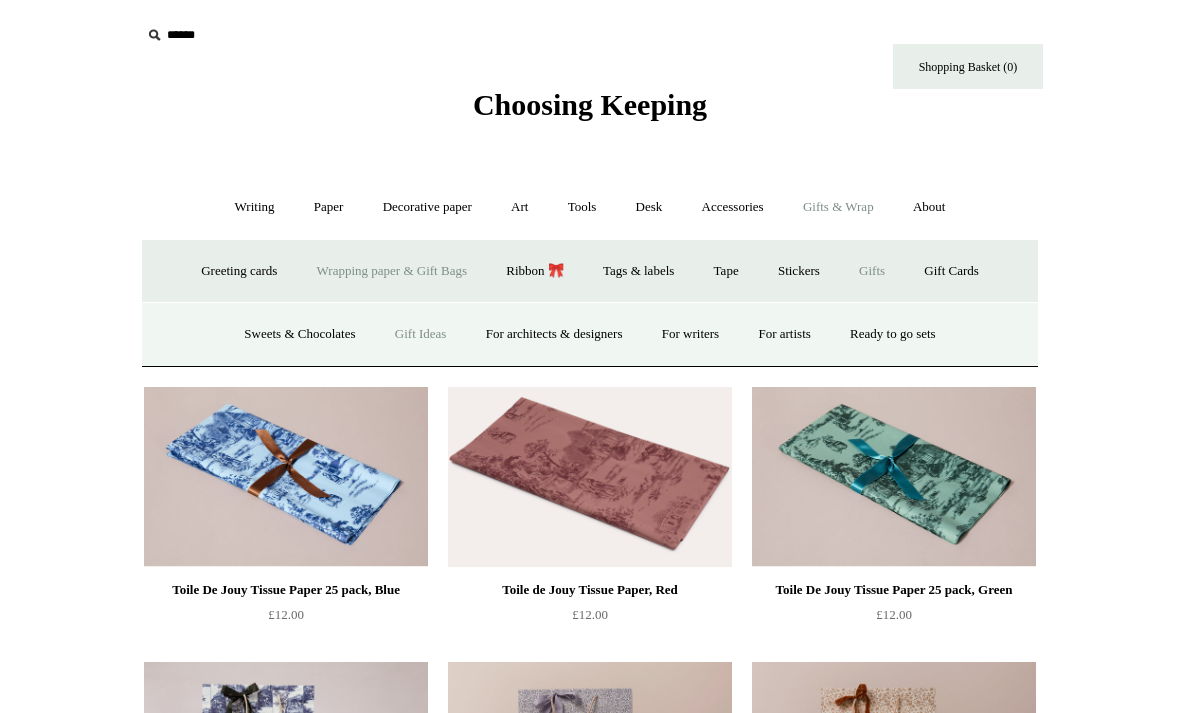click on "Gift Ideas" at bounding box center (421, 334) 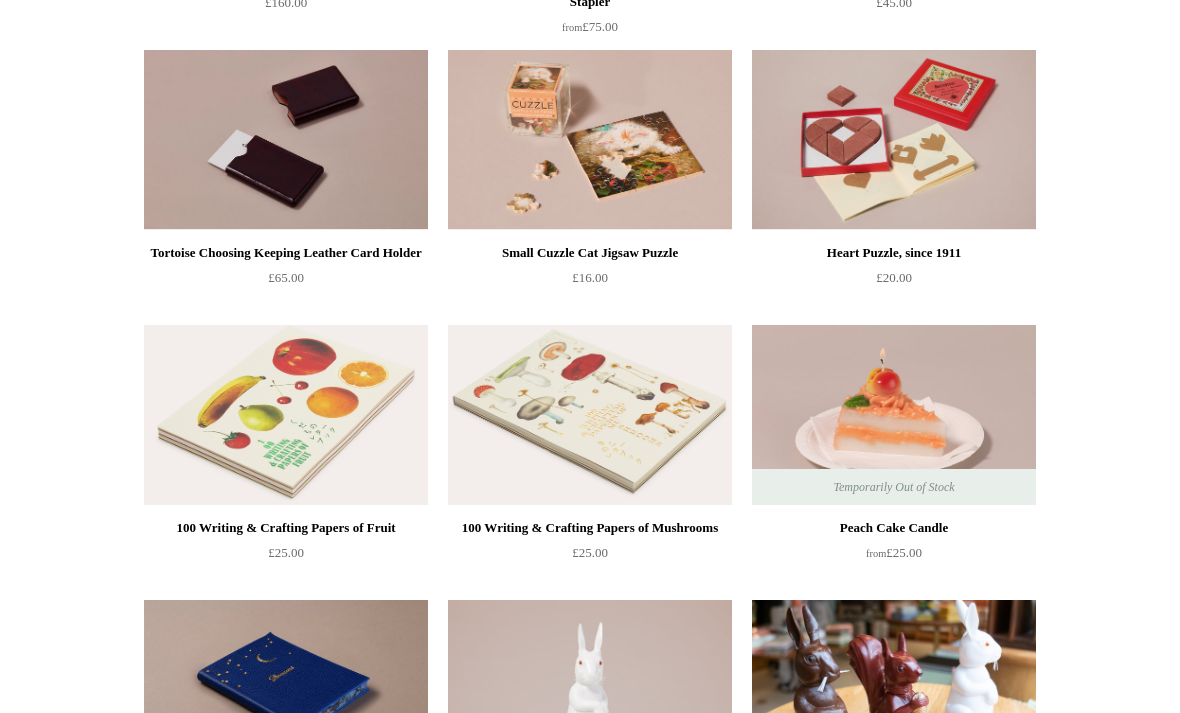 scroll, scrollTop: 825, scrollLeft: 0, axis: vertical 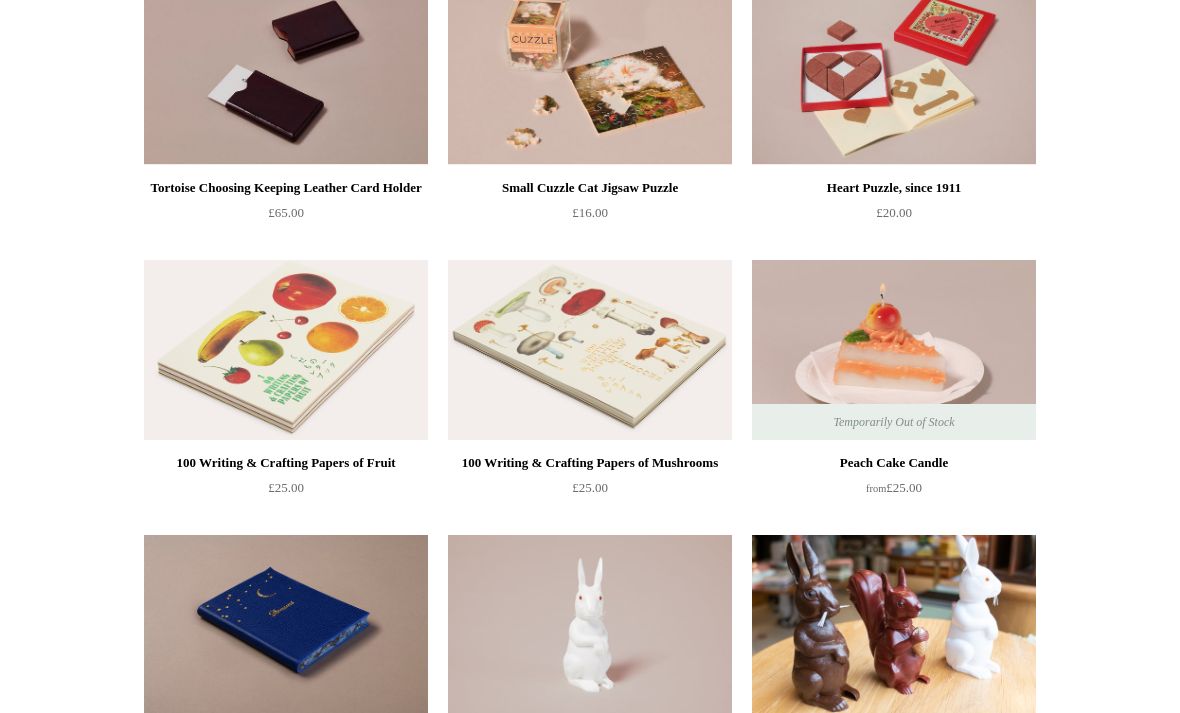click on "Menu
Choosing Keeping
*
Shipping Information
Shopping Basket (0)
*
⤺
+ +" at bounding box center (590, 429) 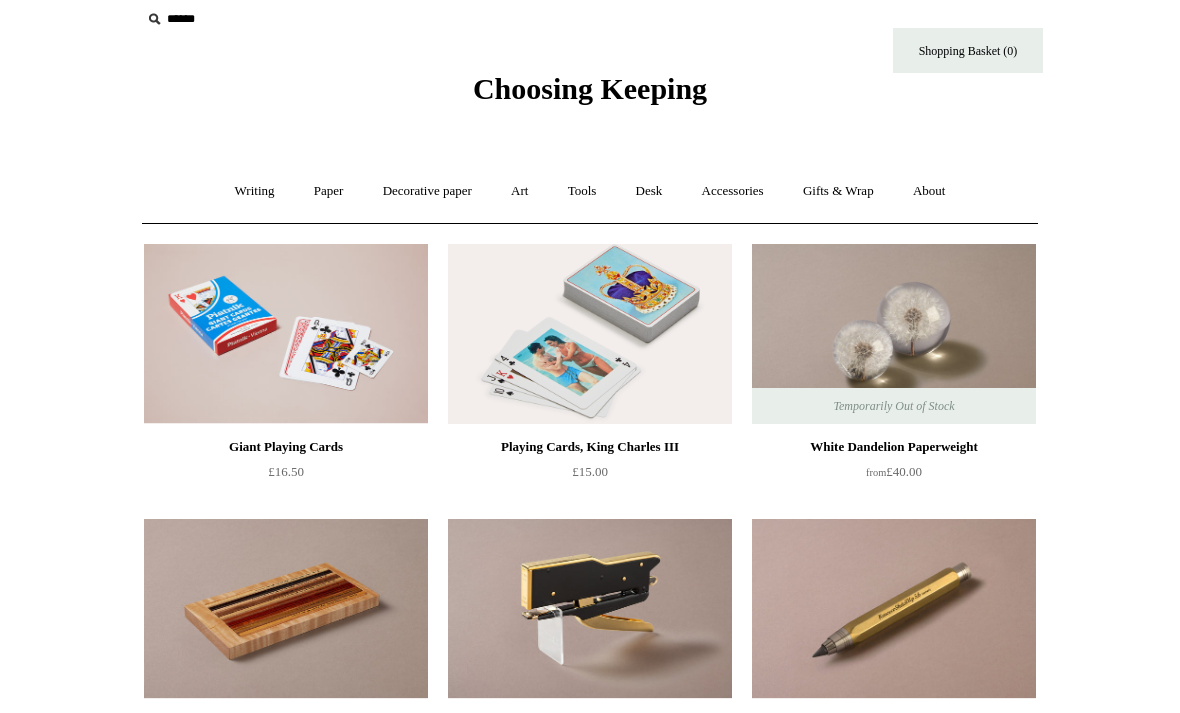 scroll, scrollTop: 0, scrollLeft: 0, axis: both 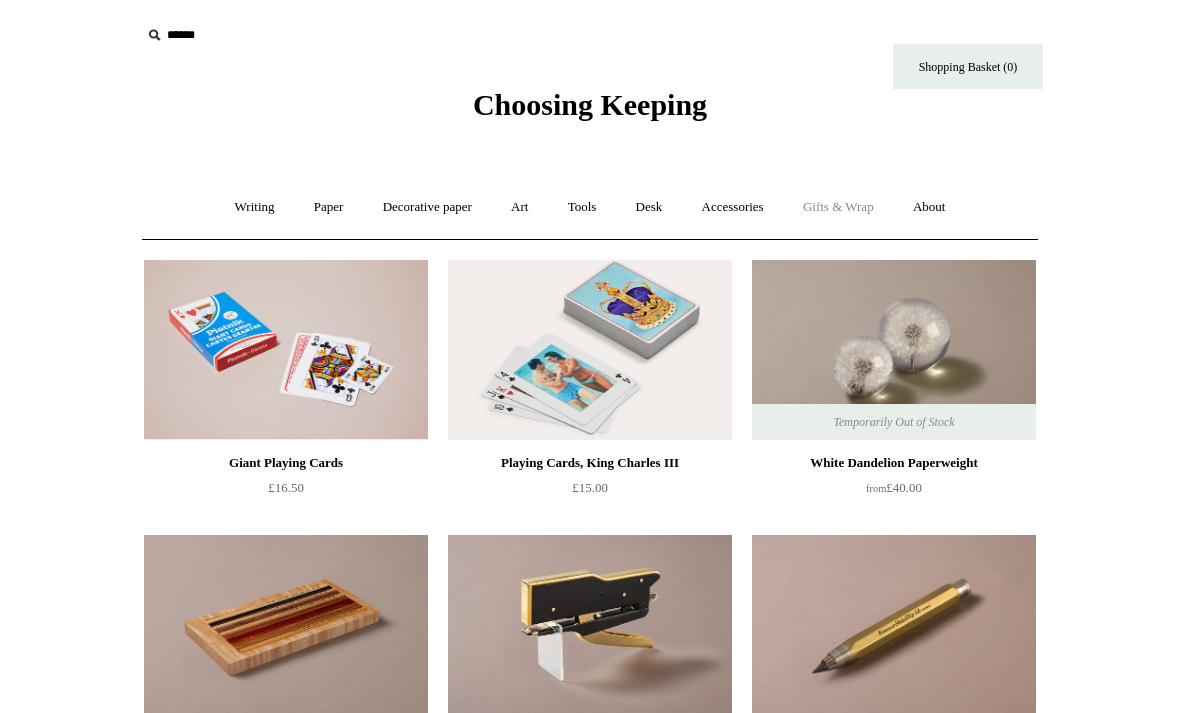 click on "Gifts & Wrap +" at bounding box center [838, 207] 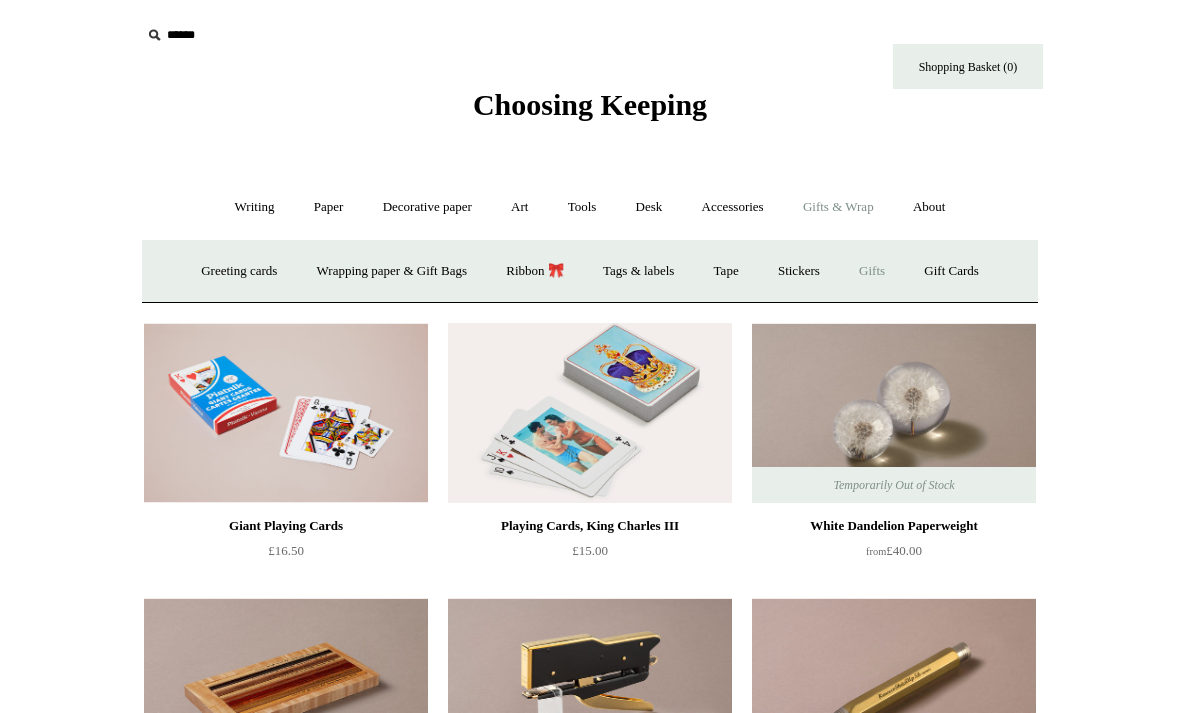 click on "Gifts +" at bounding box center (872, 271) 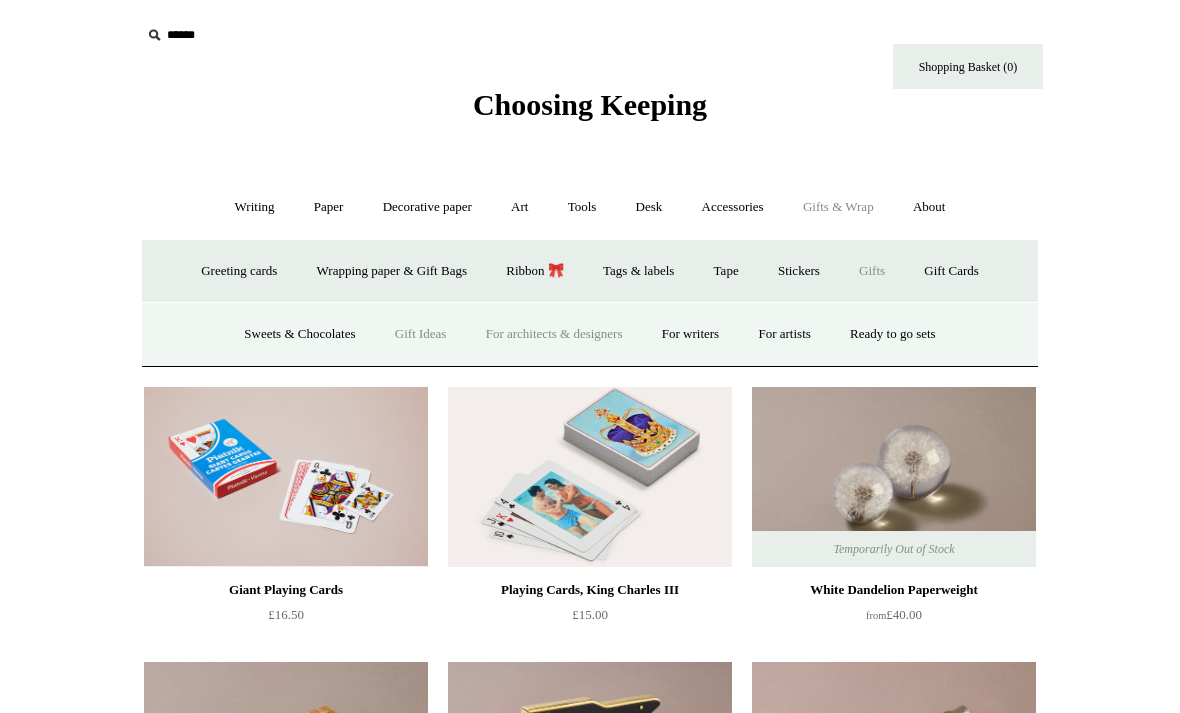 click on "For architects & designers" at bounding box center [554, 334] 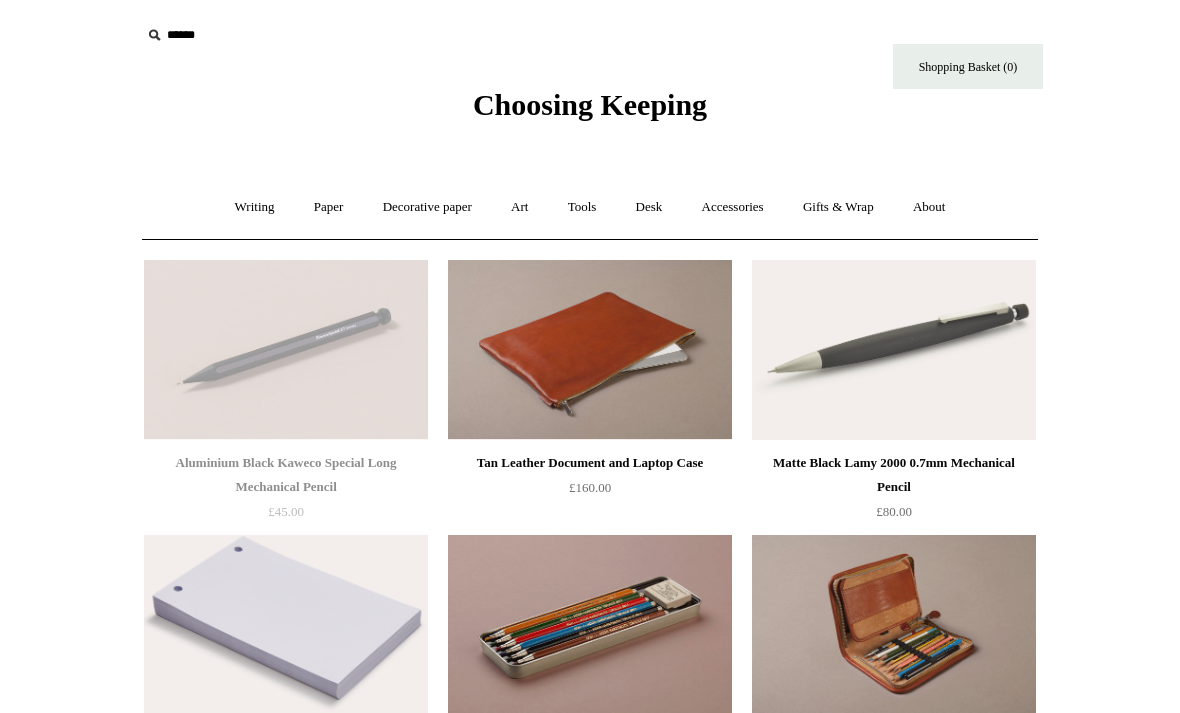 scroll, scrollTop: 0, scrollLeft: 0, axis: both 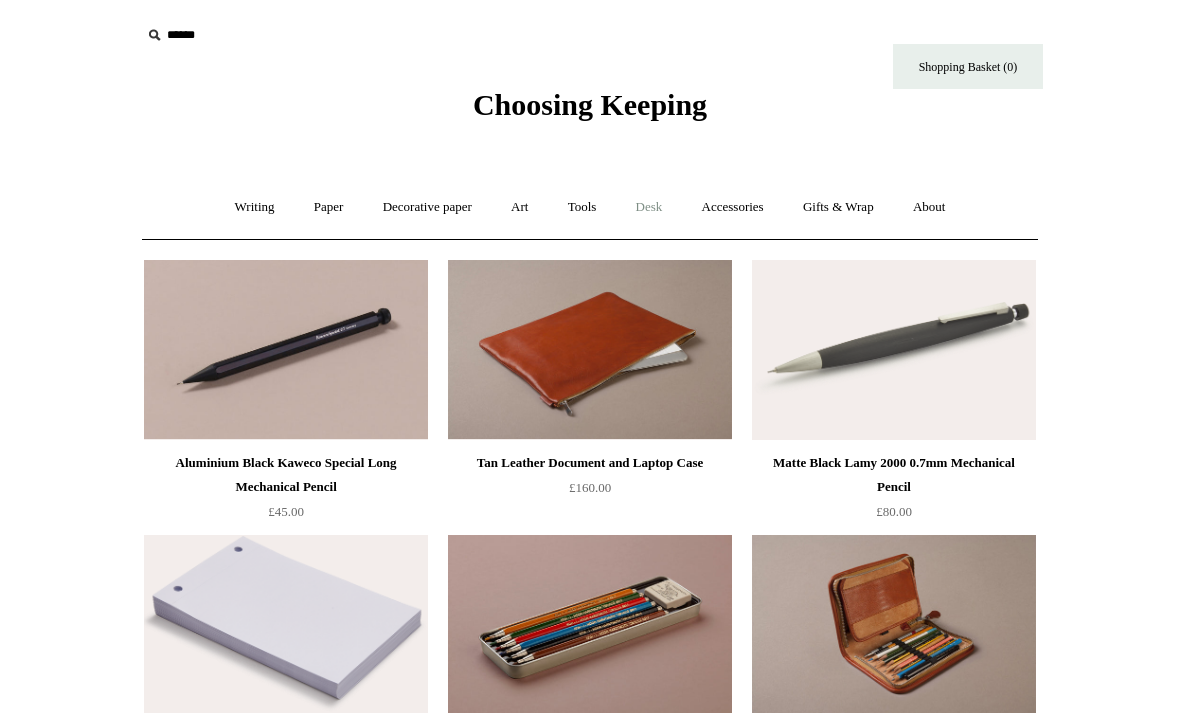 click on "Desk +" at bounding box center (649, 207) 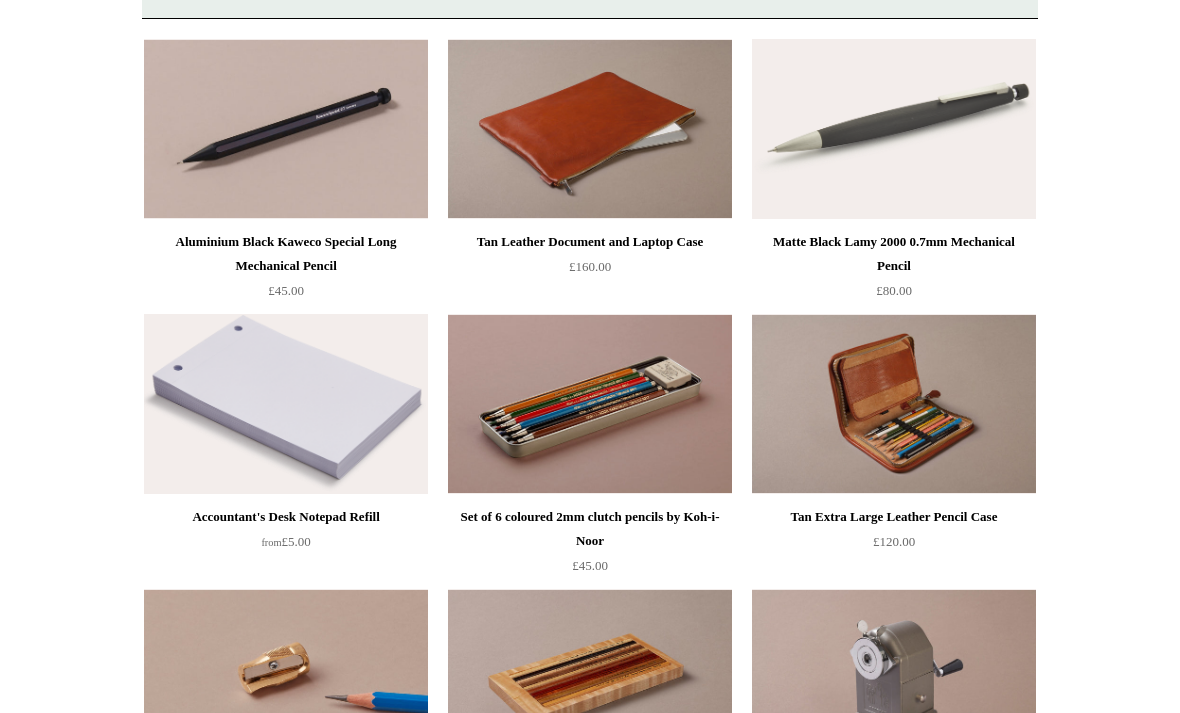 scroll, scrollTop: 0, scrollLeft: 0, axis: both 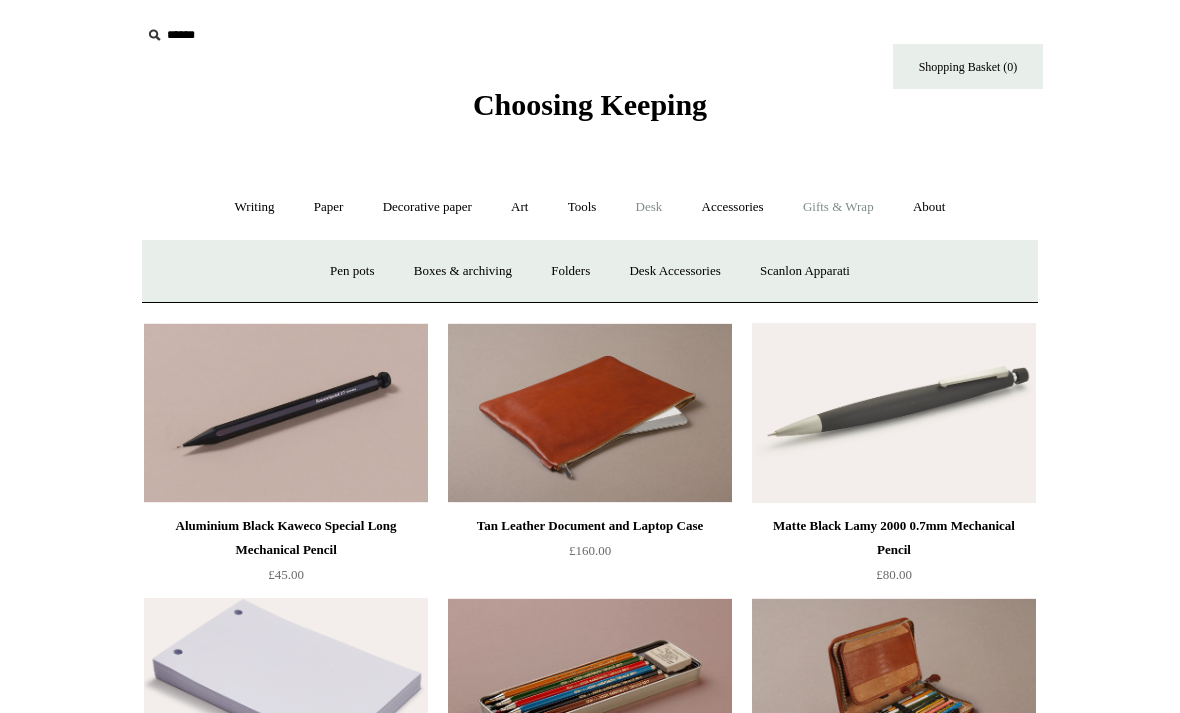 click on "Gifts & Wrap +" at bounding box center (838, 207) 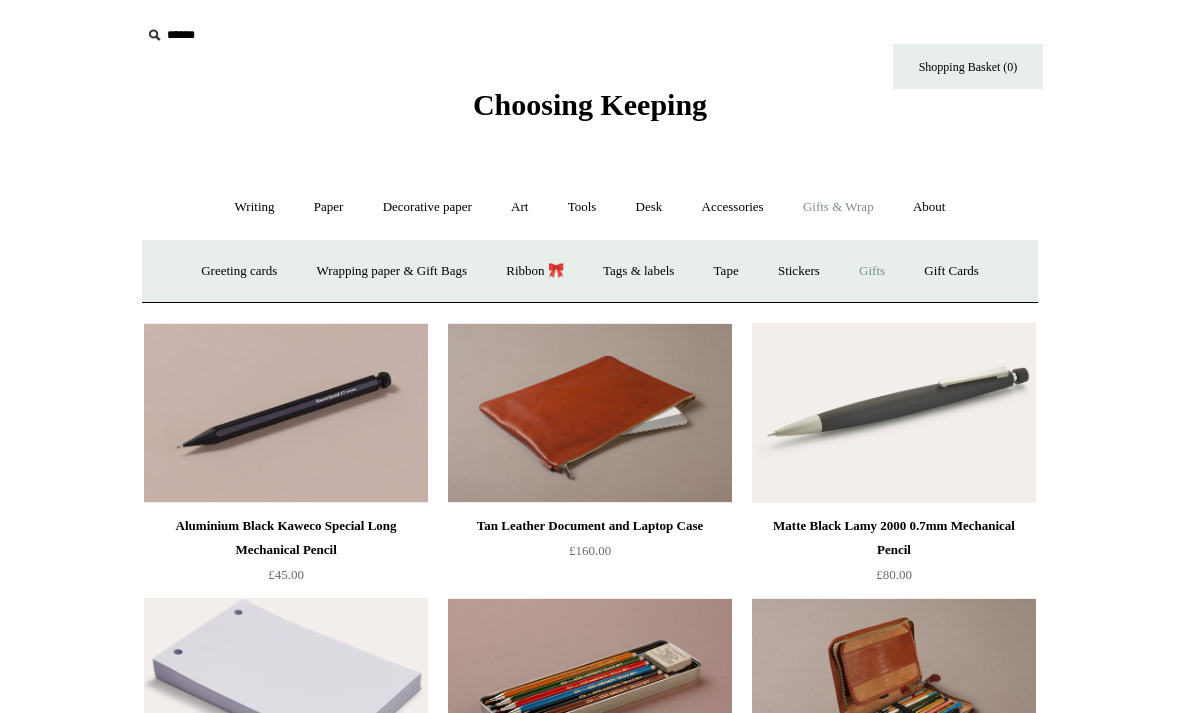 click on "Gifts +" at bounding box center [872, 271] 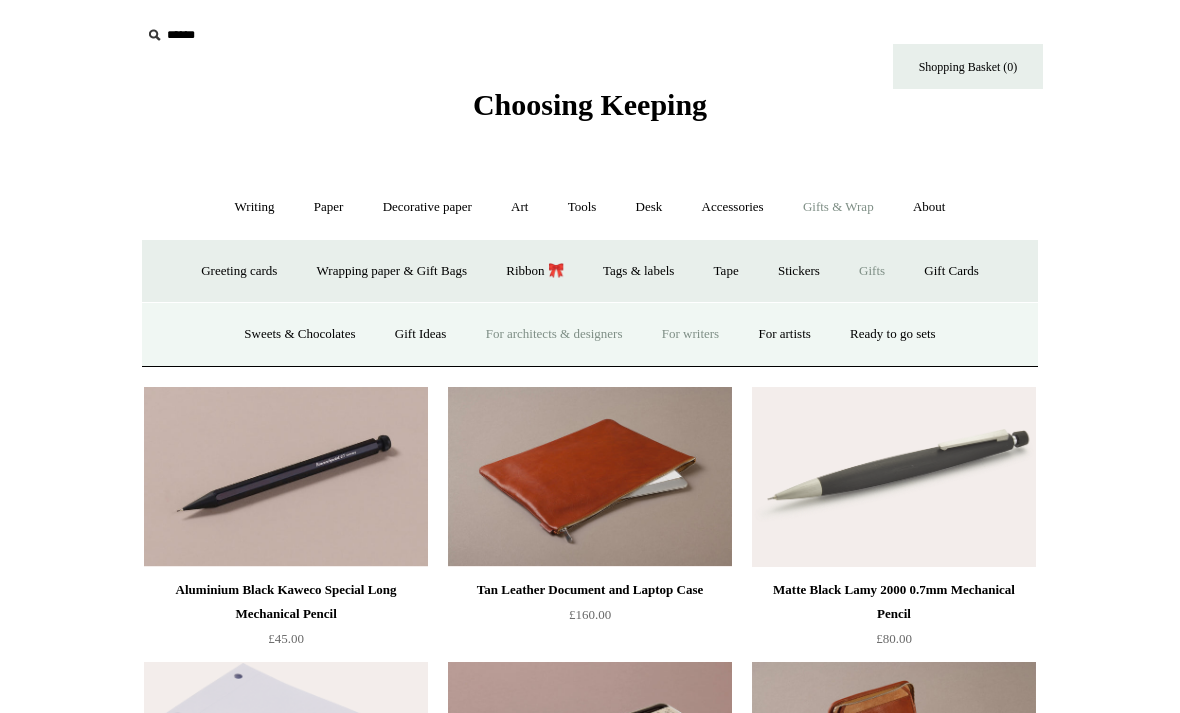 click on "For writers" at bounding box center [690, 334] 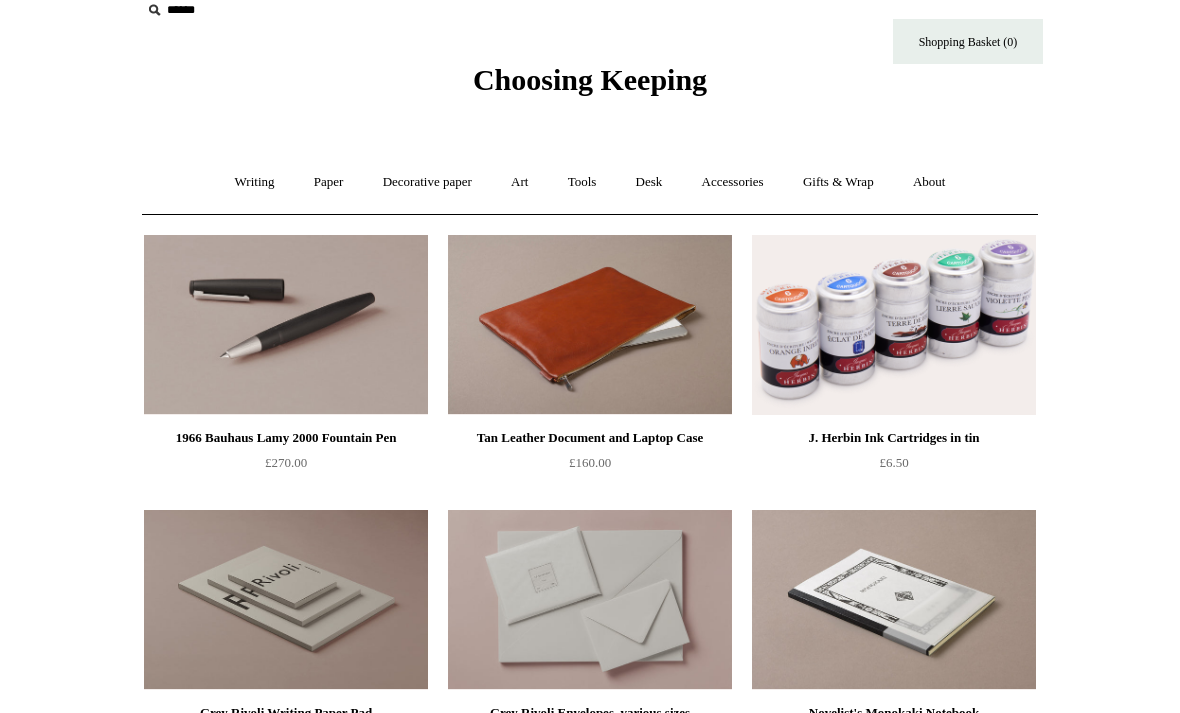 scroll, scrollTop: 0, scrollLeft: 0, axis: both 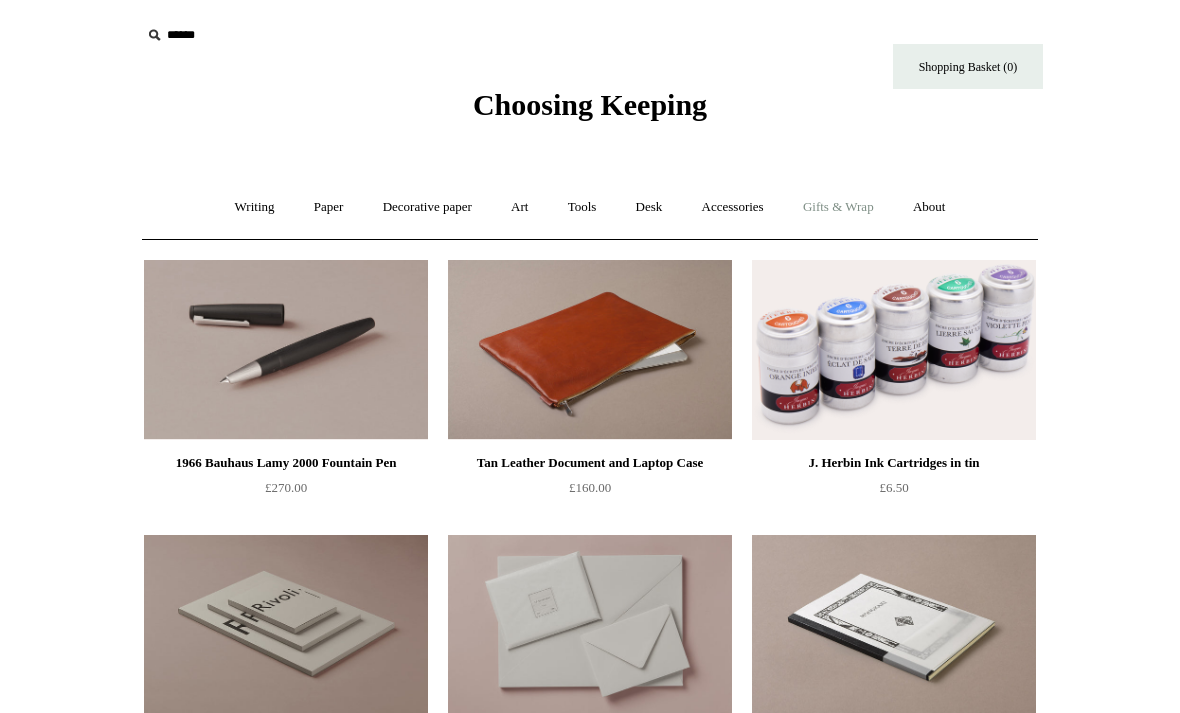click on "Gifts & Wrap +" at bounding box center [838, 207] 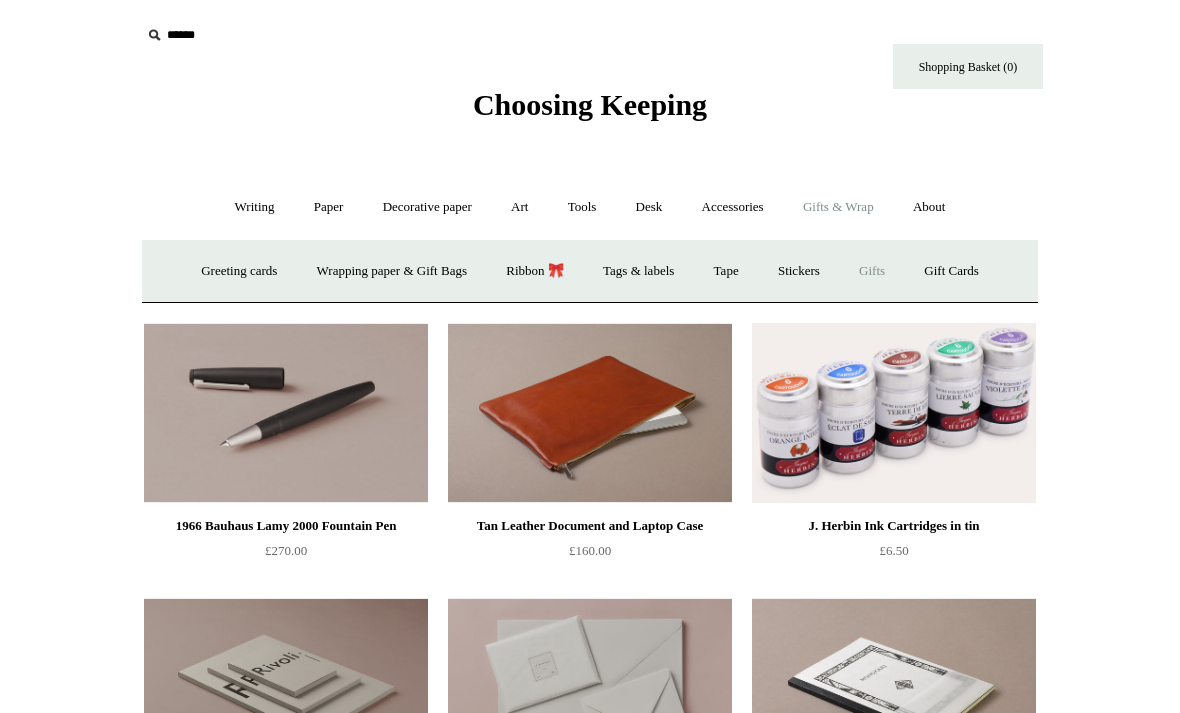 click on "Gifts +" at bounding box center [872, 271] 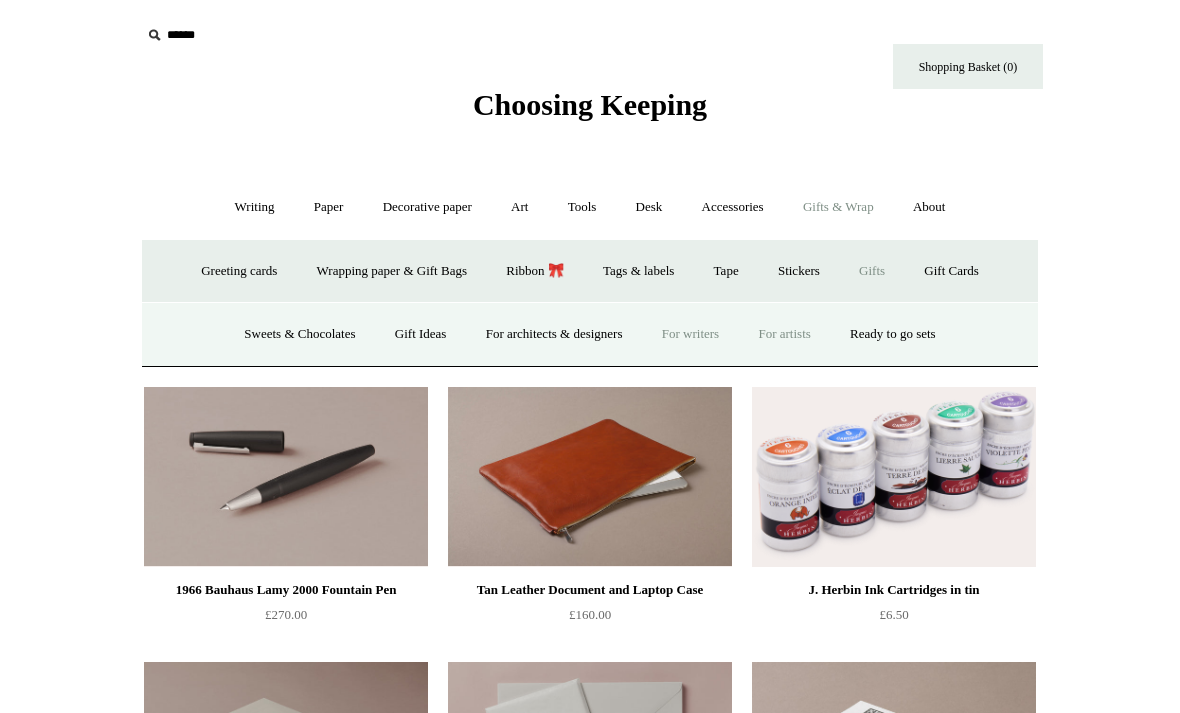 click on "For artists" at bounding box center [784, 334] 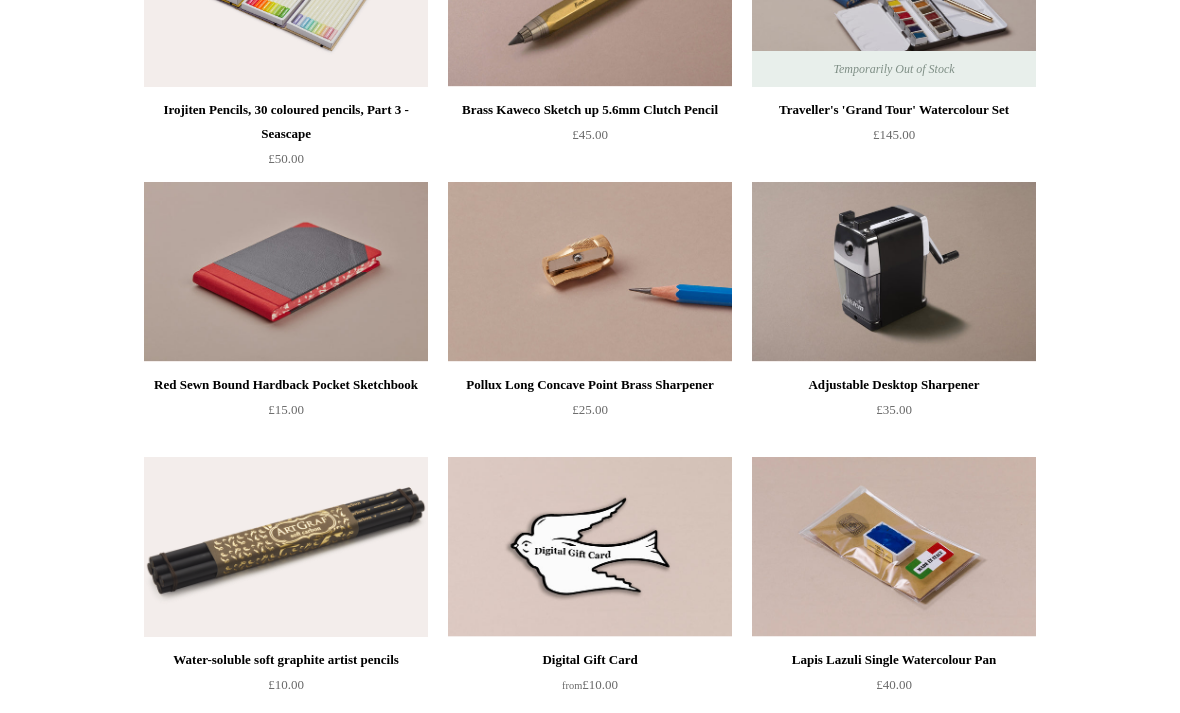 scroll, scrollTop: 1287, scrollLeft: 0, axis: vertical 